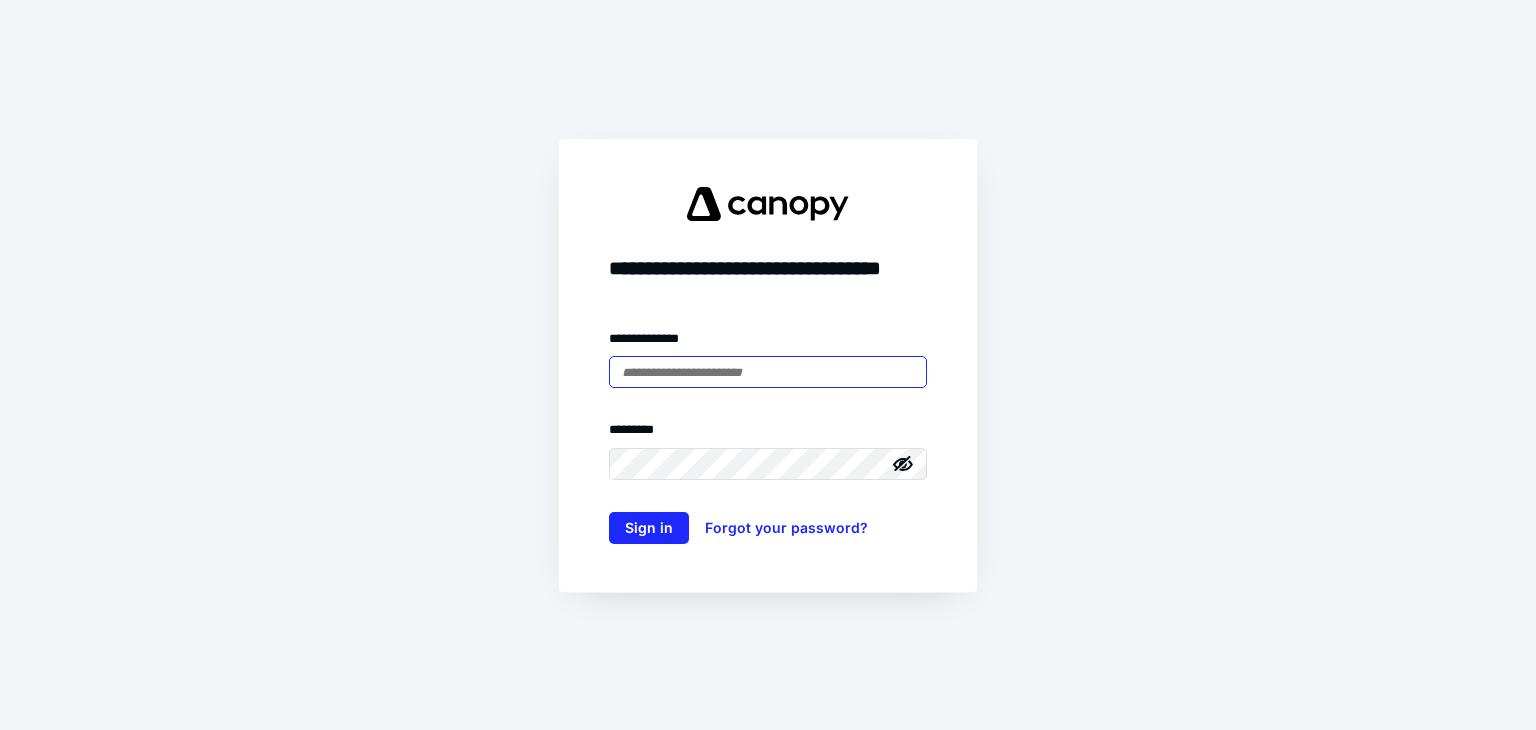 scroll, scrollTop: 0, scrollLeft: 0, axis: both 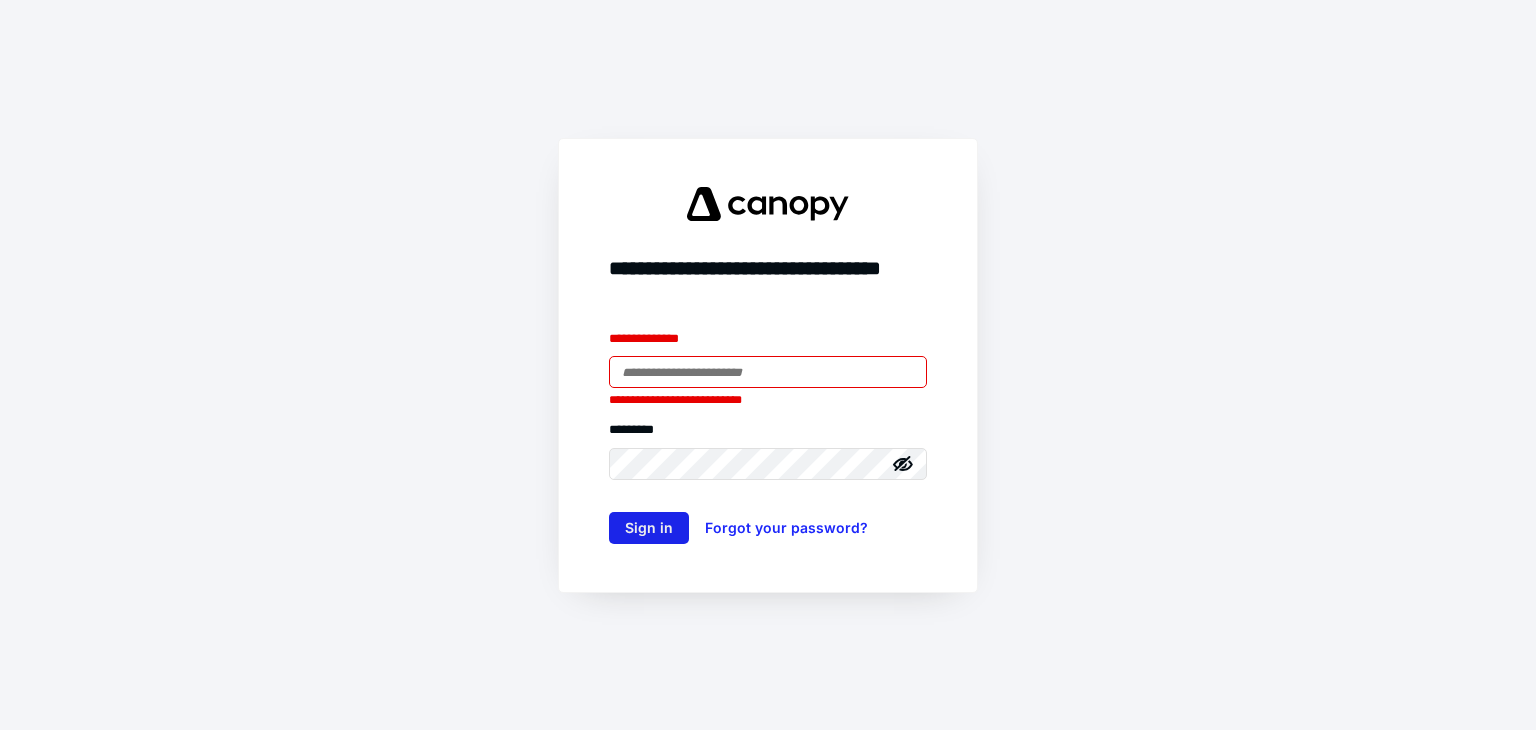 type on "**********" 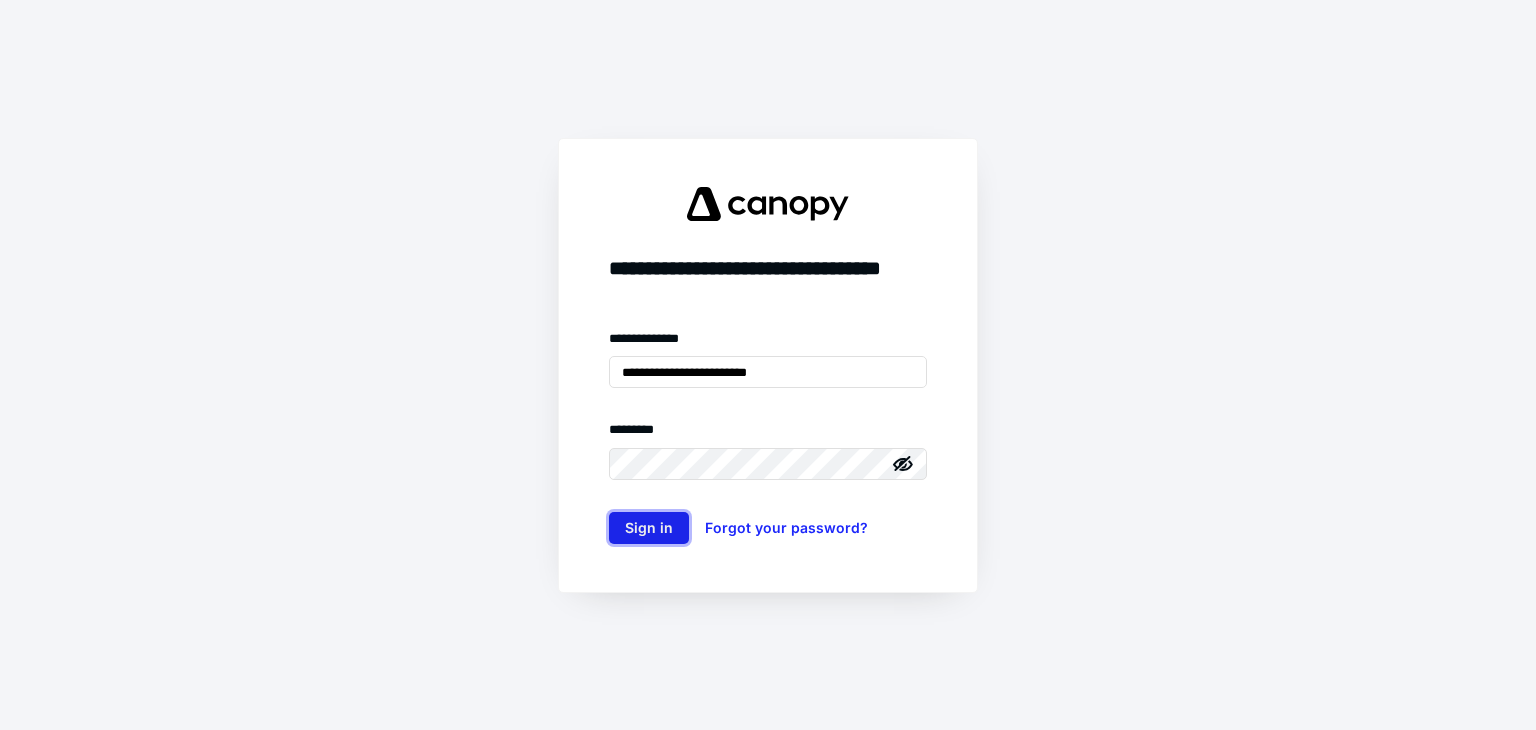 click on "Sign in" at bounding box center [649, 528] 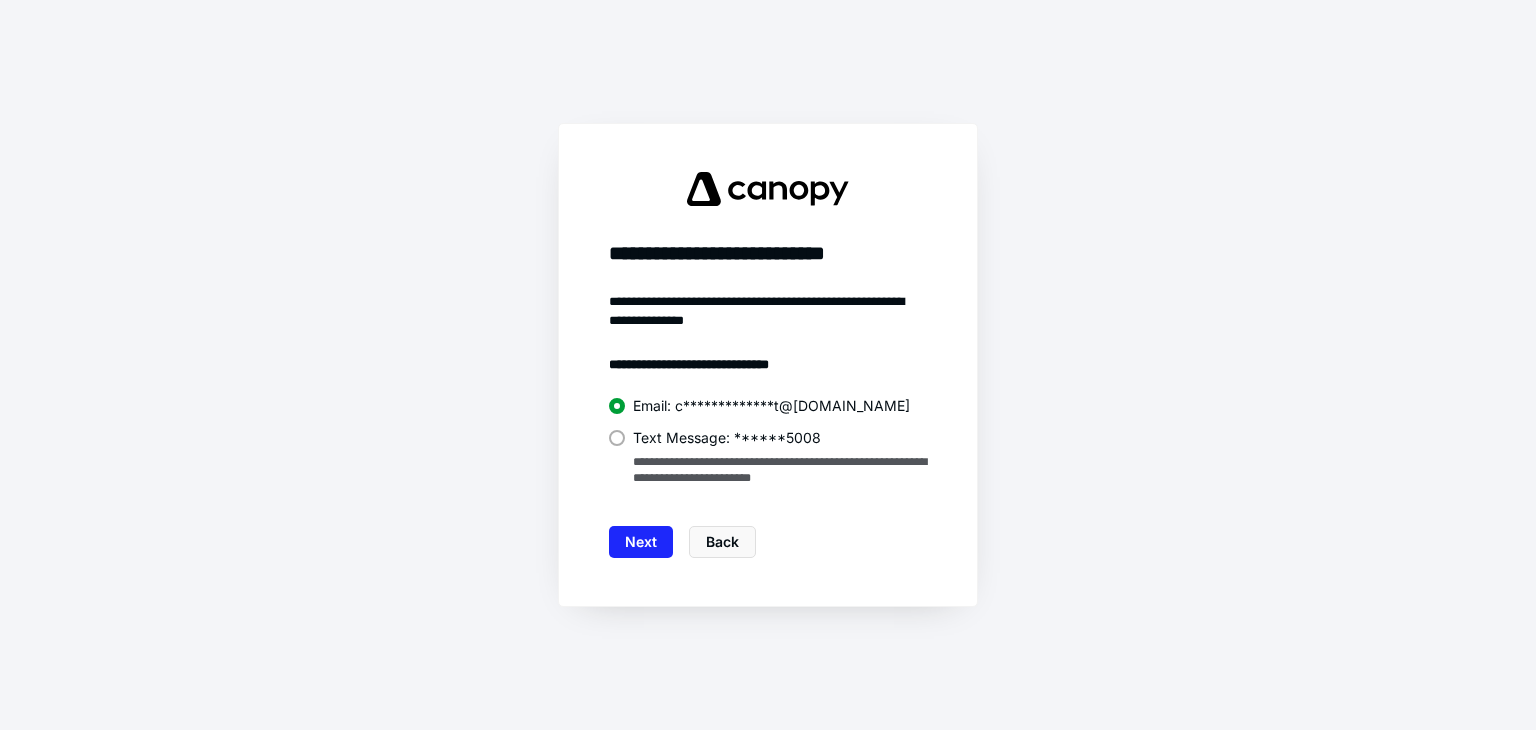 click at bounding box center (617, 438) 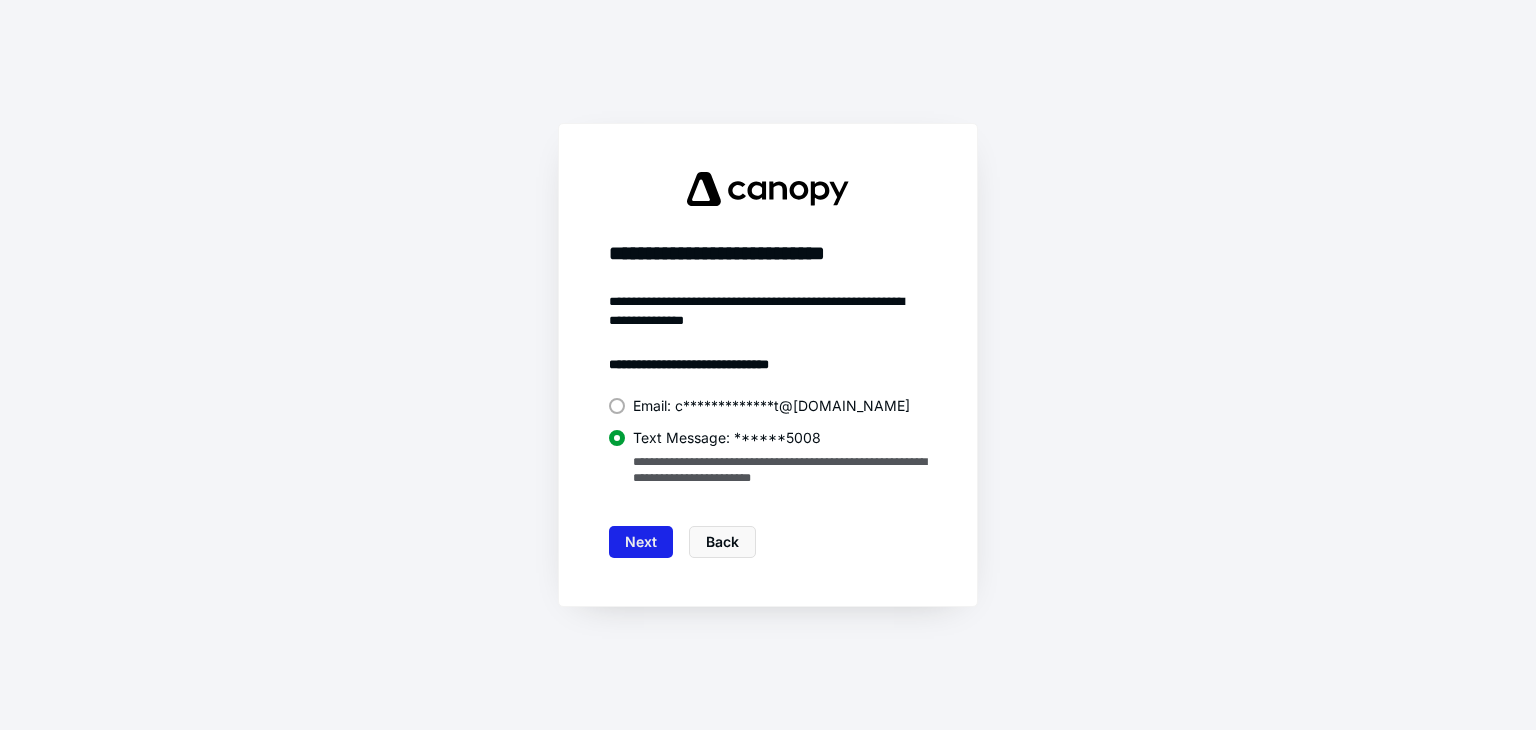 click on "Next" at bounding box center [641, 542] 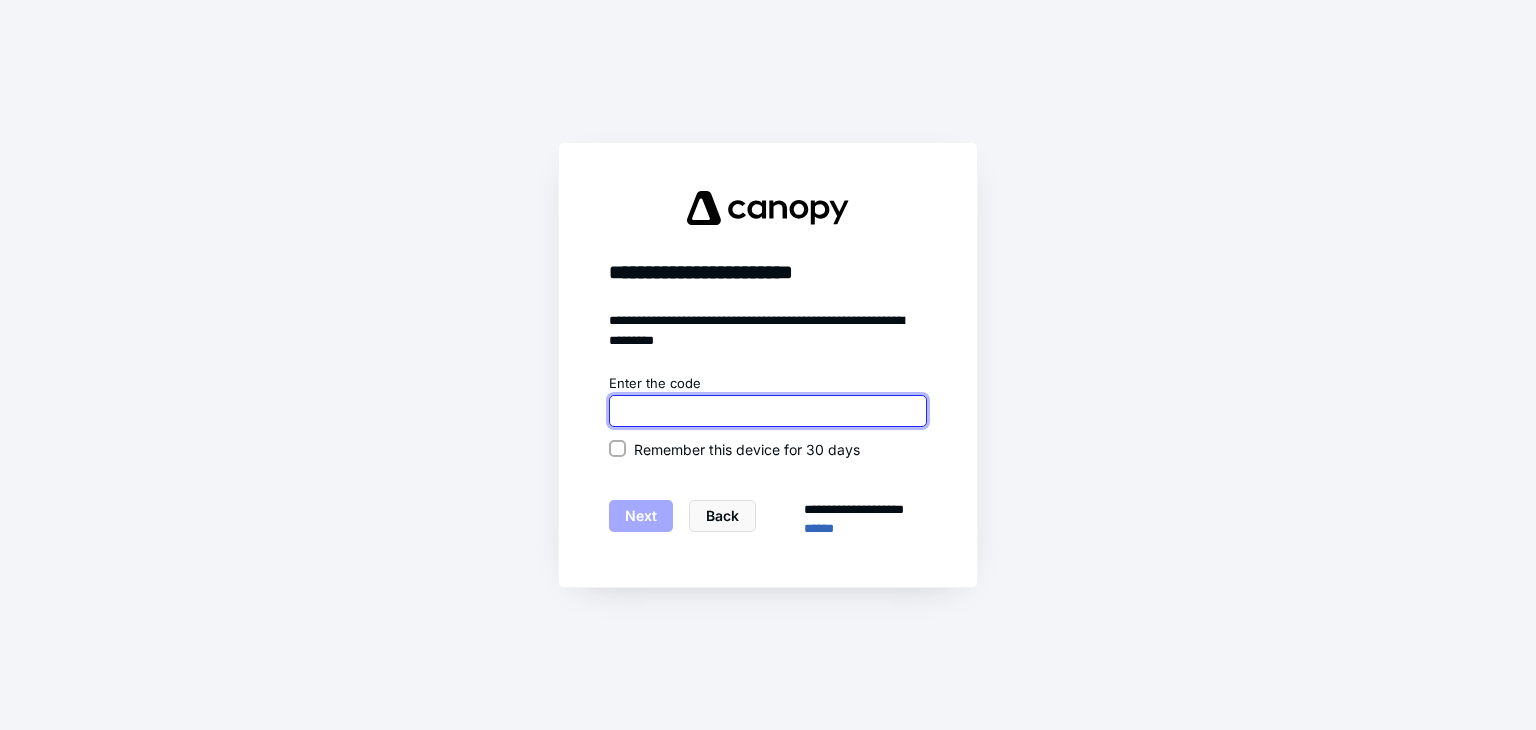 click at bounding box center [768, 411] 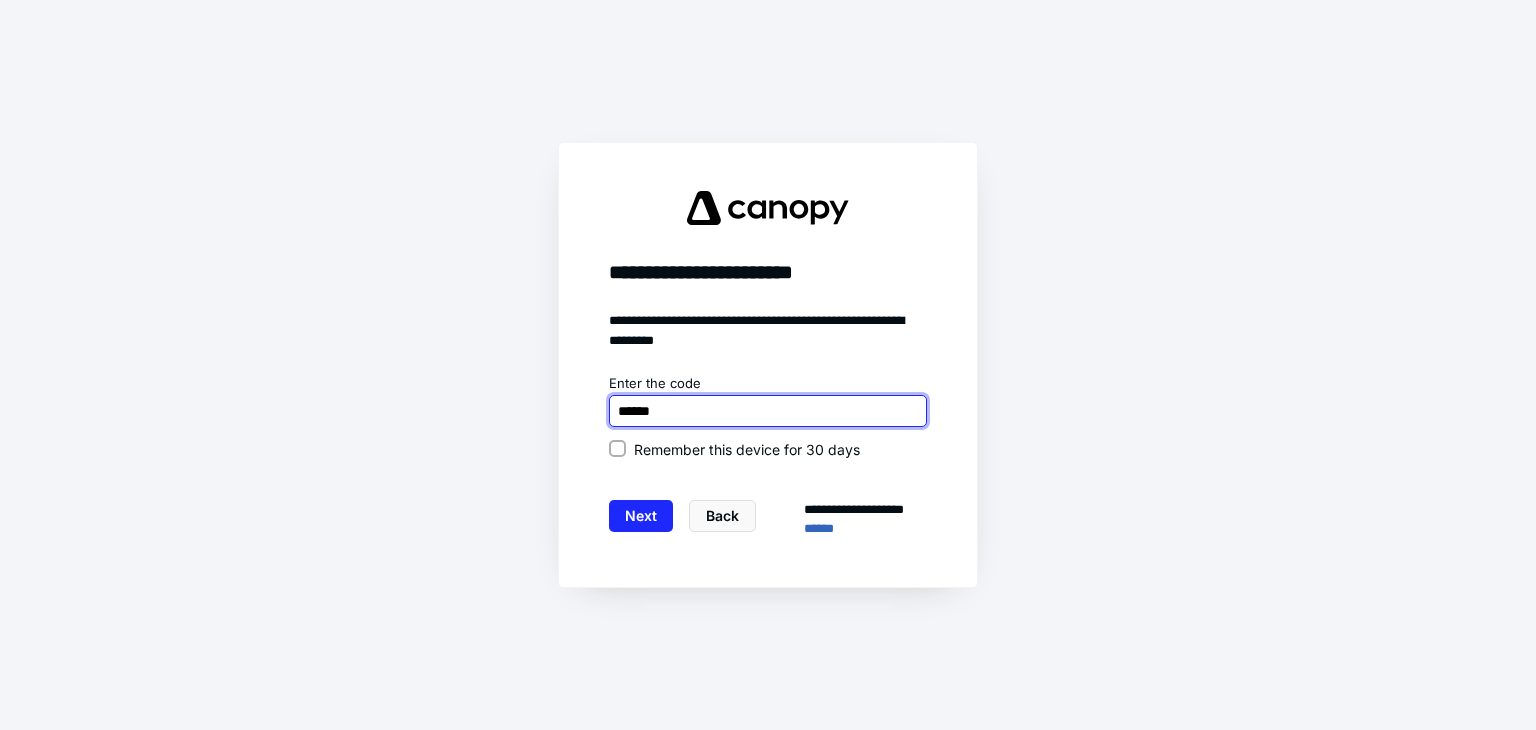 type on "******" 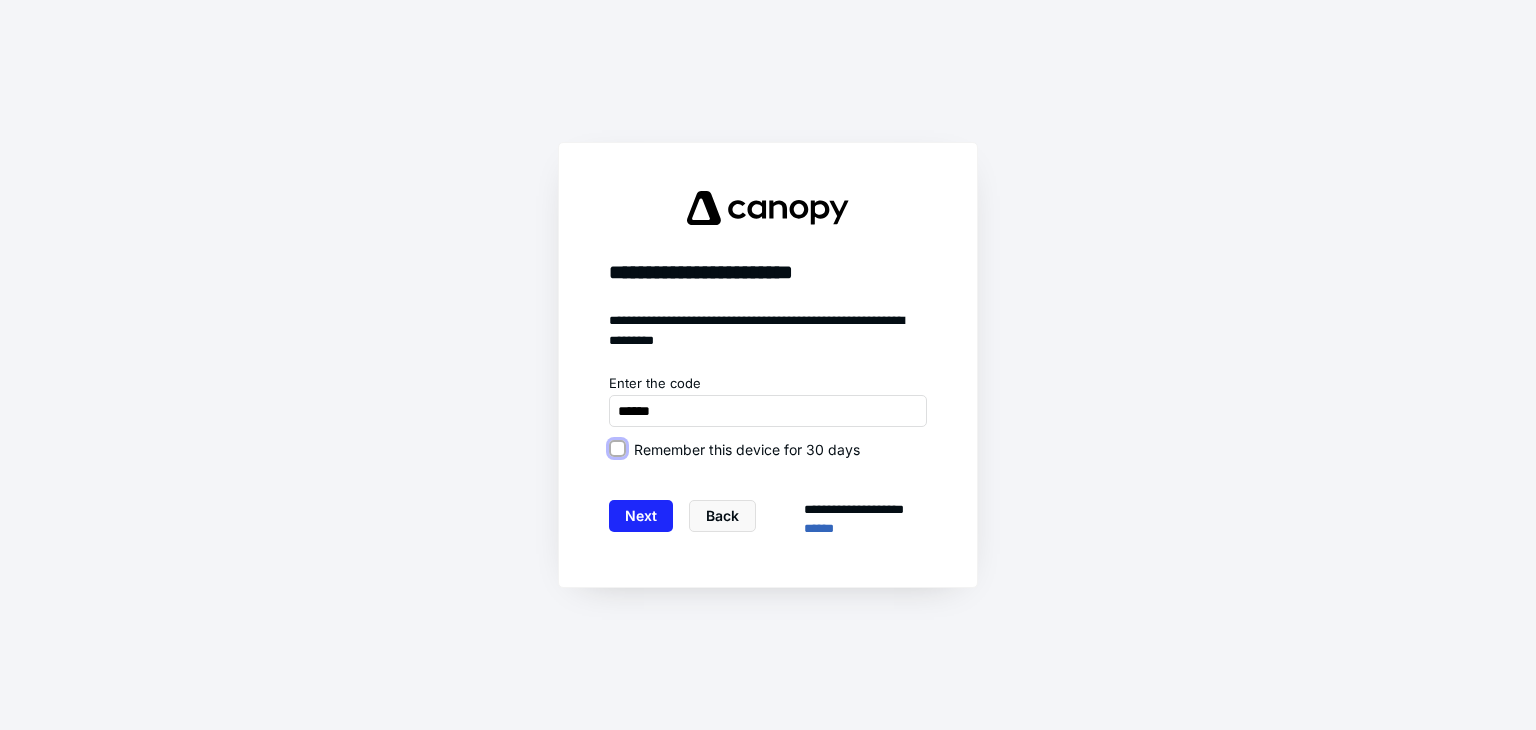 click on "Remember this device for 30 days" at bounding box center [617, 449] 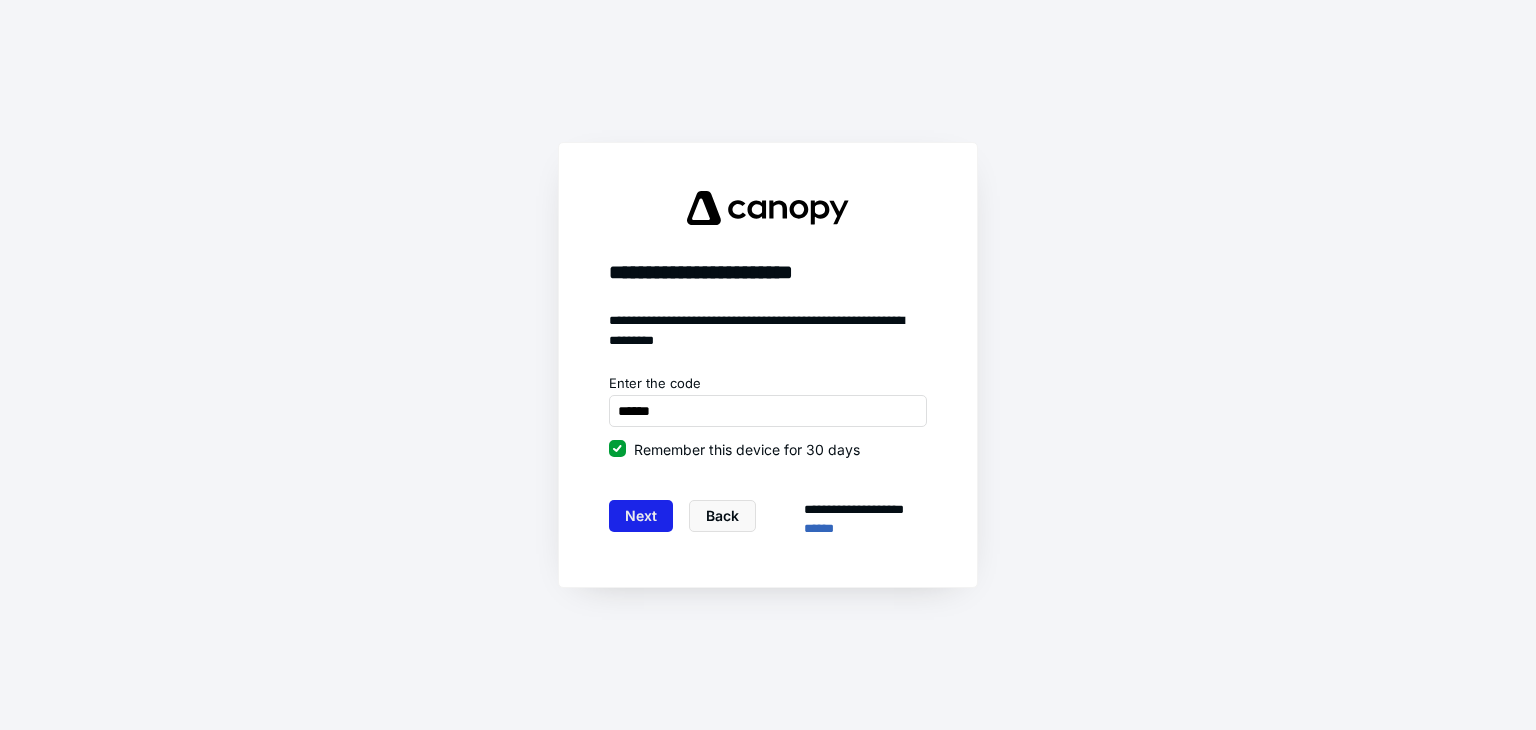 click on "Next" at bounding box center (641, 516) 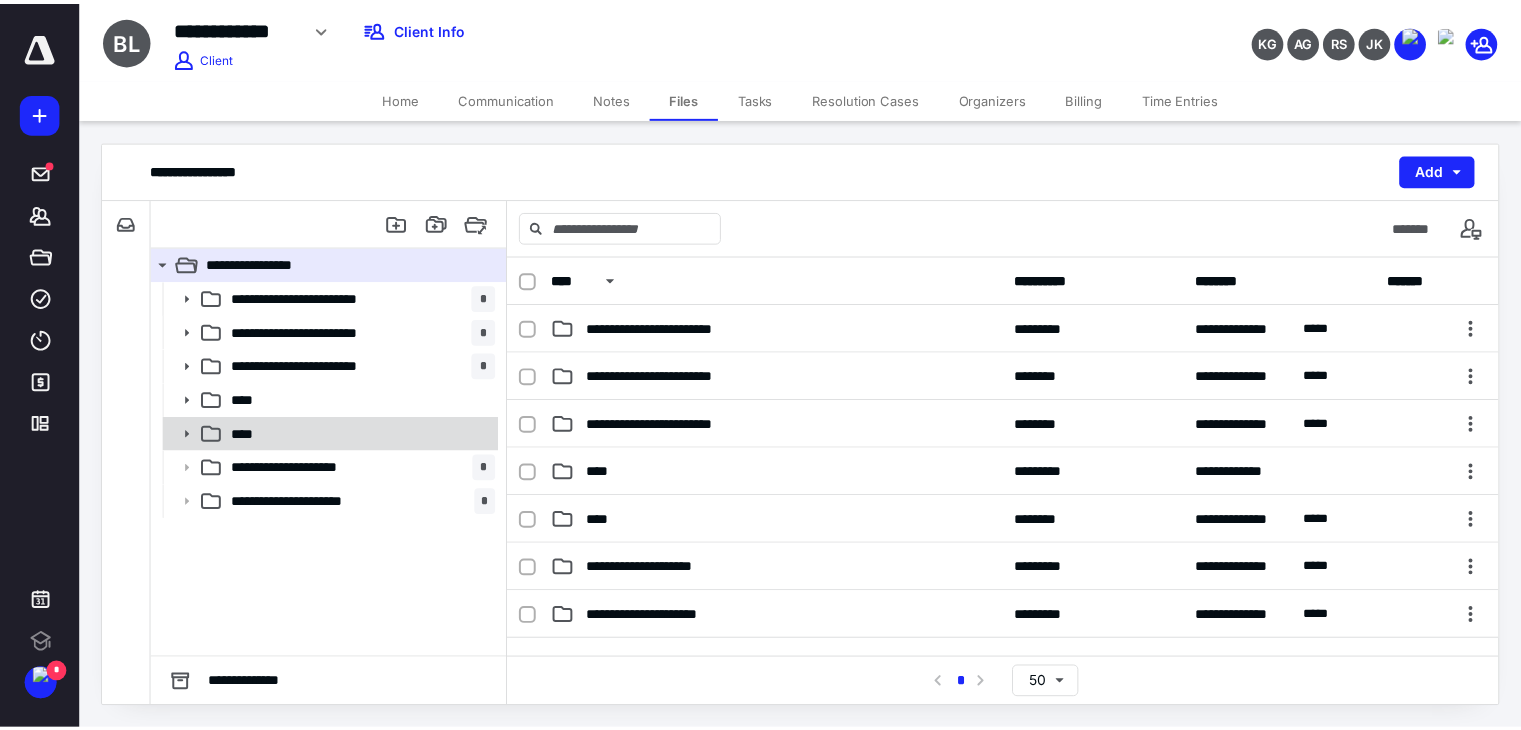 scroll, scrollTop: 0, scrollLeft: 0, axis: both 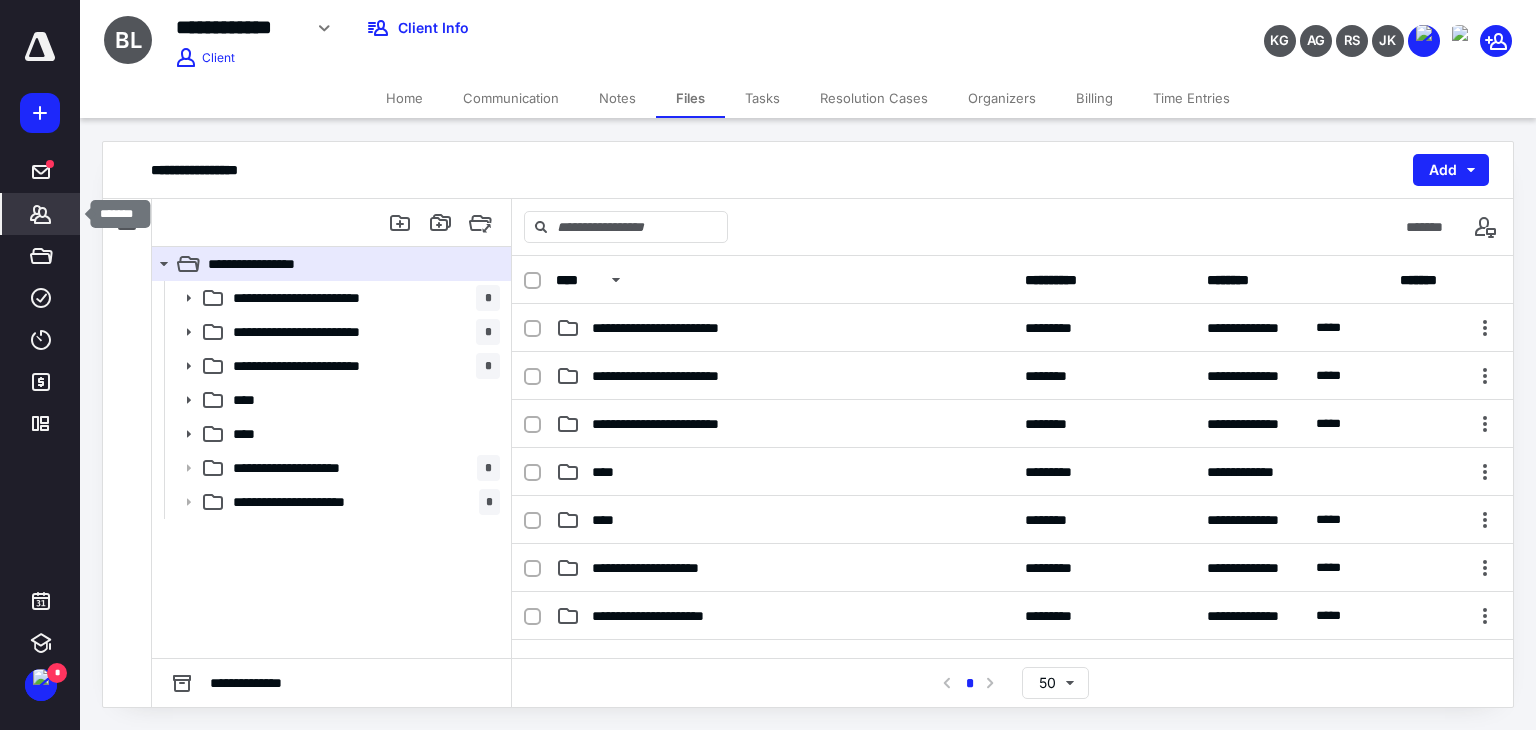 click 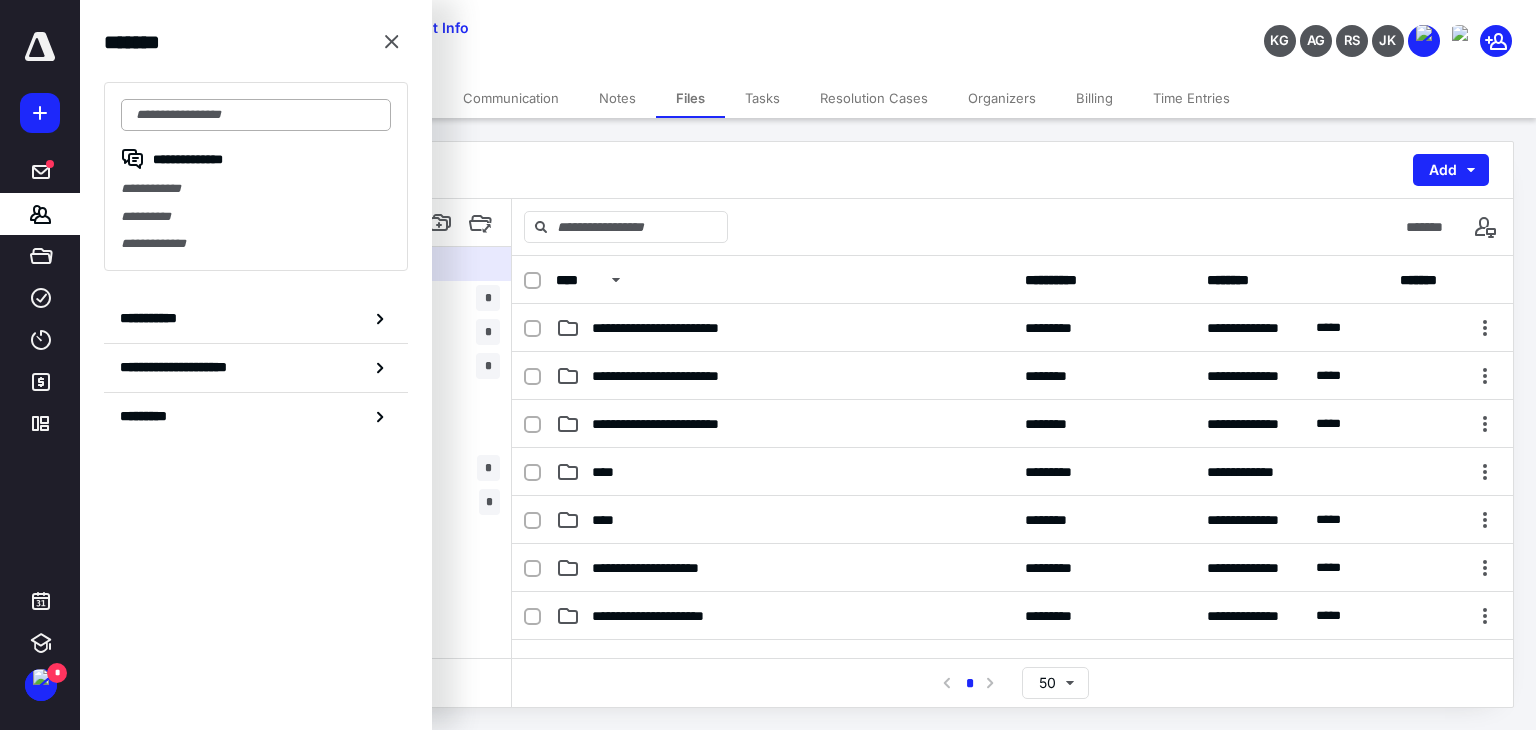 click at bounding box center (256, 115) 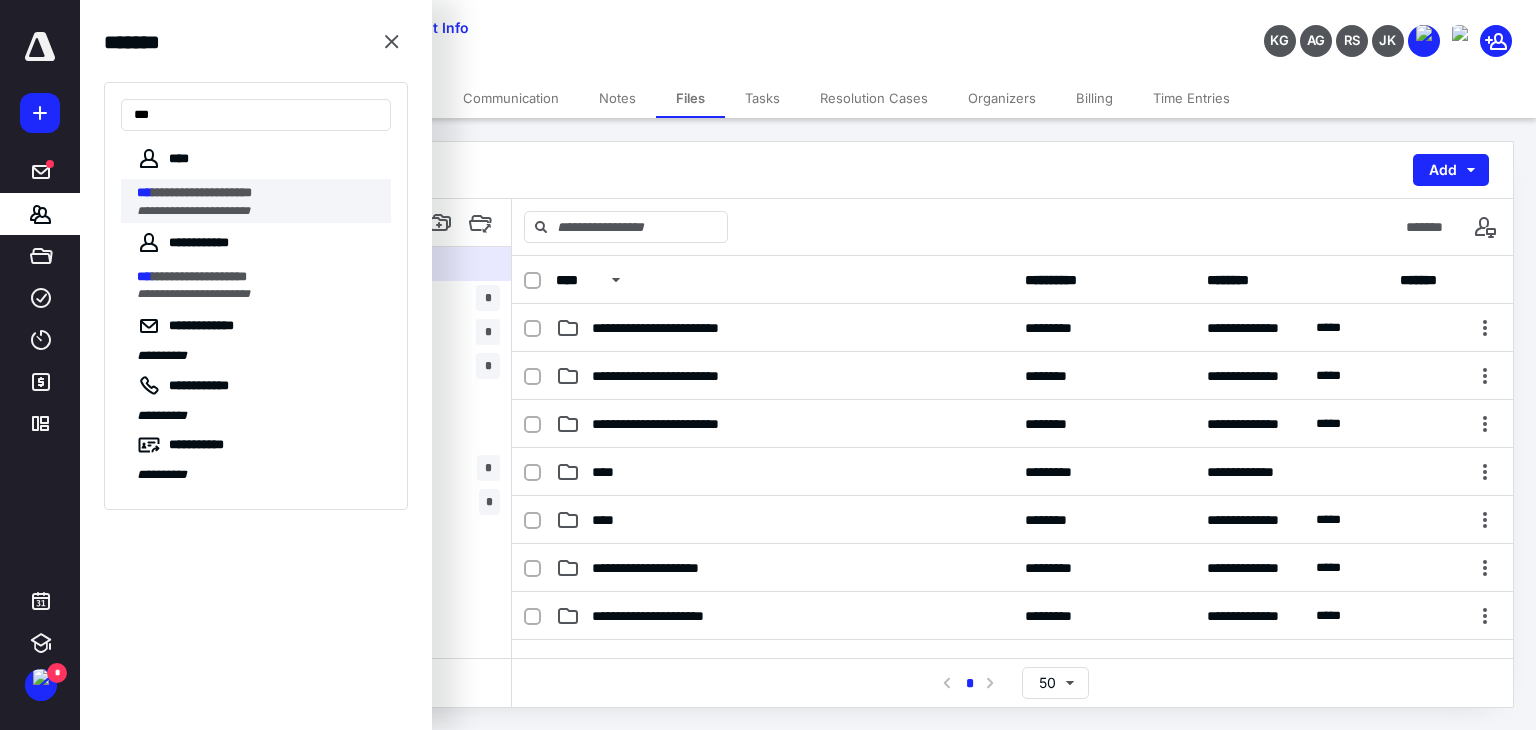 type on "***" 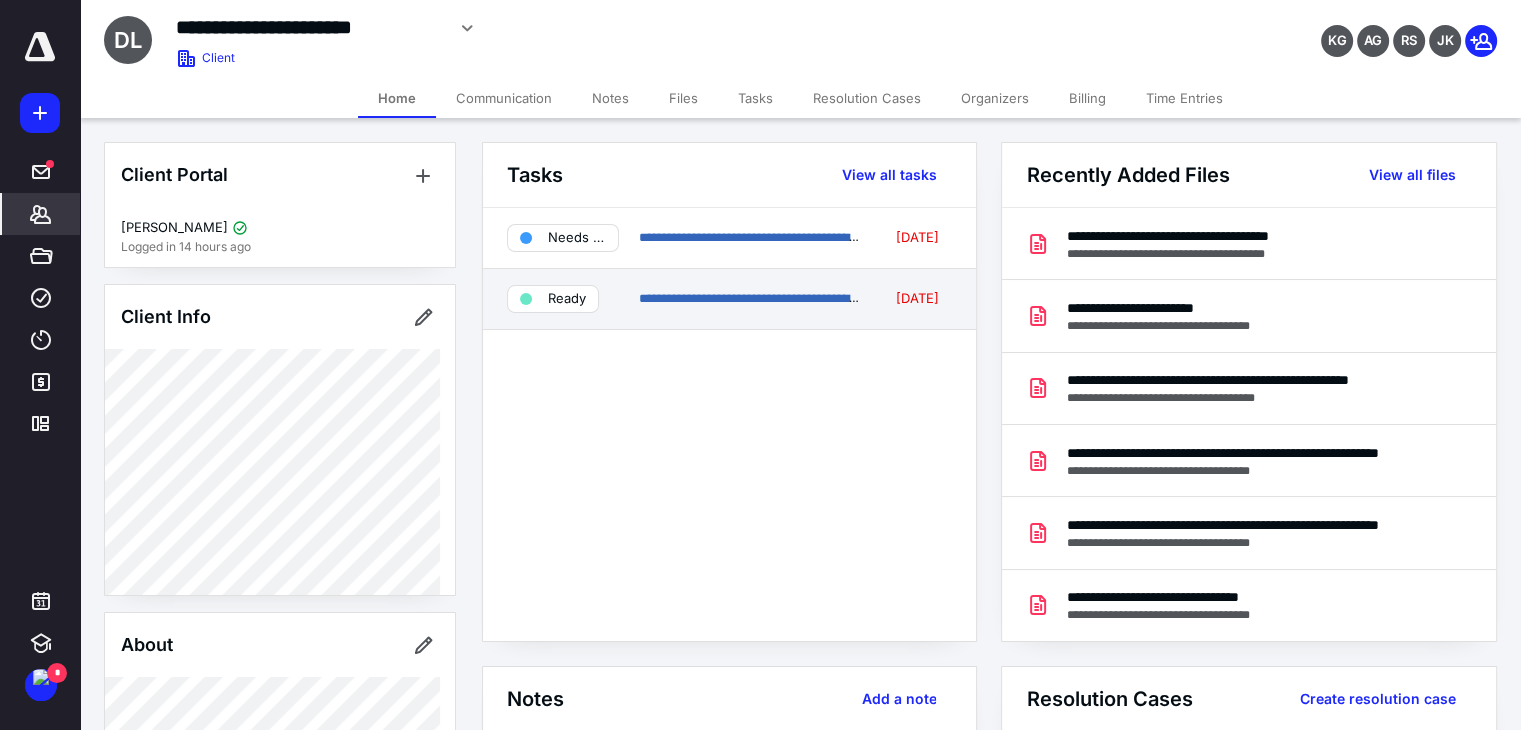 click on "**********" at bounding box center (751, 299) 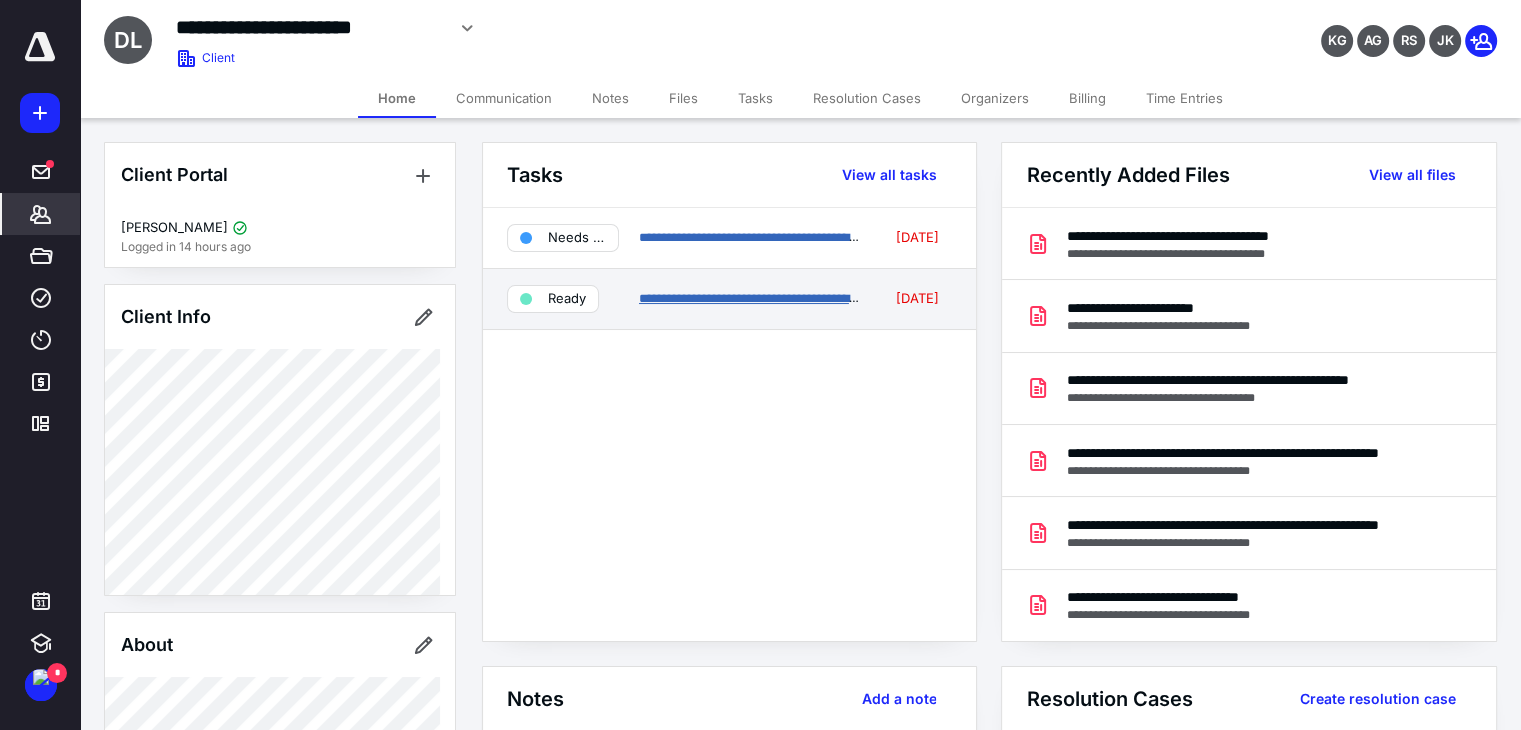 click on "**********" at bounding box center [764, 298] 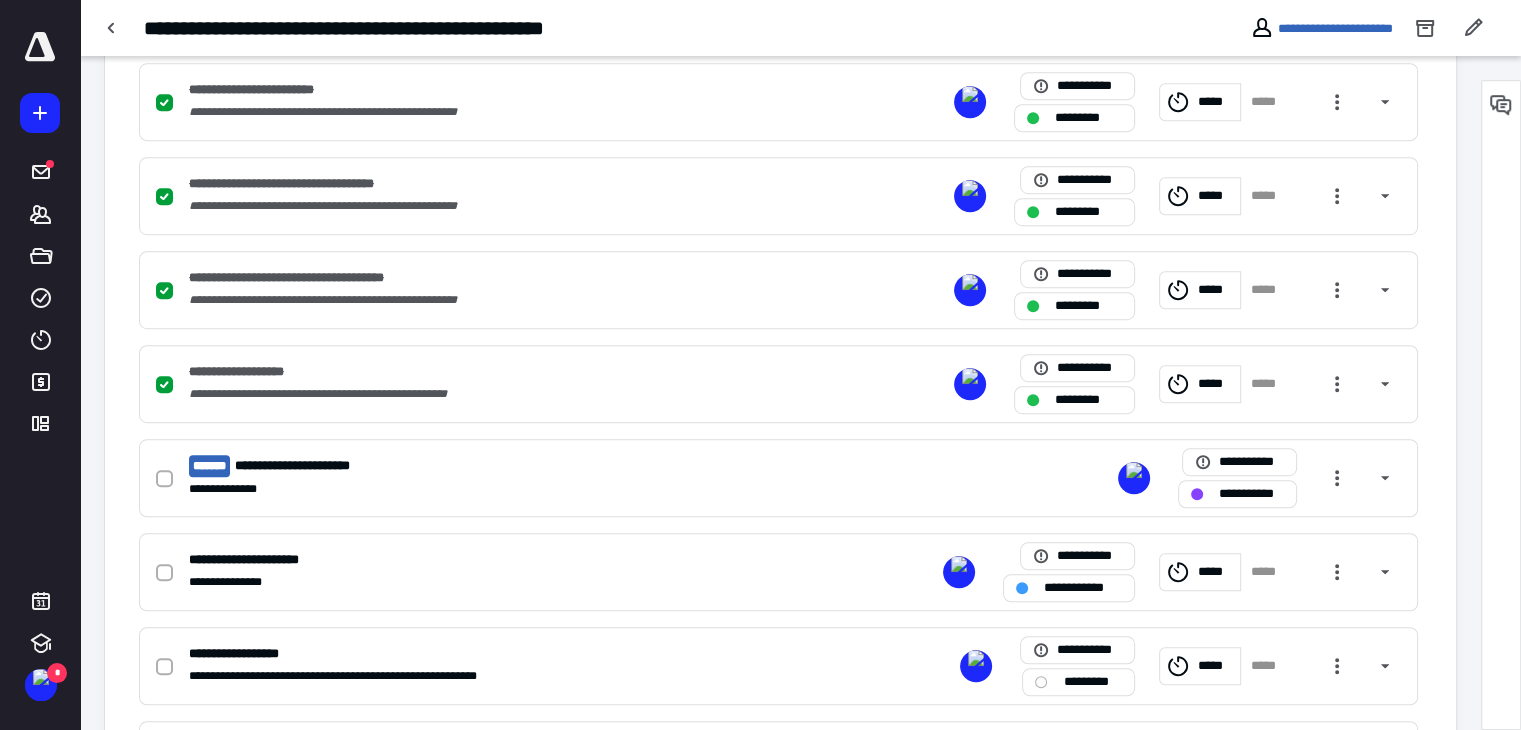 scroll, scrollTop: 1180, scrollLeft: 0, axis: vertical 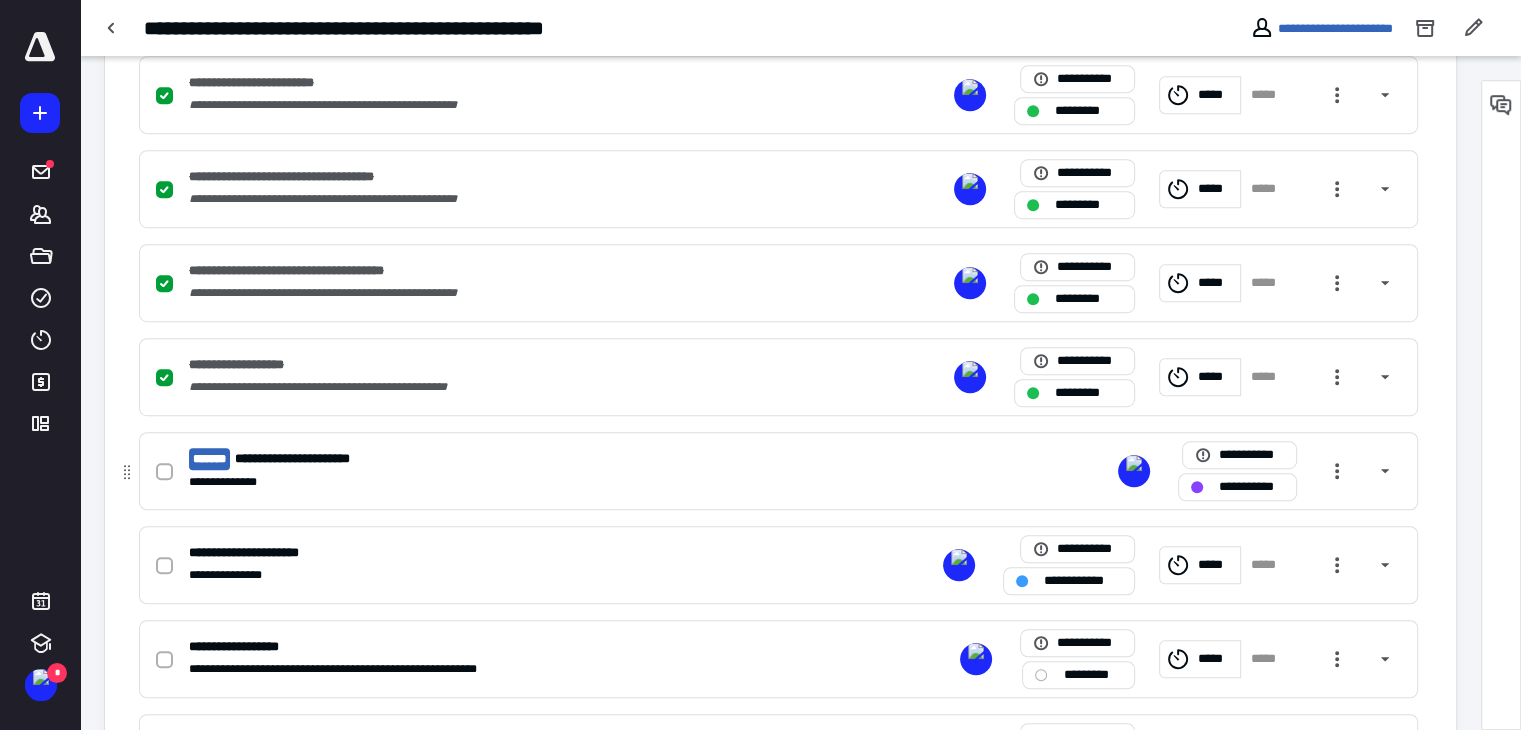 click 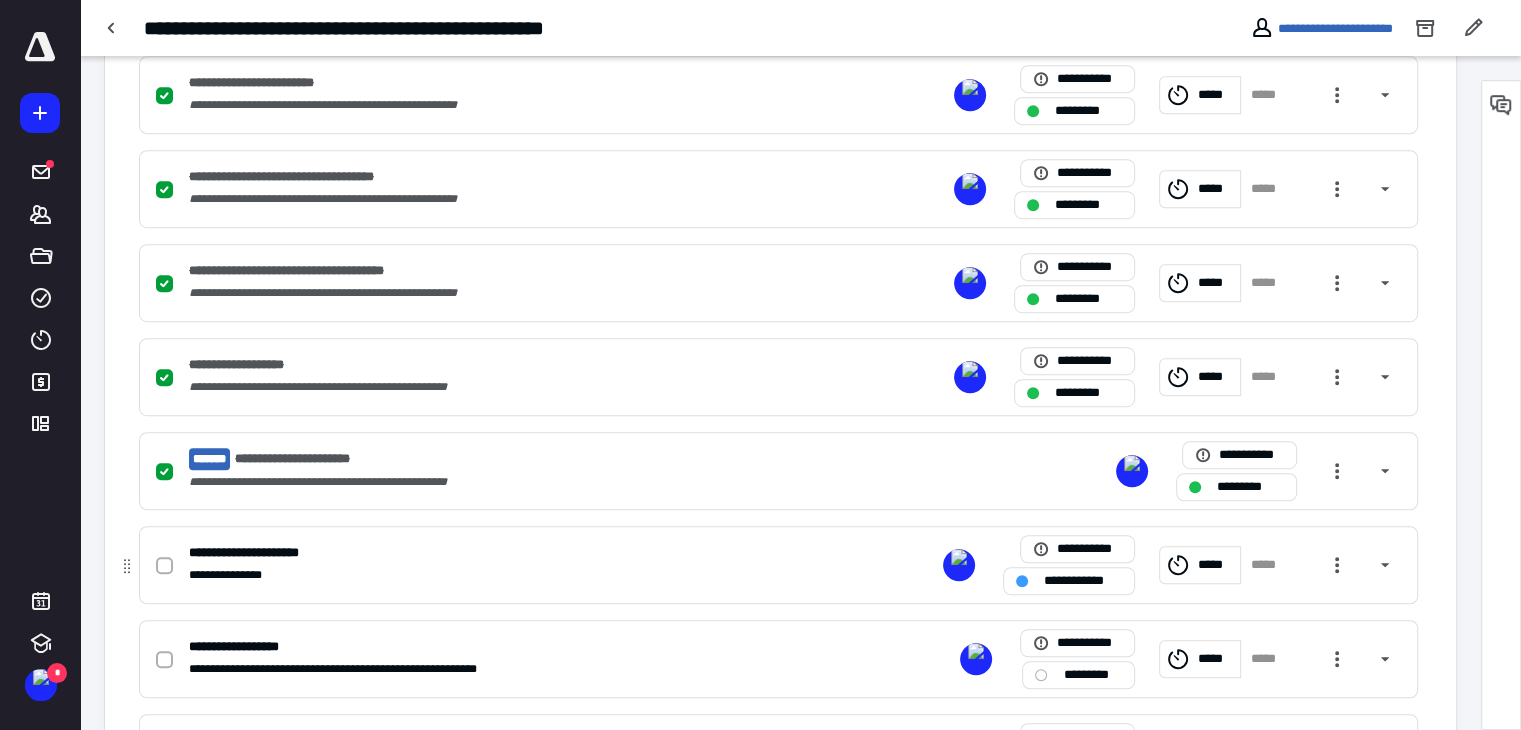 click 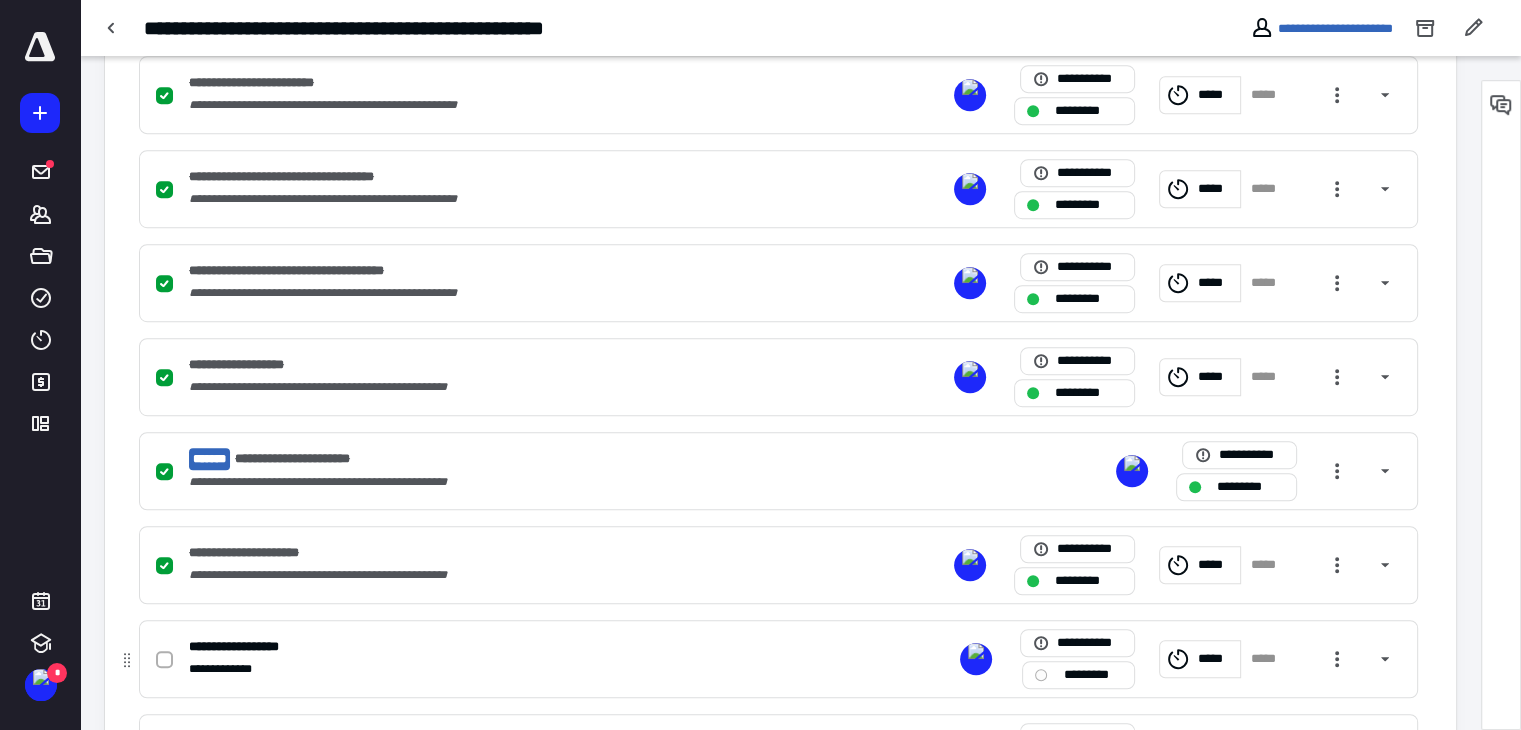 click at bounding box center [164, 660] 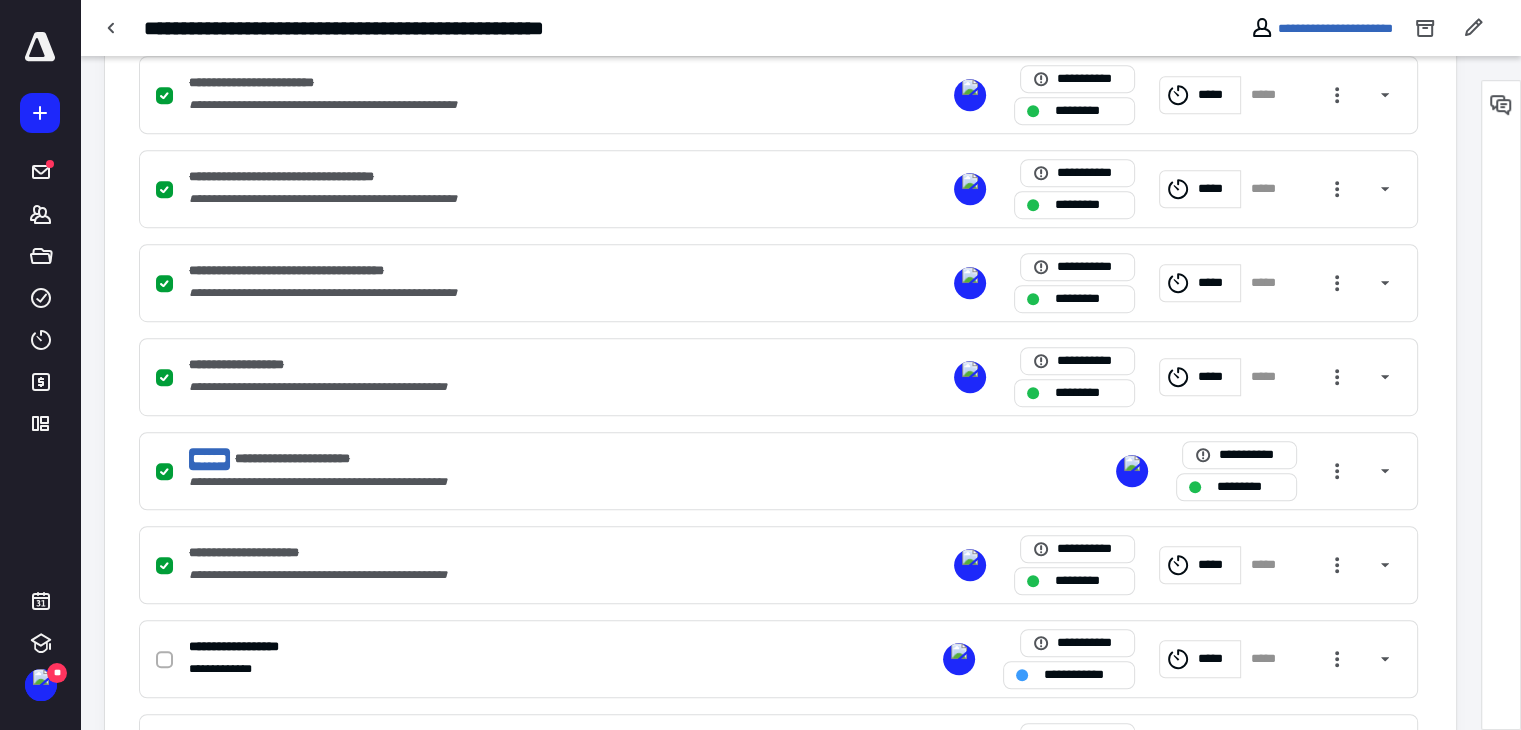 scroll, scrollTop: 1291, scrollLeft: 0, axis: vertical 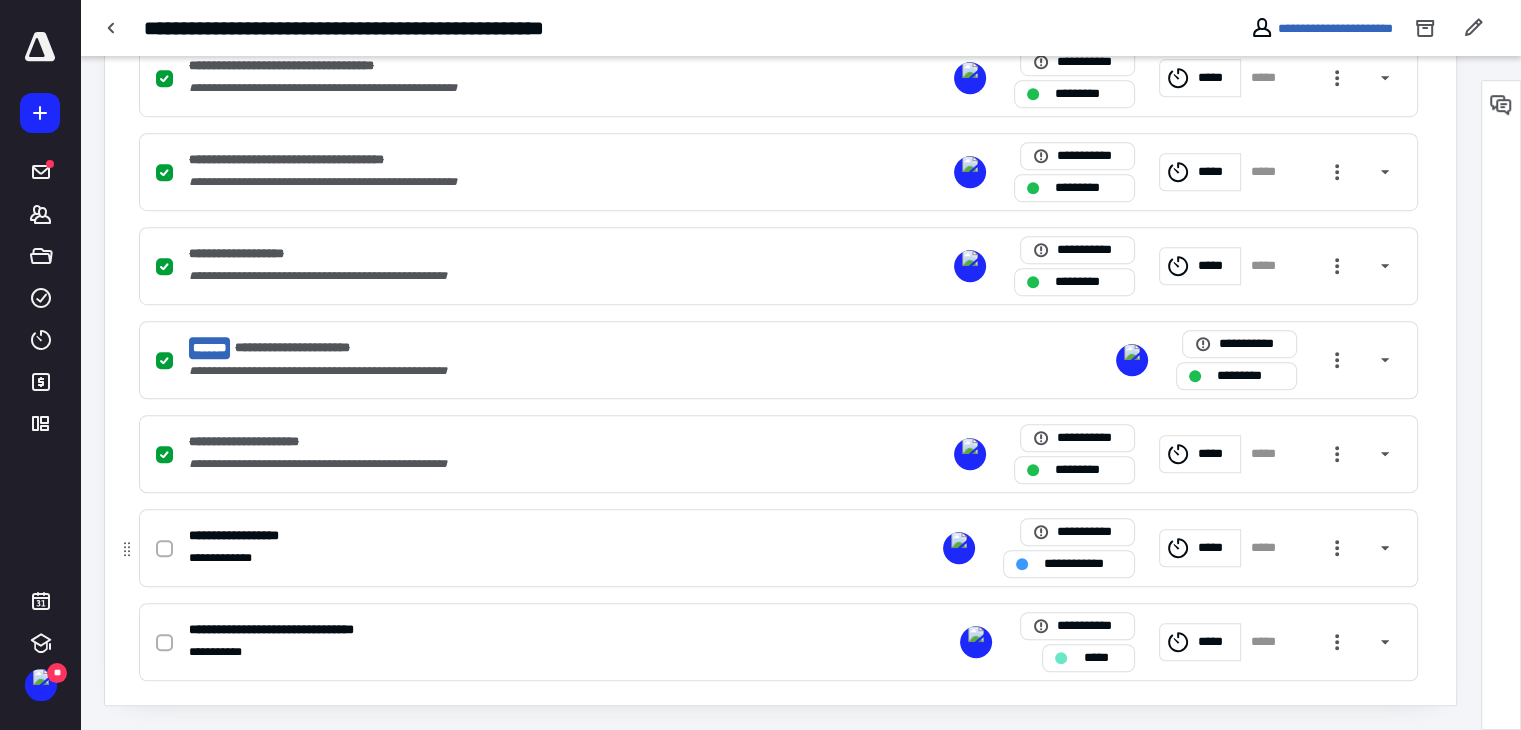 click at bounding box center [164, 549] 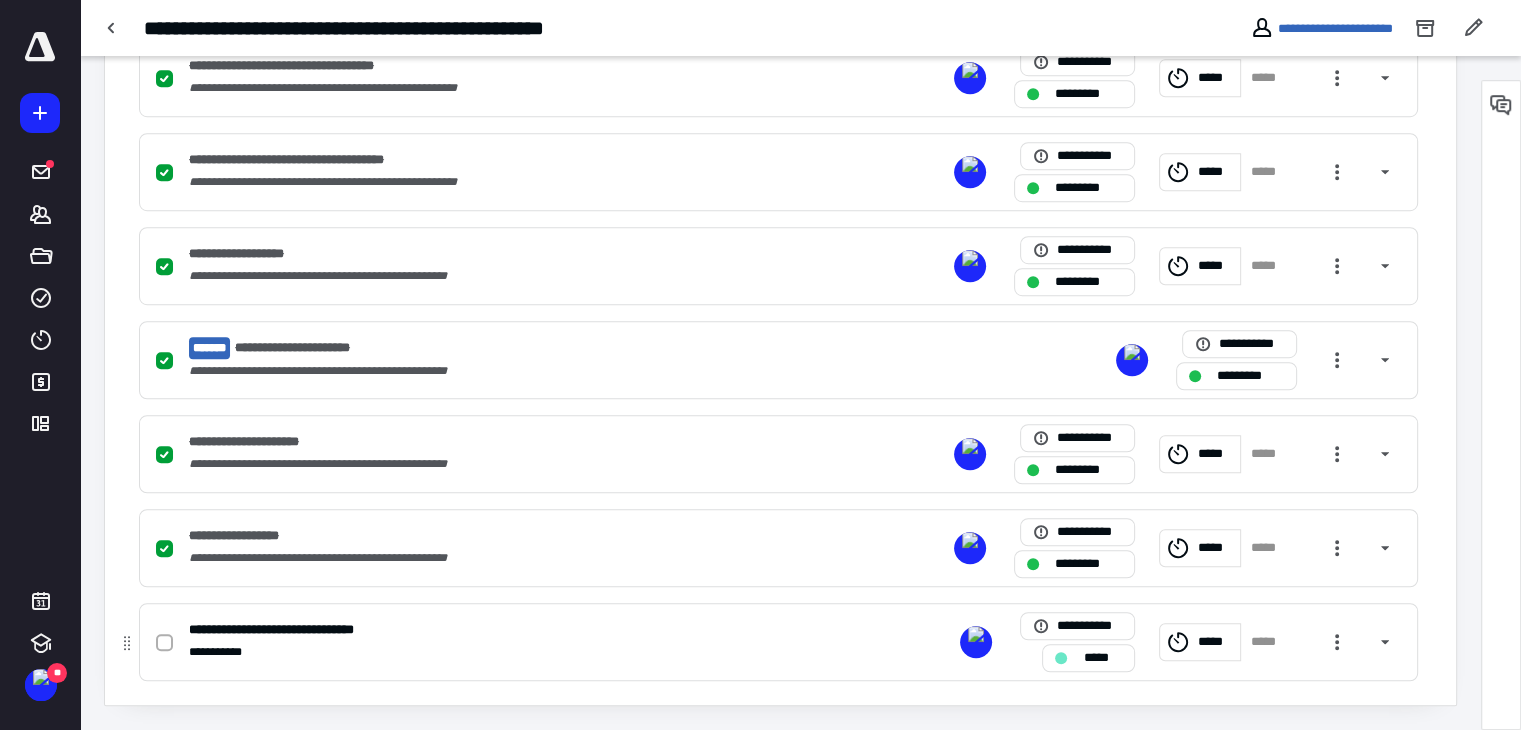 click 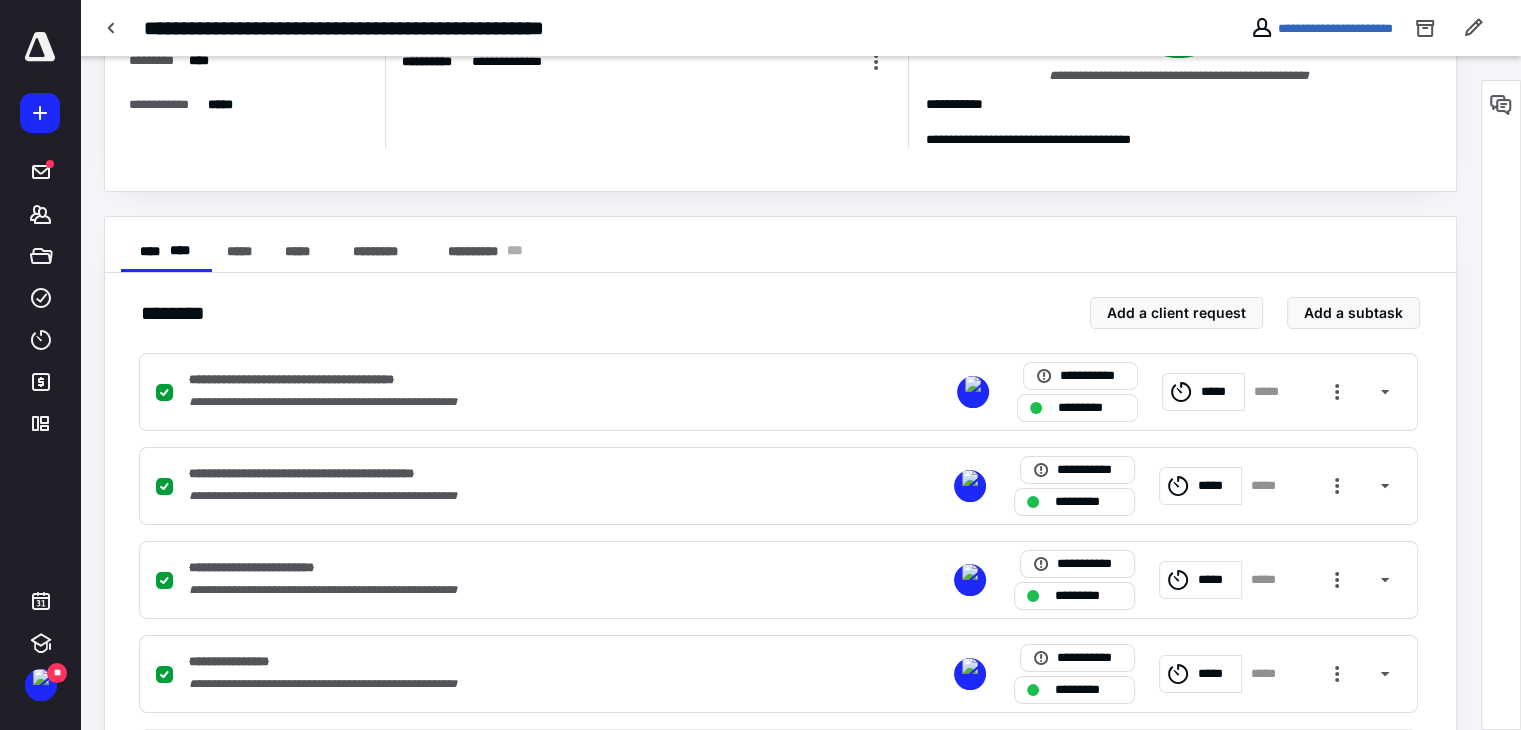 scroll, scrollTop: 0, scrollLeft: 0, axis: both 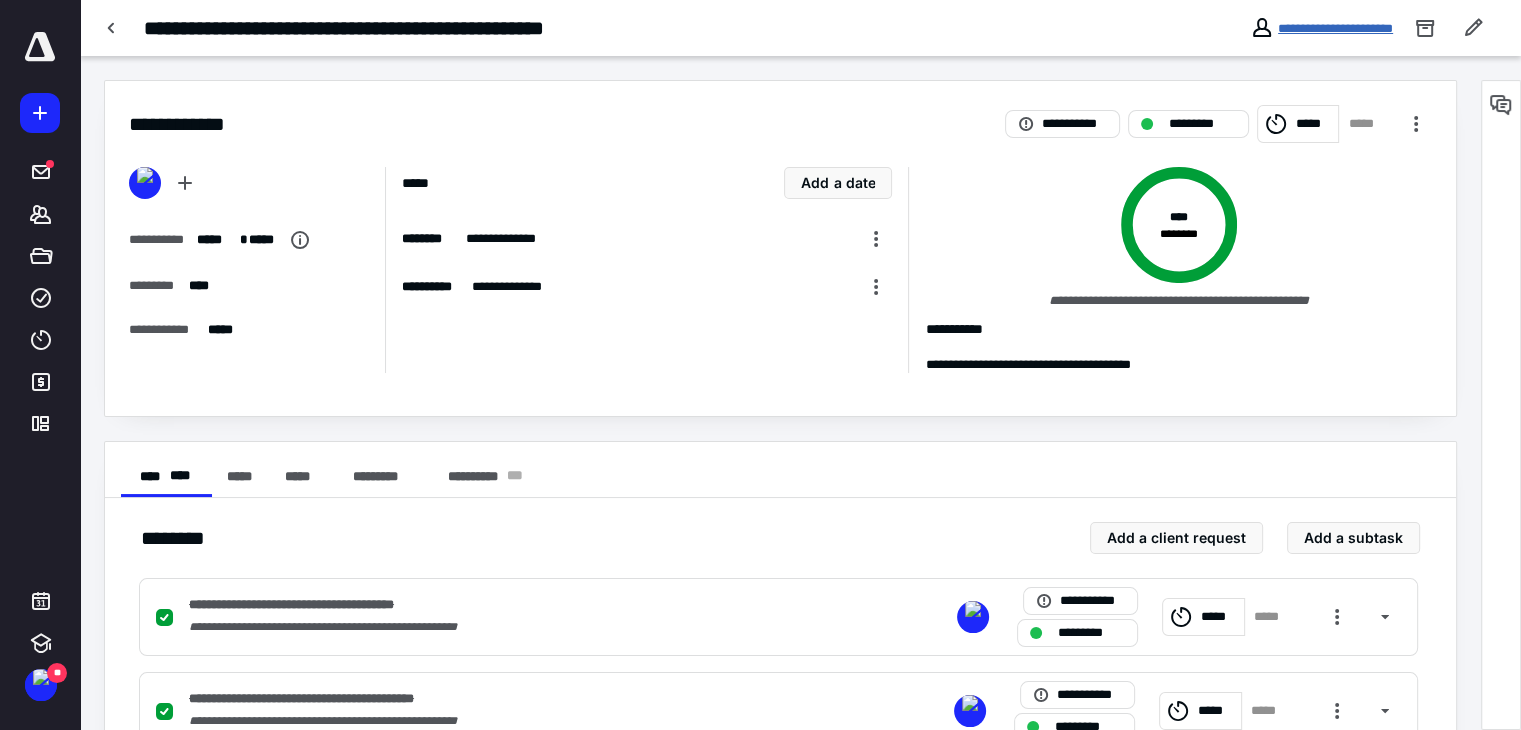click on "**********" at bounding box center [1335, 28] 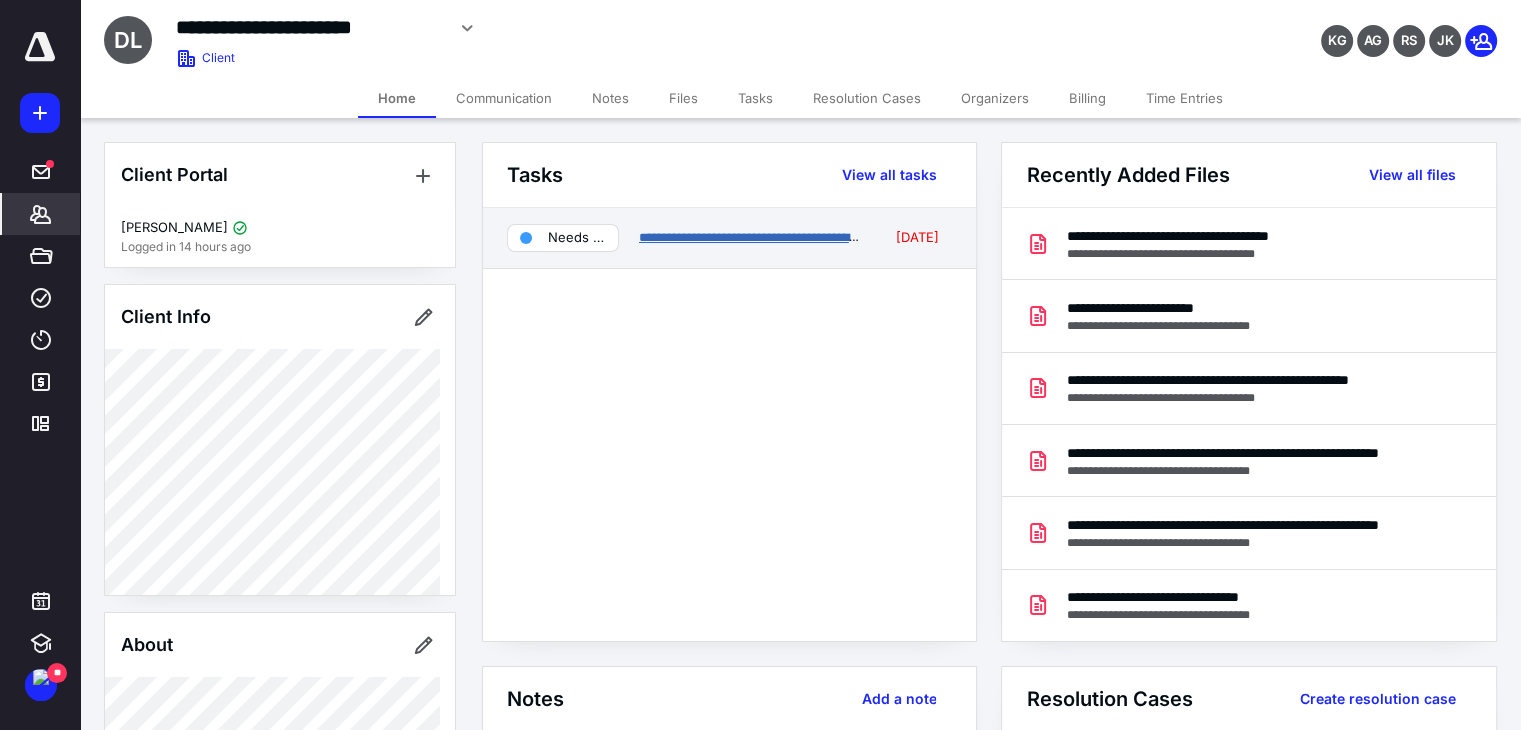 click on "**********" at bounding box center [766, 237] 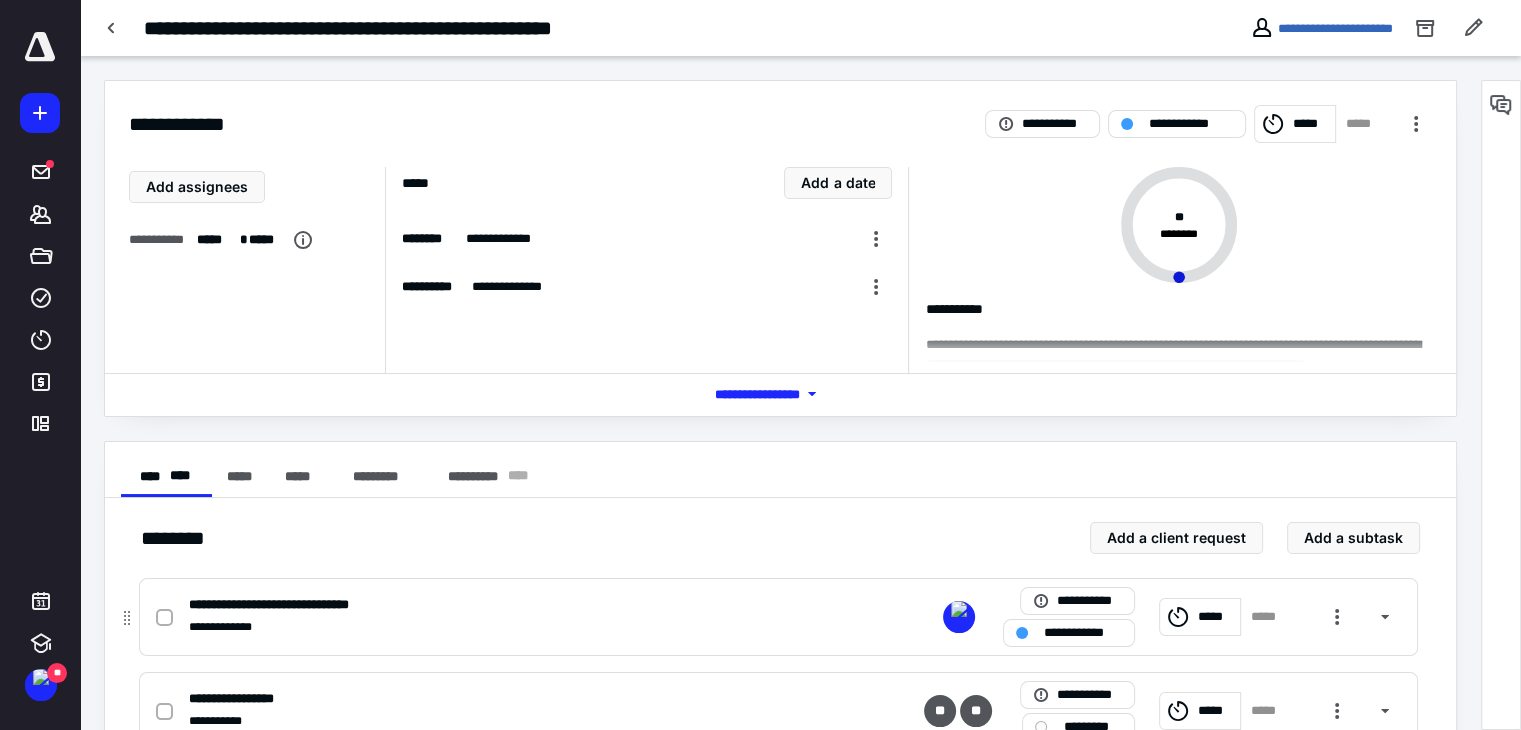click 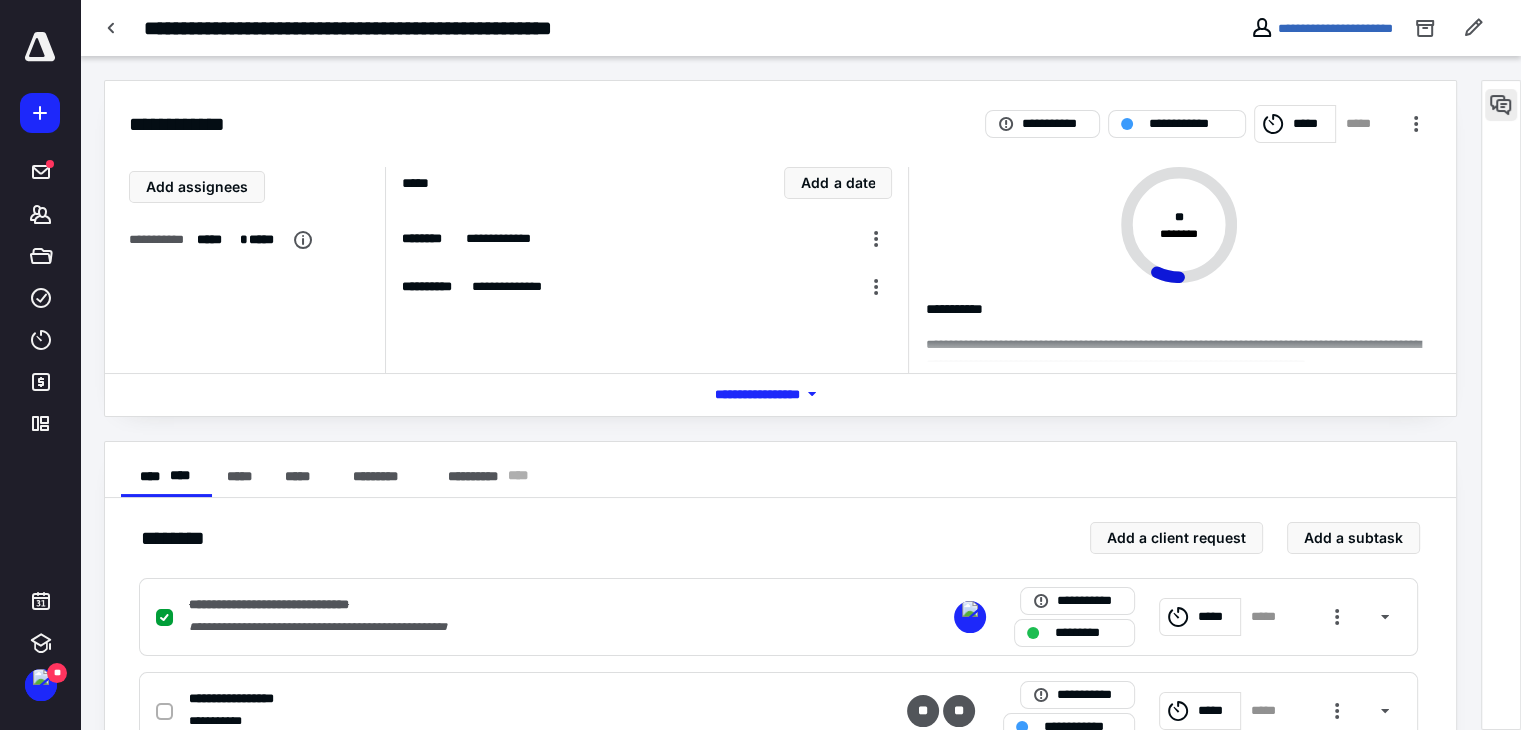 click at bounding box center [1501, 105] 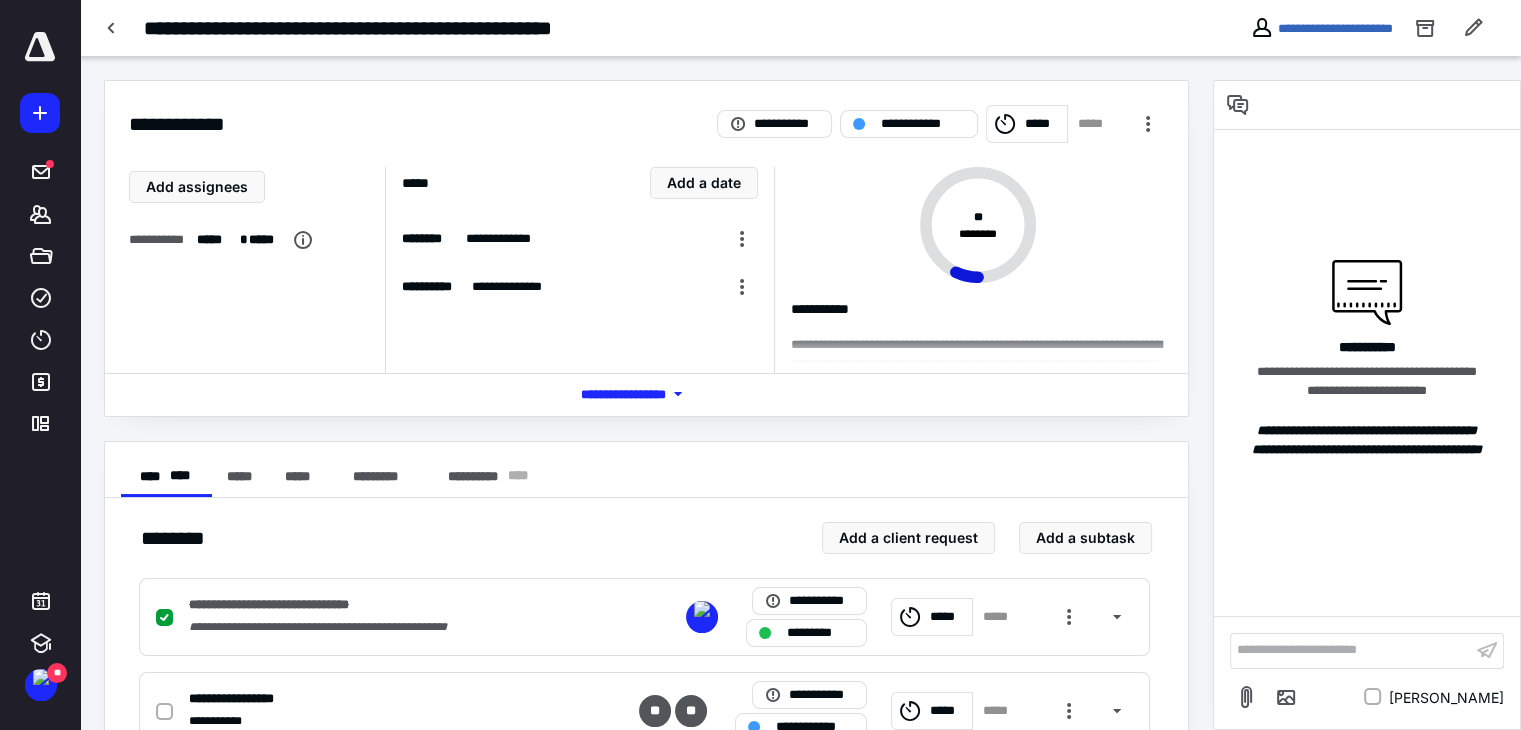 click on "**********" at bounding box center [1351, 650] 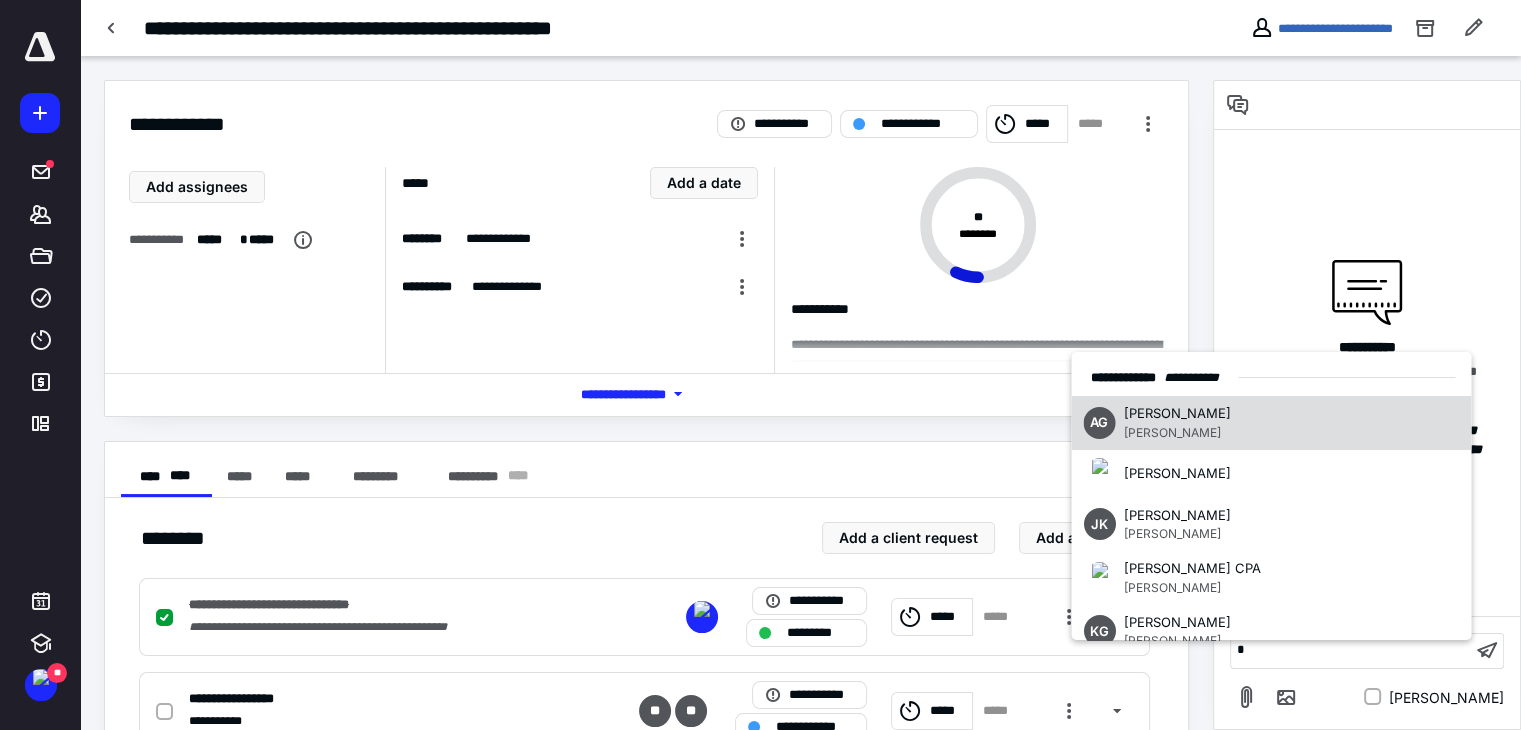 click on "AG ALDRIN ALDRIN GALO" at bounding box center [1271, 423] 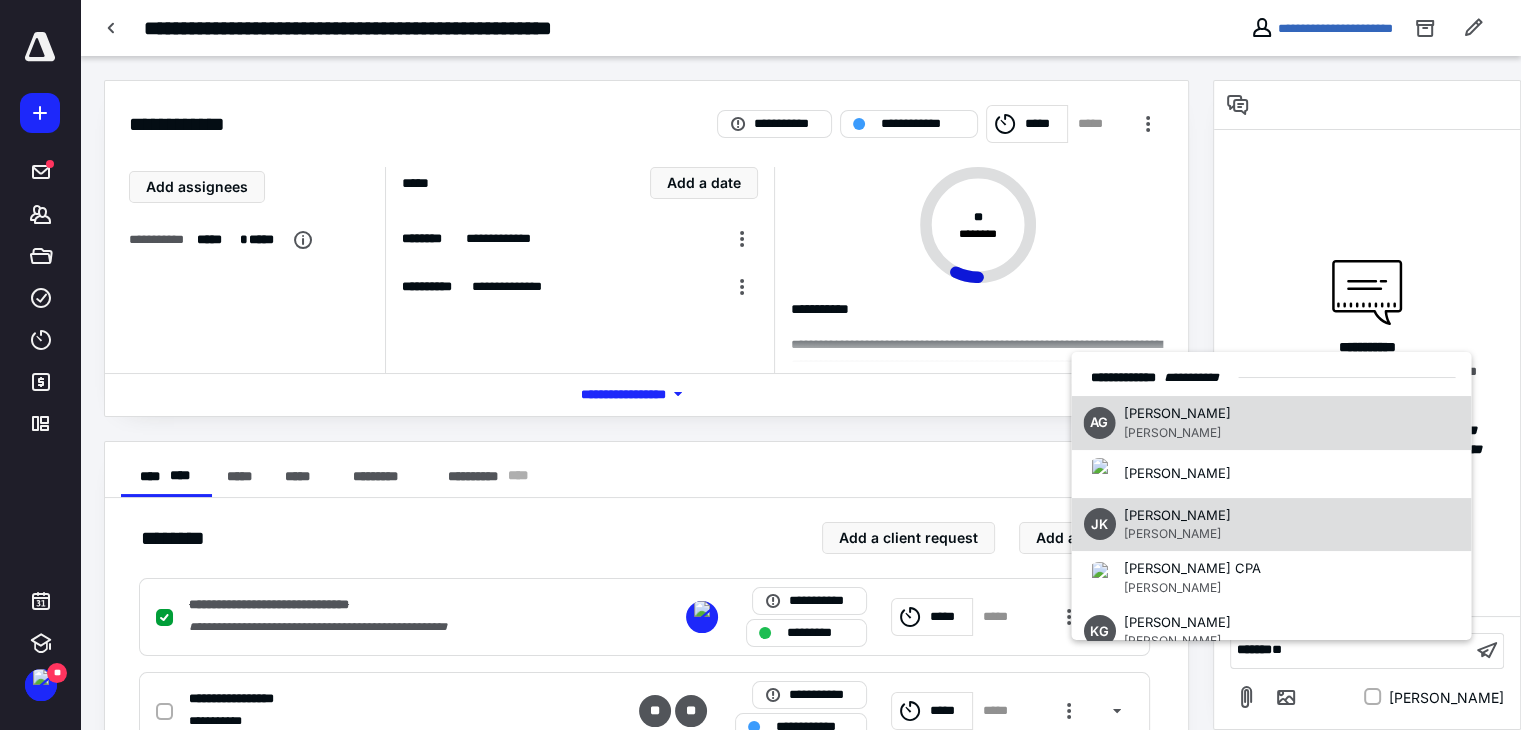 click on "Jeremy Knight" at bounding box center [1171, 533] 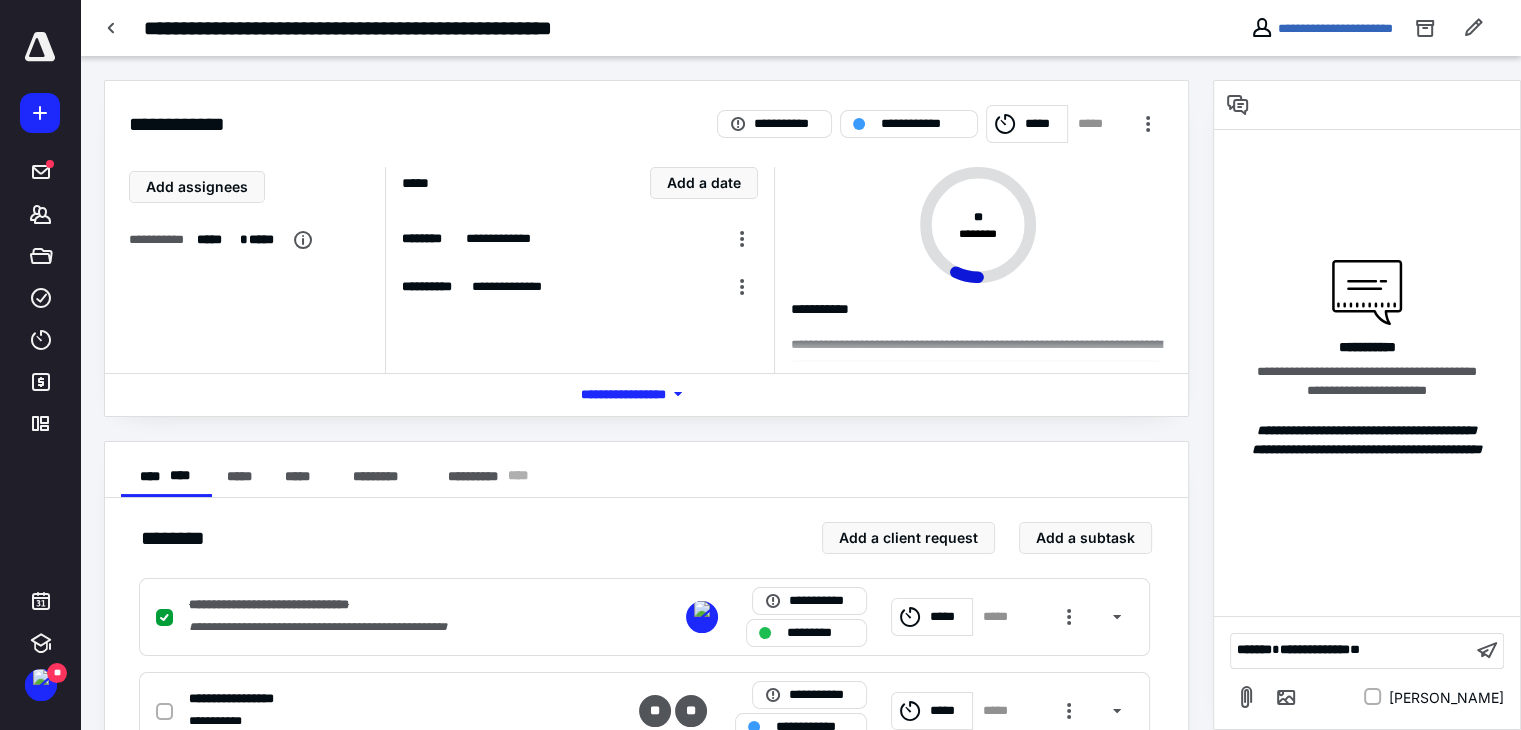 type 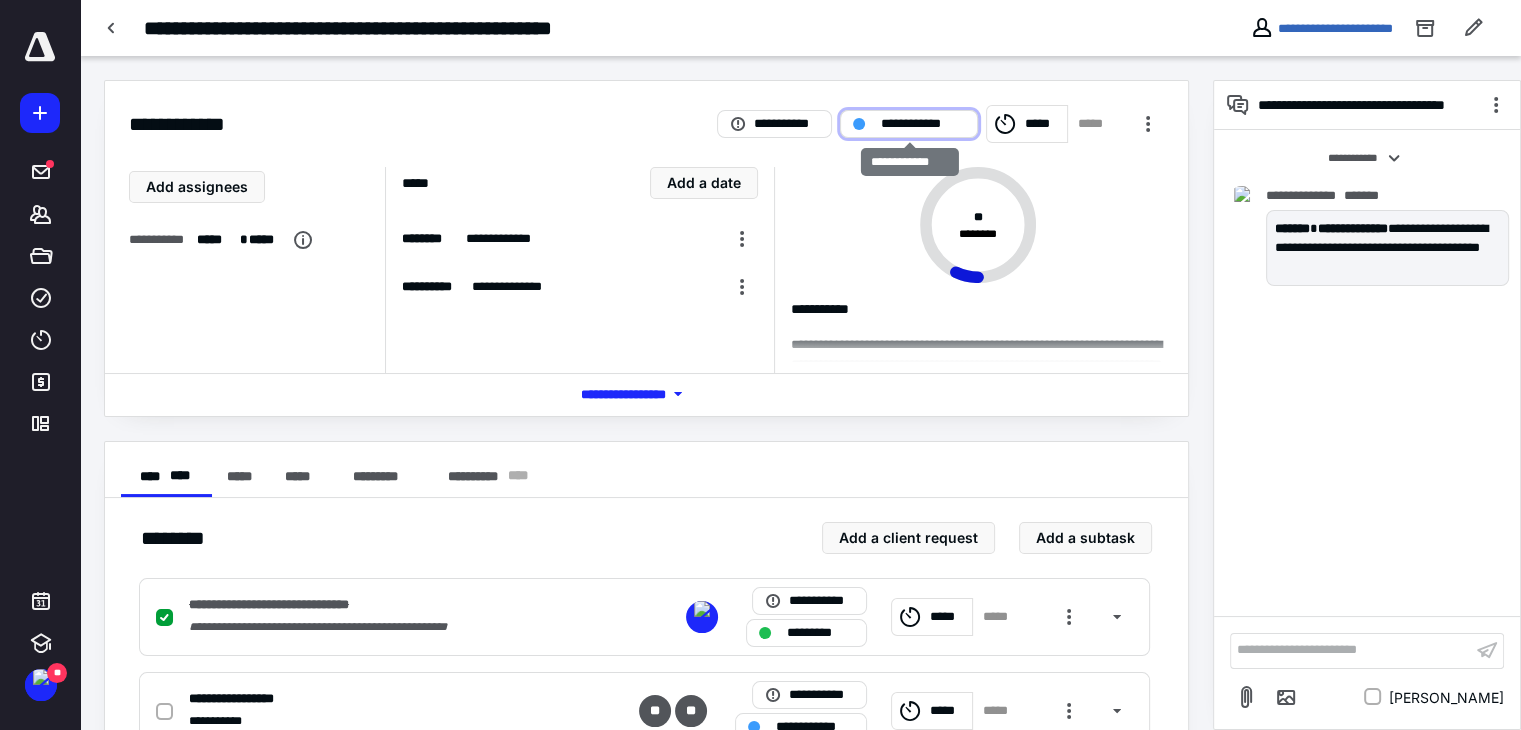 click on "**********" at bounding box center [923, 124] 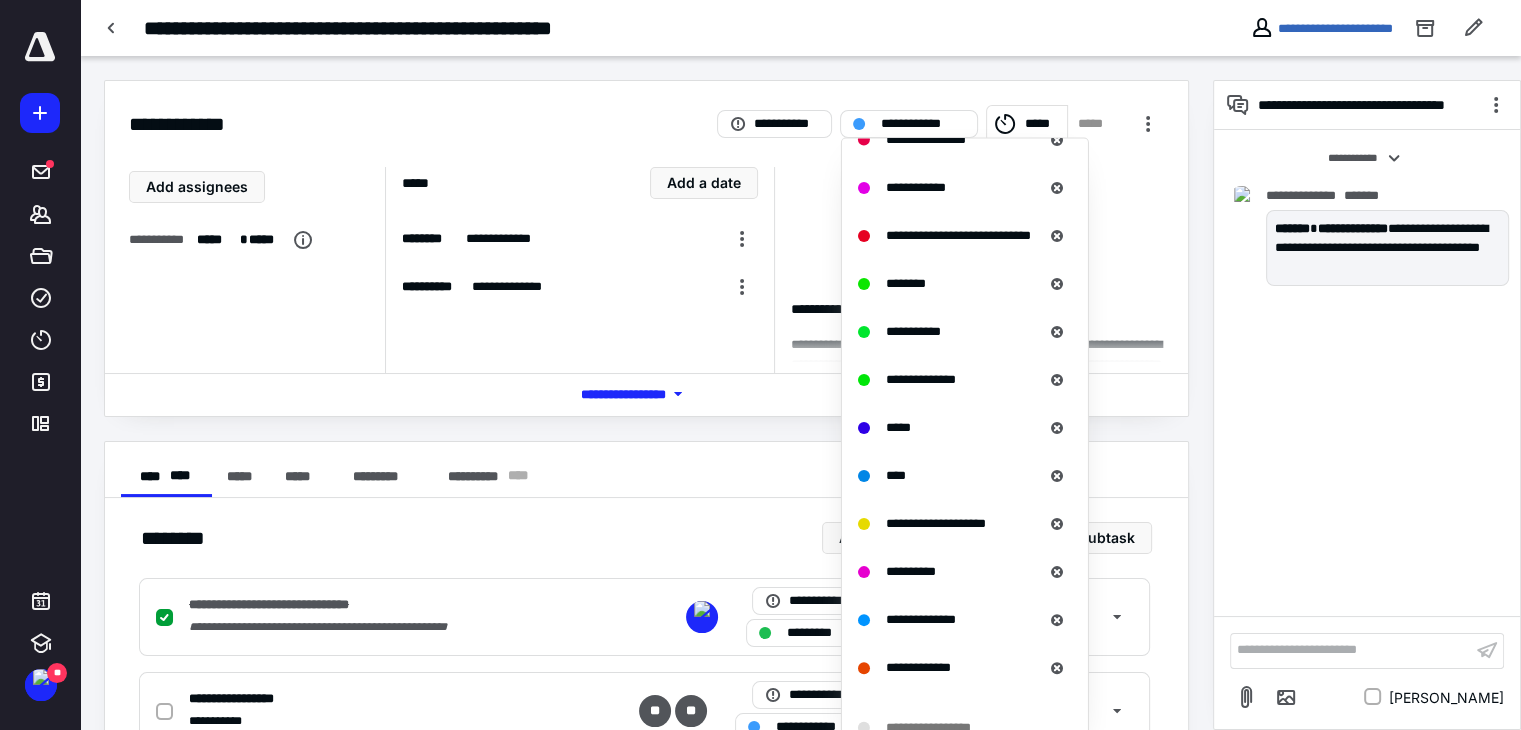 scroll, scrollTop: 578, scrollLeft: 0, axis: vertical 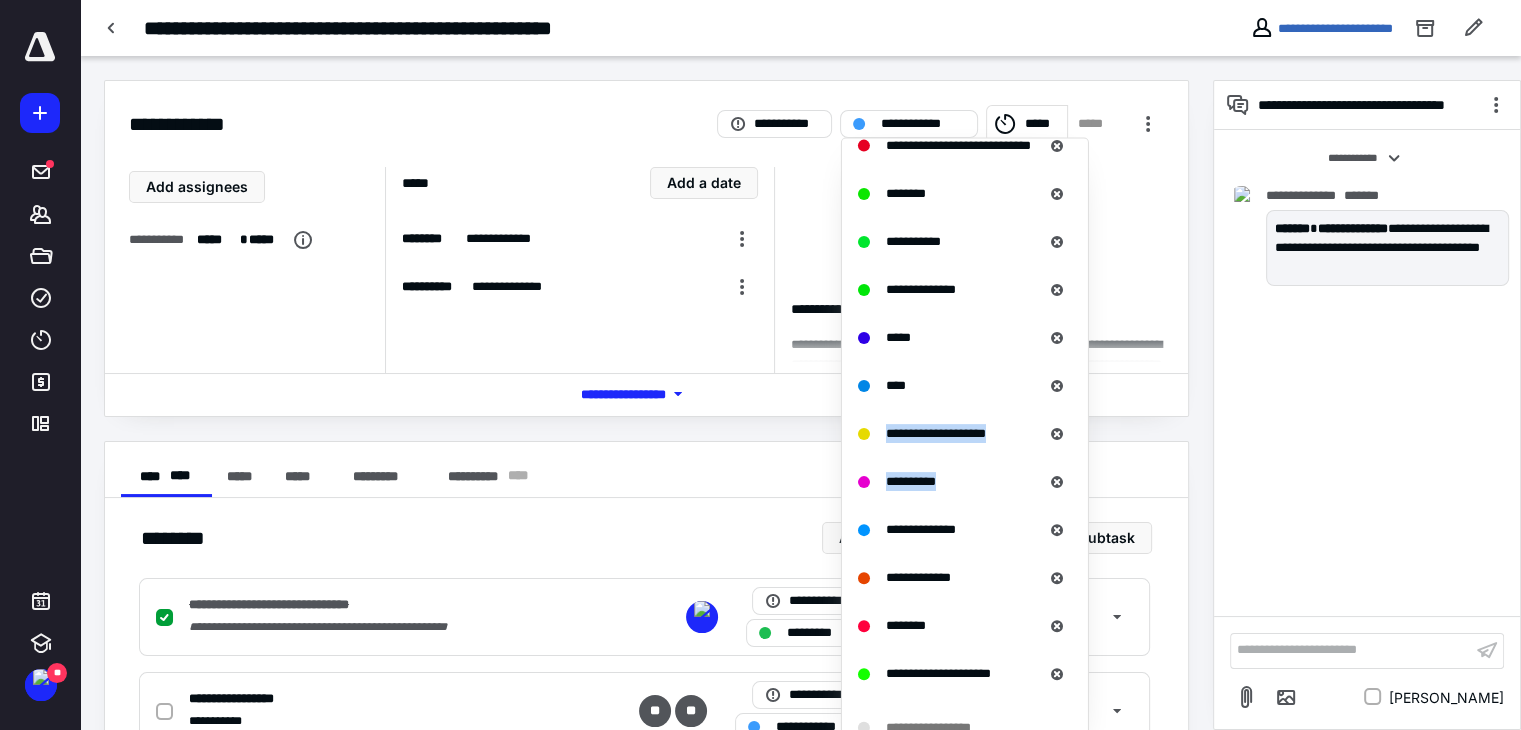 drag, startPoint x: 1088, startPoint y: 402, endPoint x: 1084, endPoint y: 464, distance: 62.1289 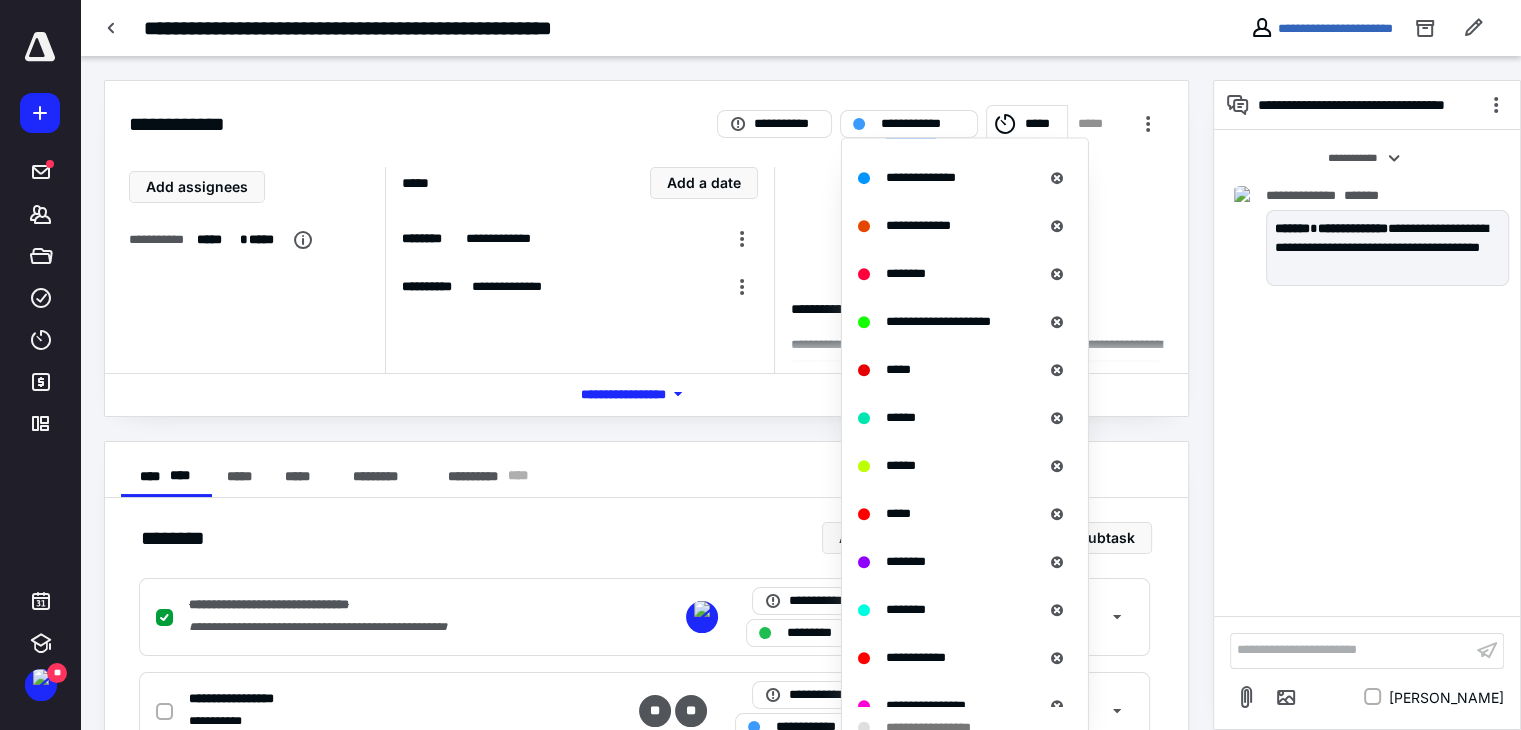 scroll, scrollTop: 976, scrollLeft: 0, axis: vertical 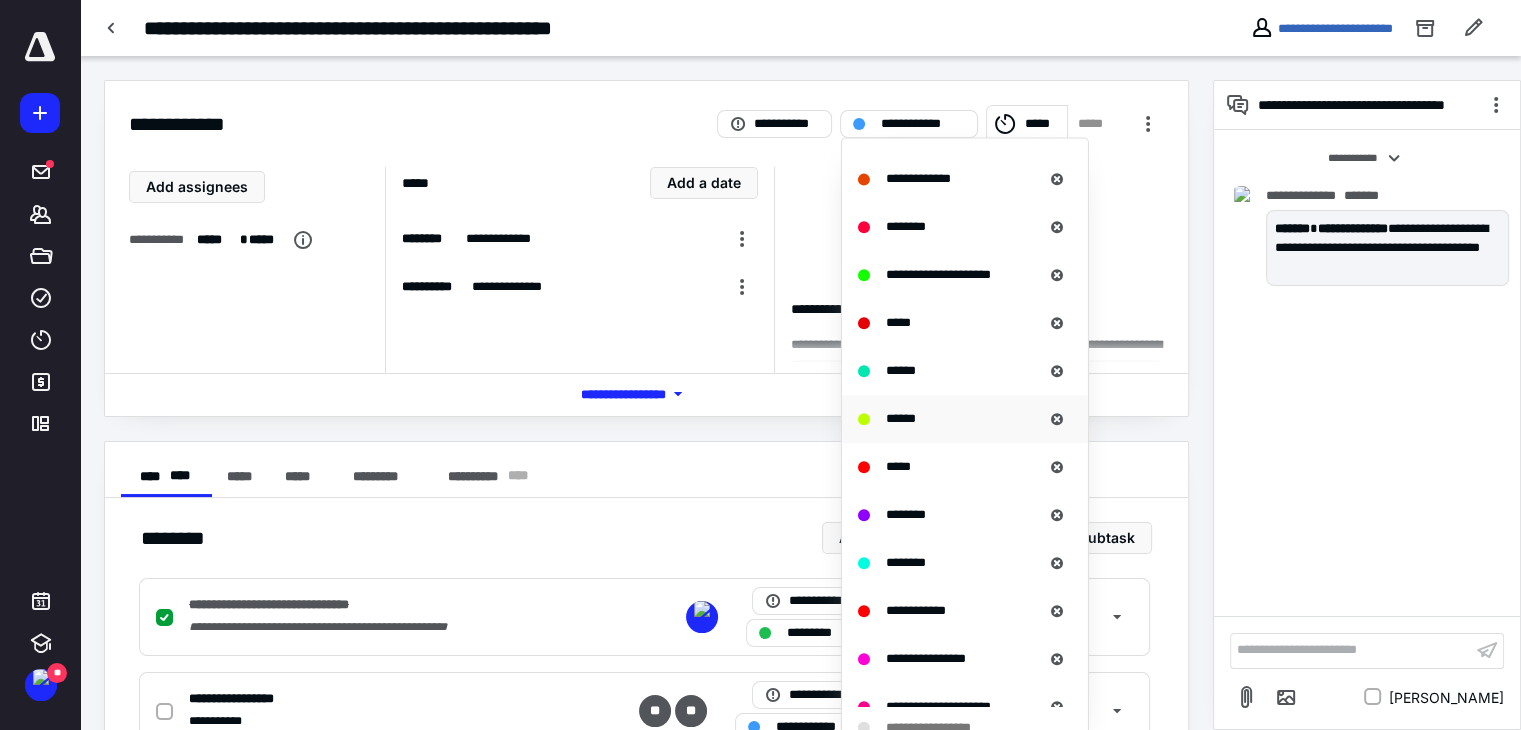 click on "******" at bounding box center (950, 419) 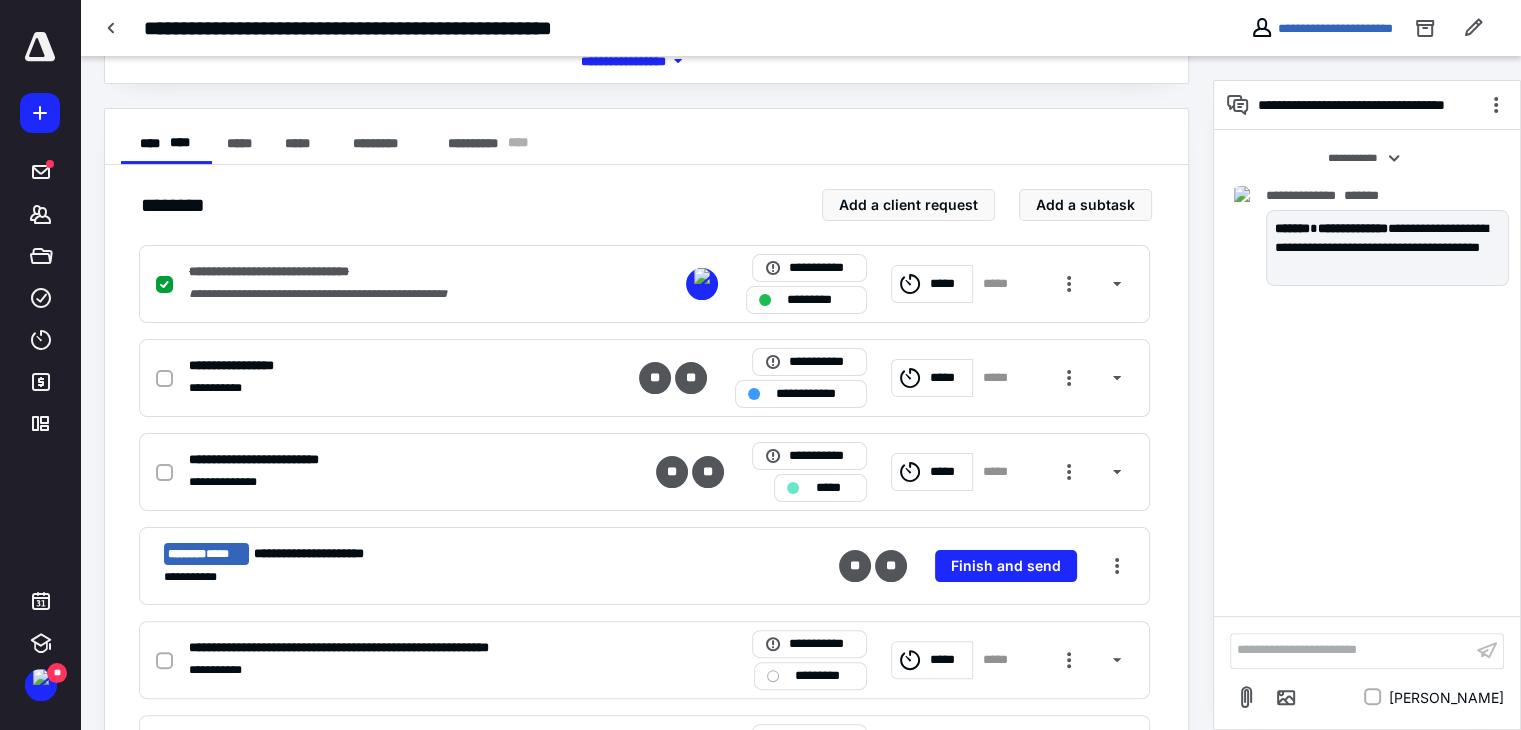 scroll, scrollTop: 352, scrollLeft: 0, axis: vertical 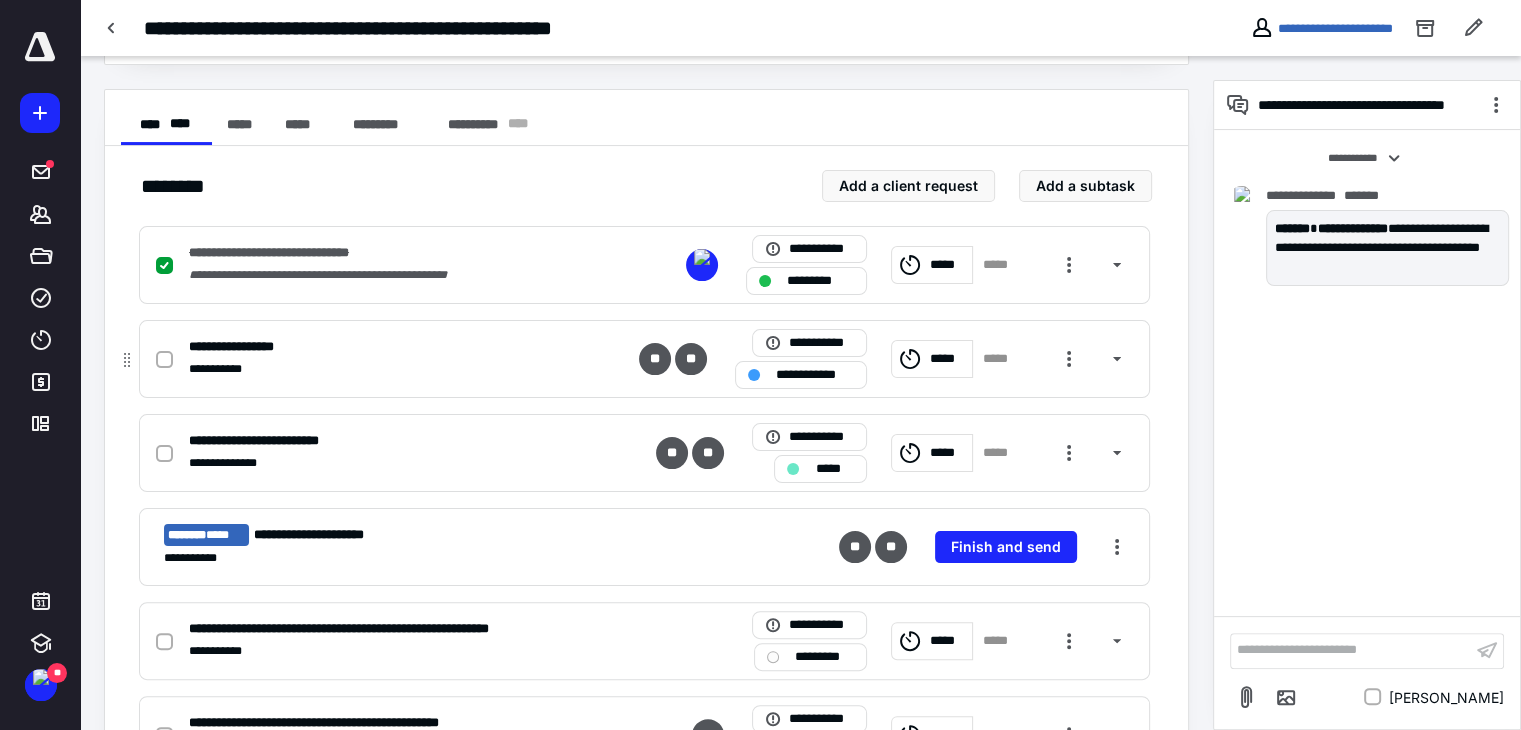click on "**********" at bounding box center [815, 375] 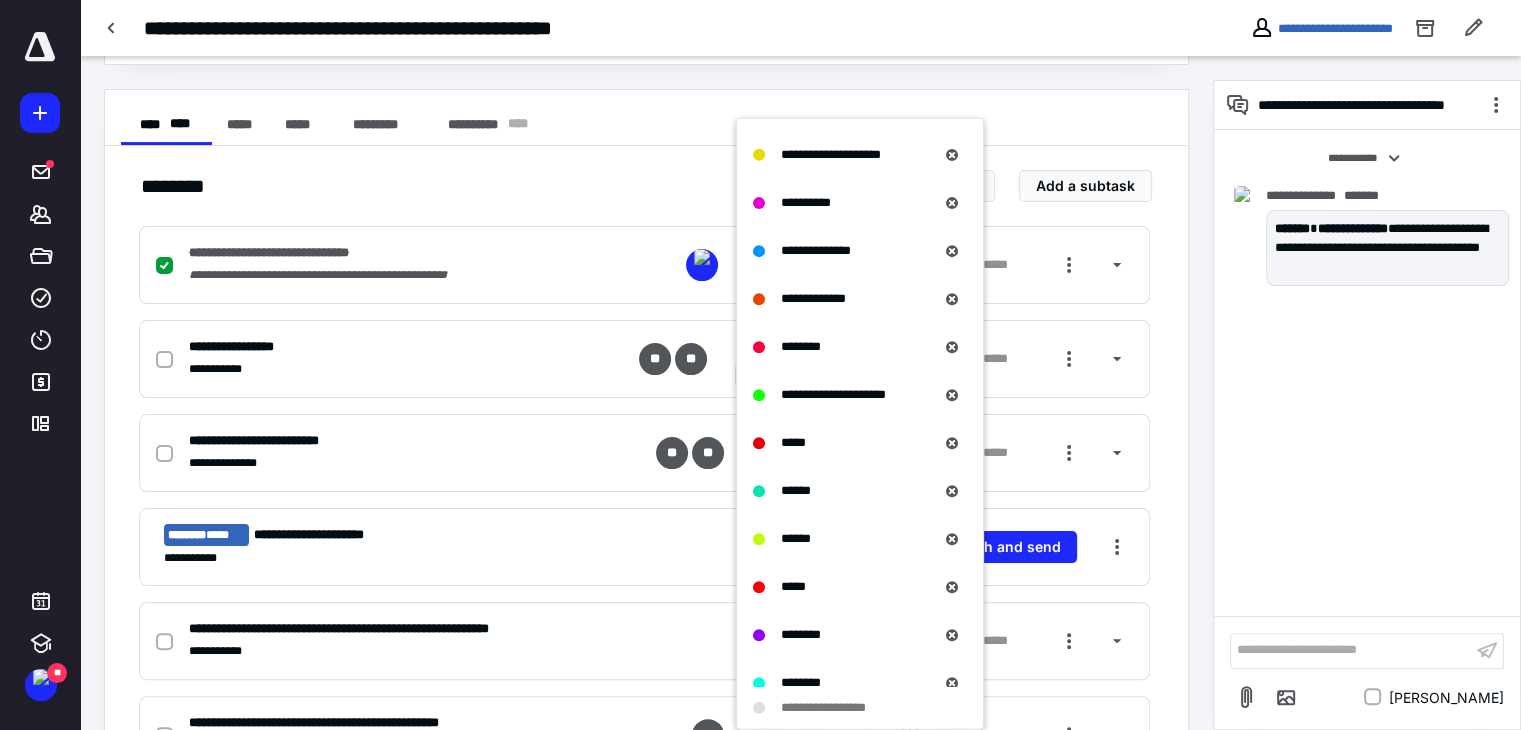 scroll, scrollTop: 854, scrollLeft: 0, axis: vertical 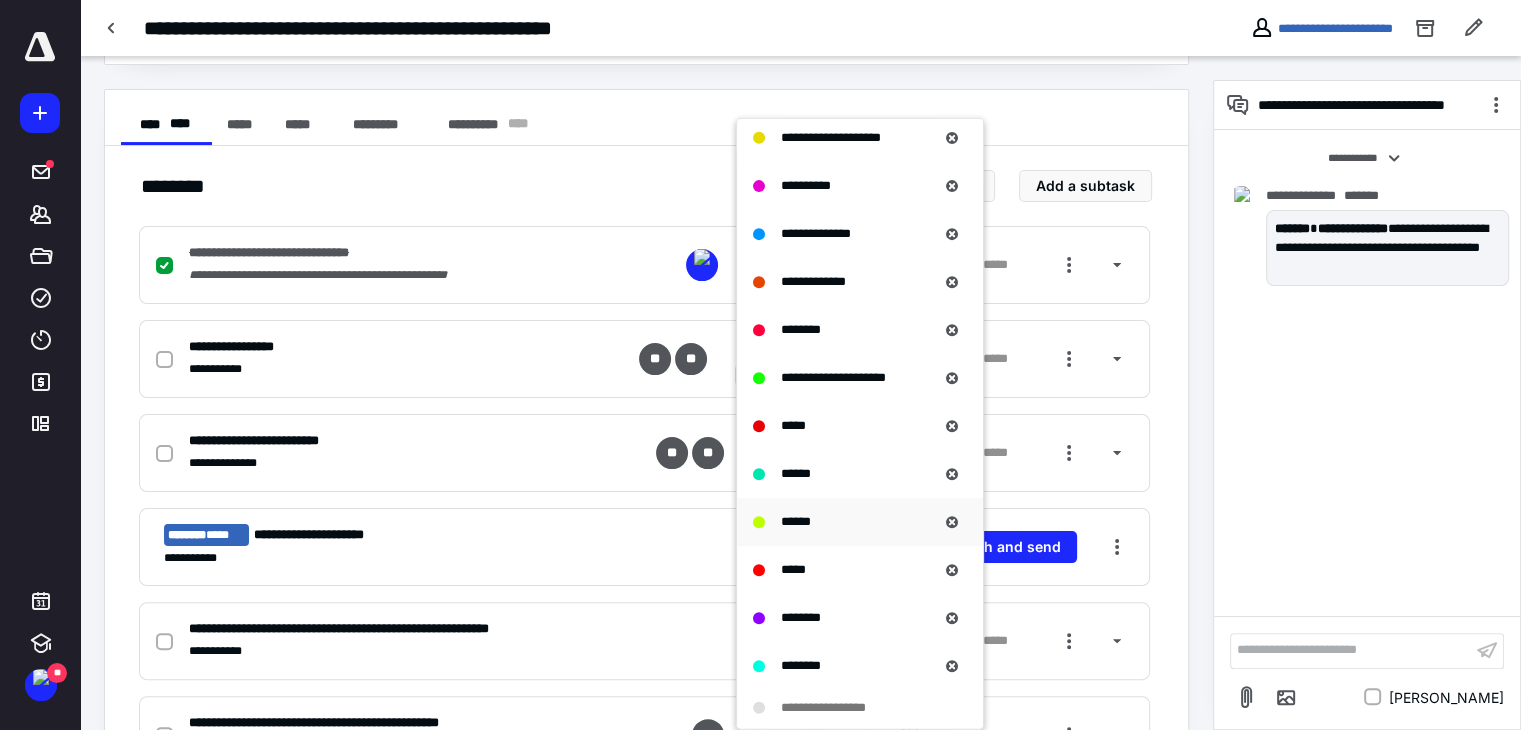 click on "******" at bounding box center [845, 521] 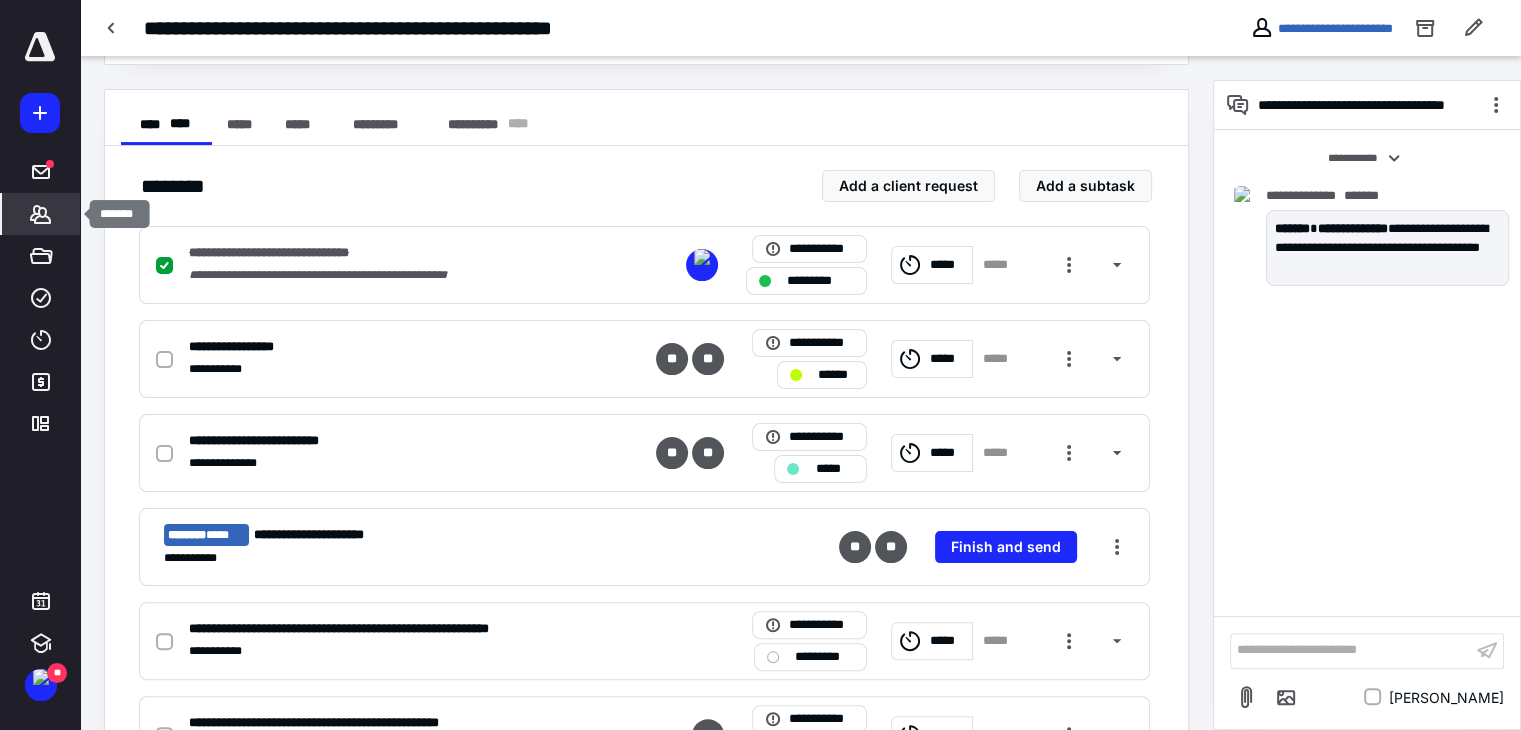click 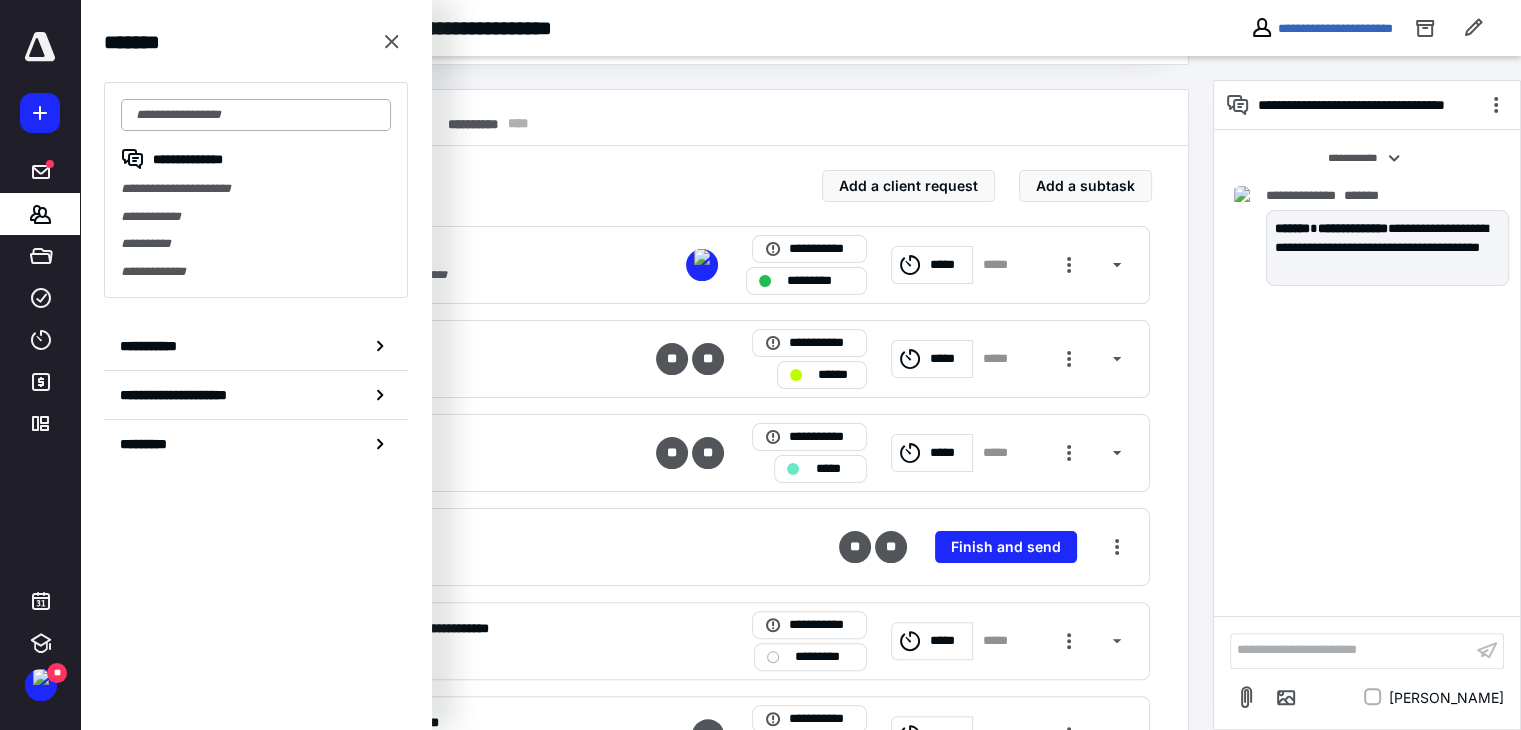 click at bounding box center (256, 115) 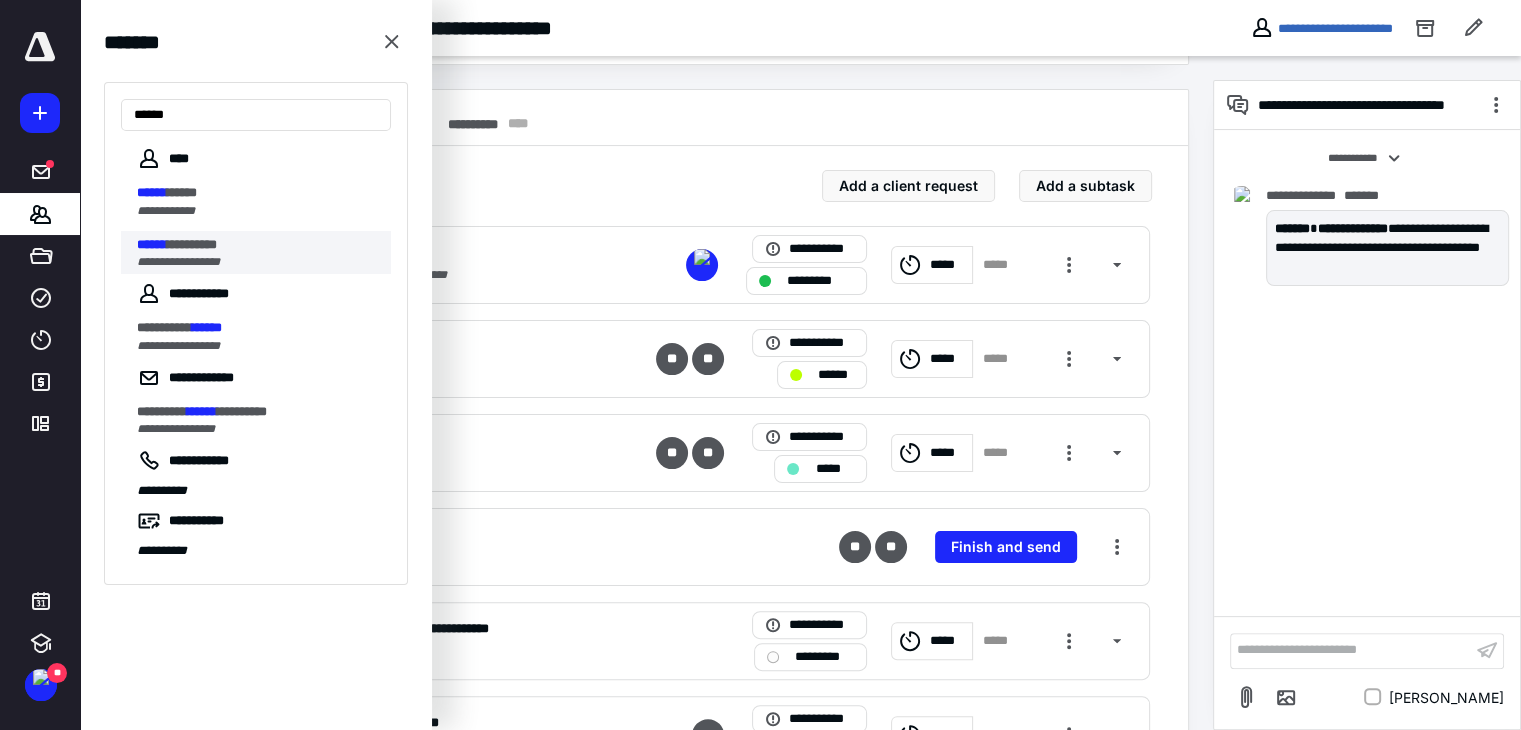 type on "******" 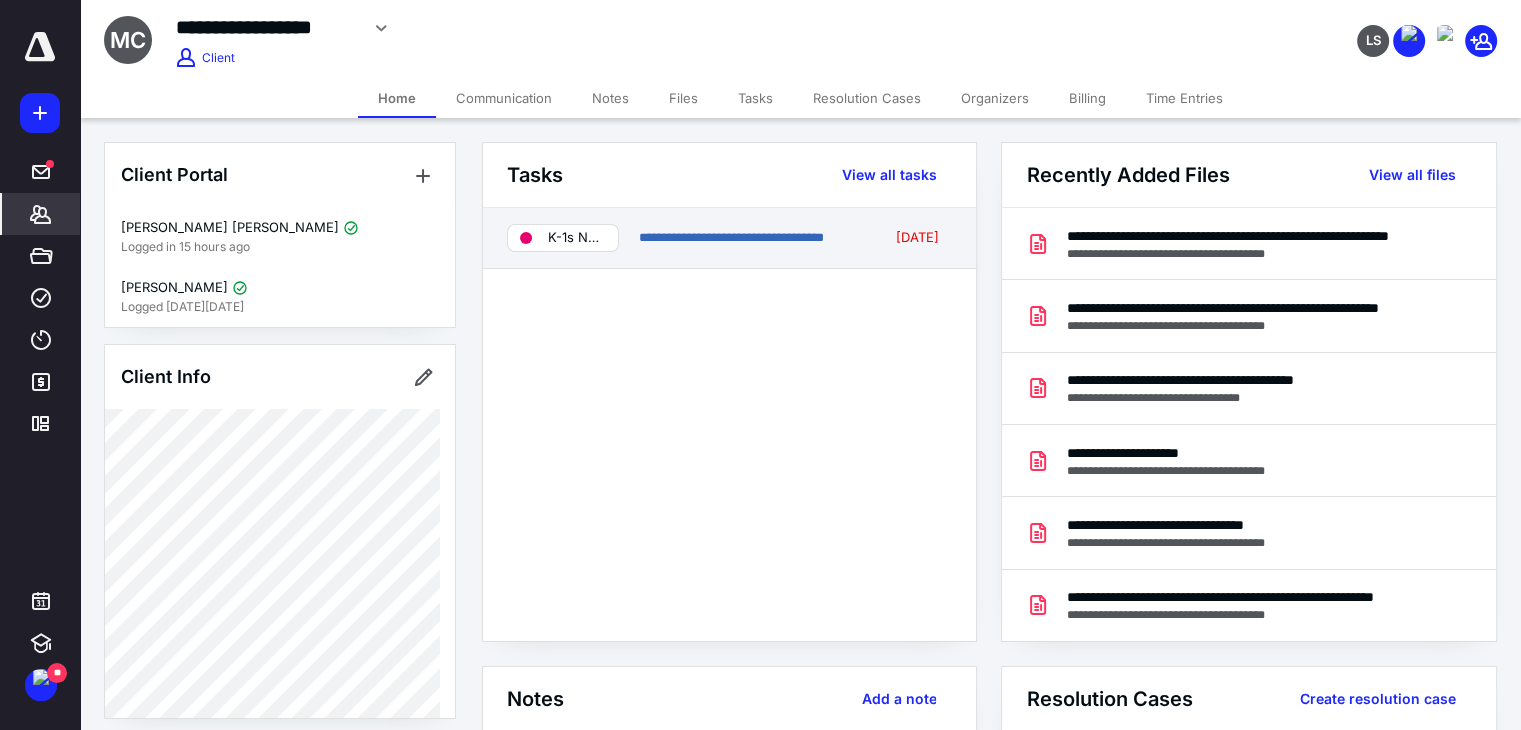 click on "**********" at bounding box center [729, 238] 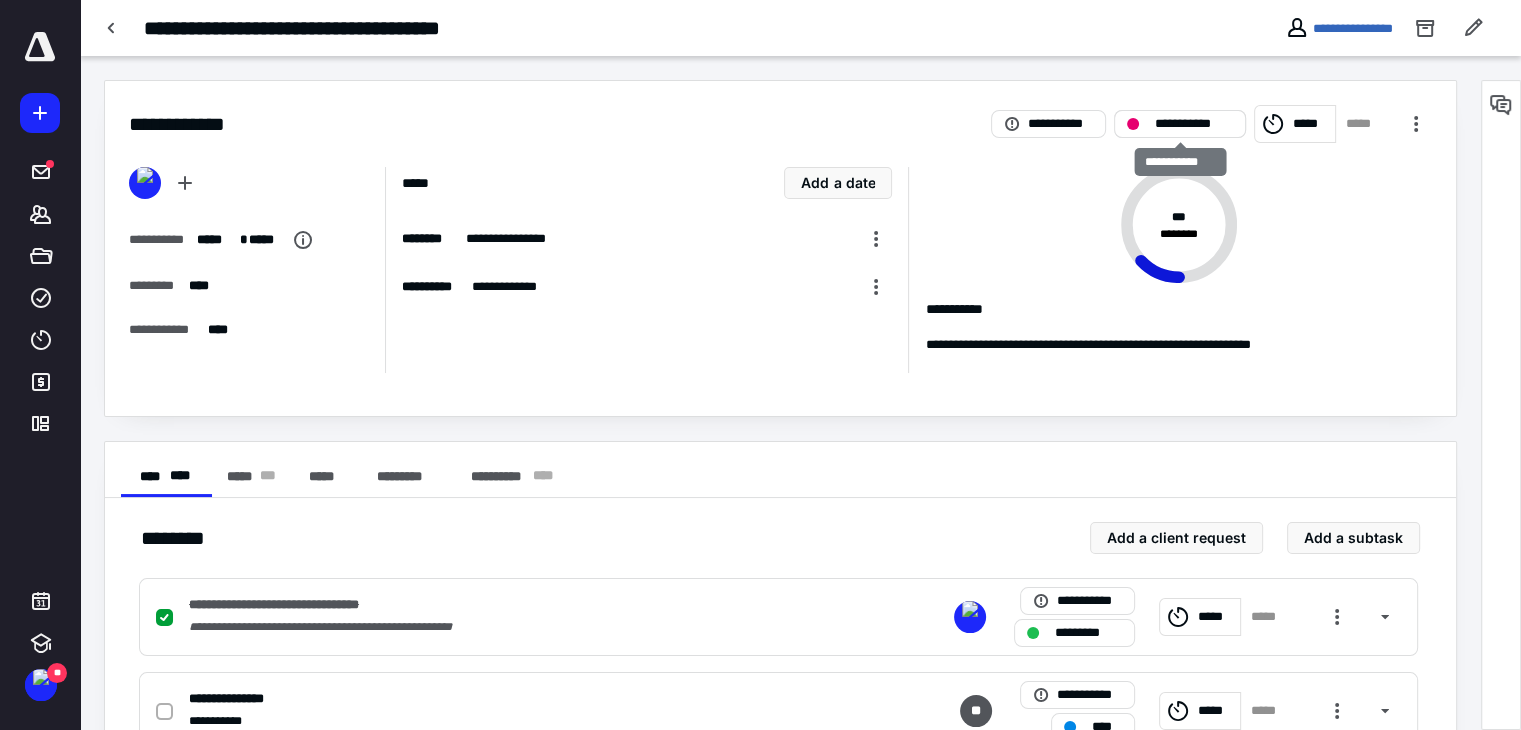 click on "**********" at bounding box center [1194, 124] 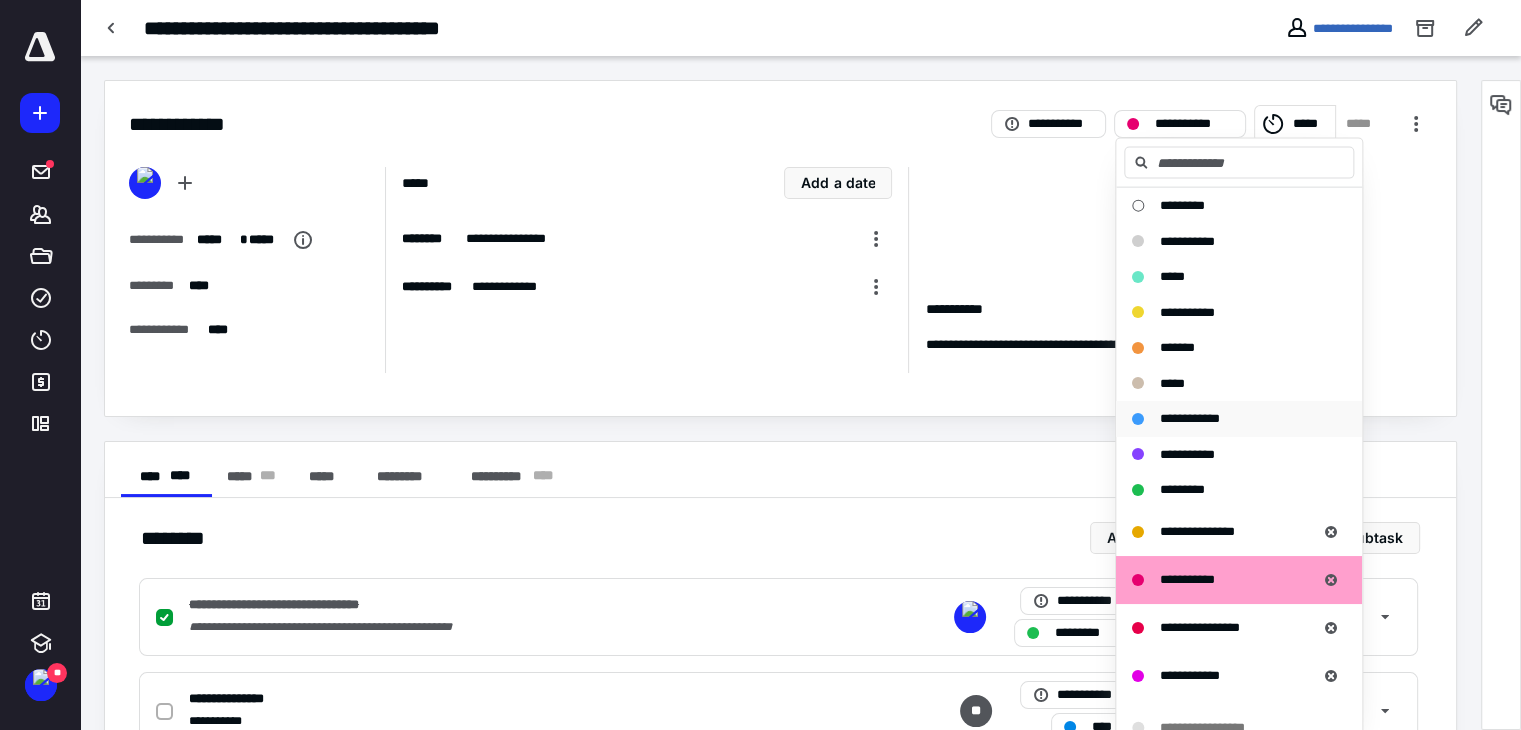 click on "**********" at bounding box center (1190, 418) 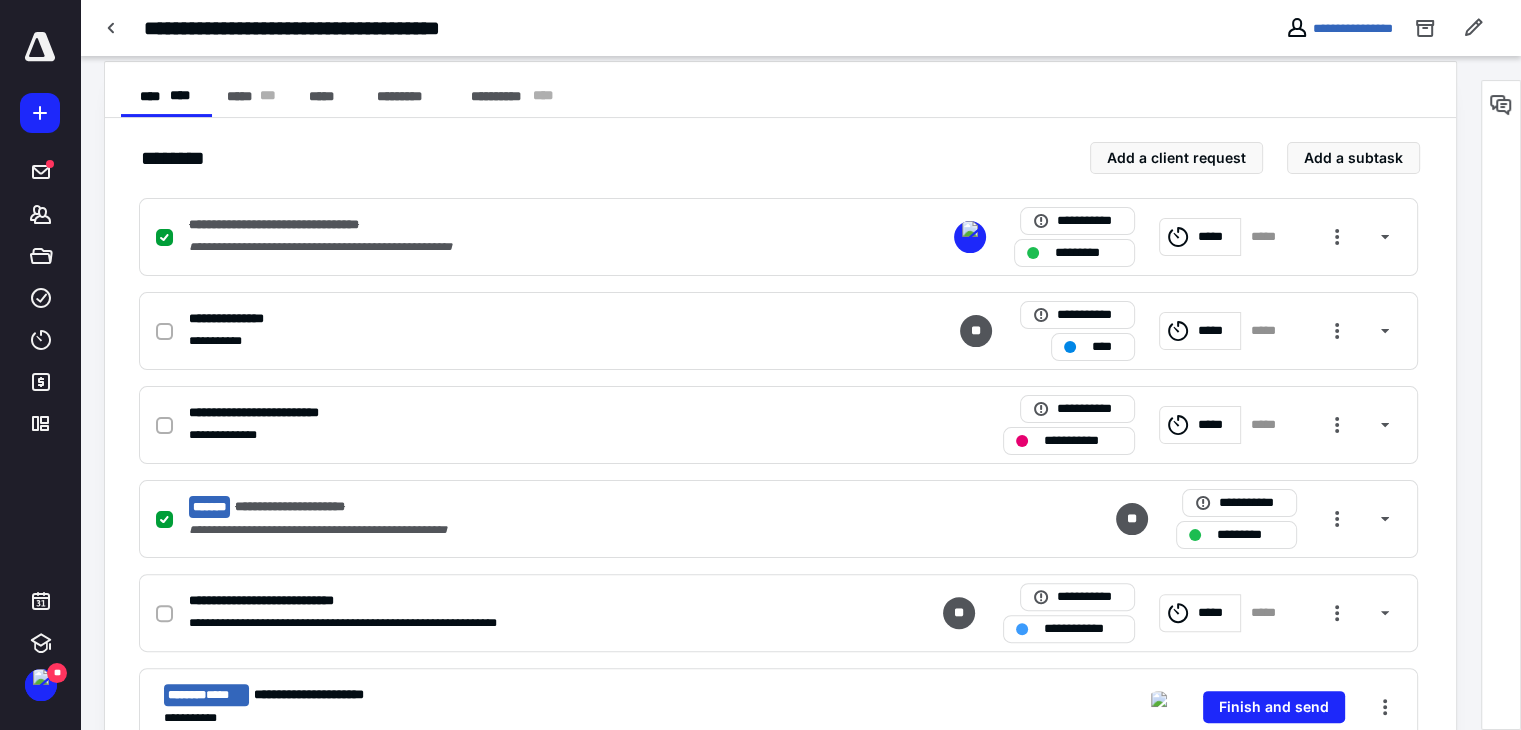 scroll, scrollTop: 405, scrollLeft: 0, axis: vertical 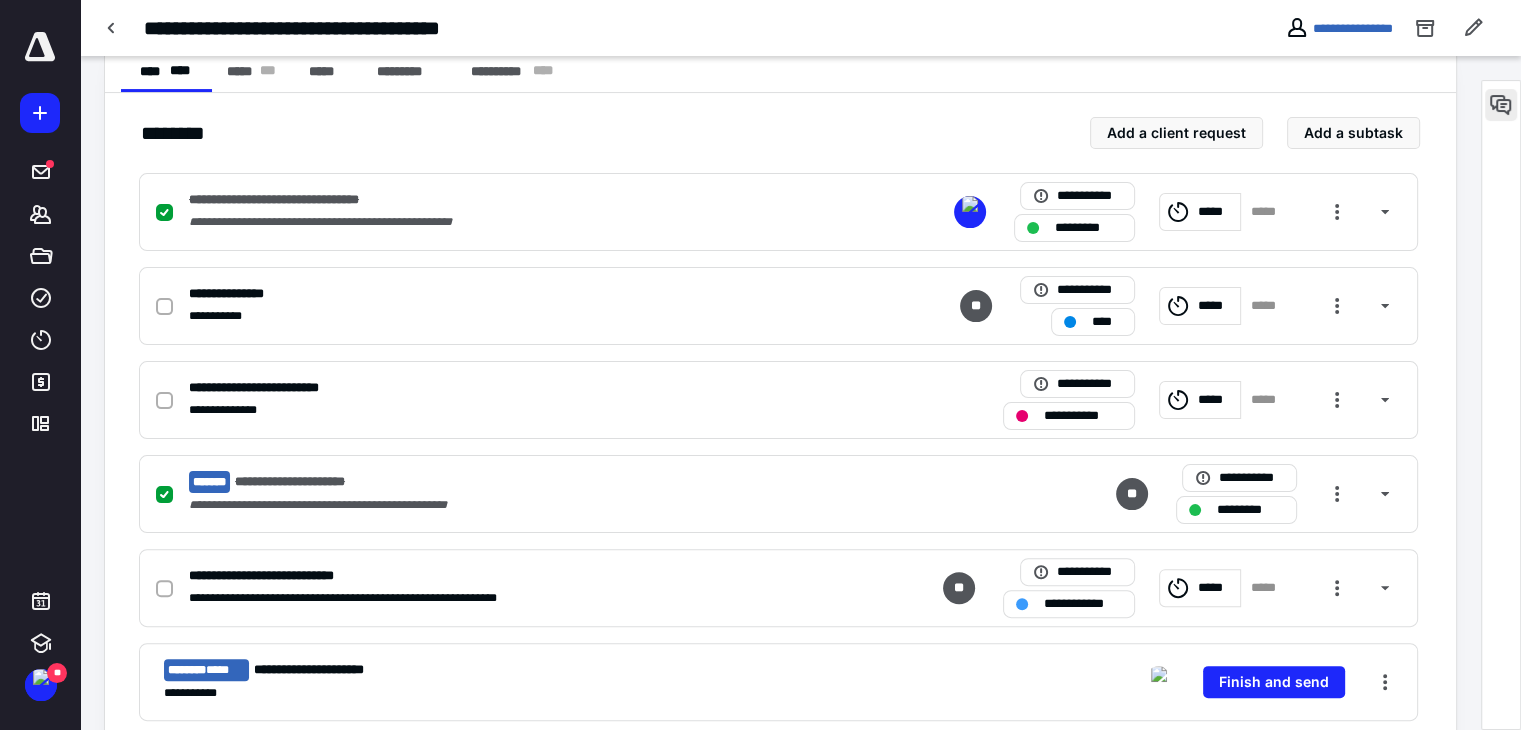 click at bounding box center (1501, 105) 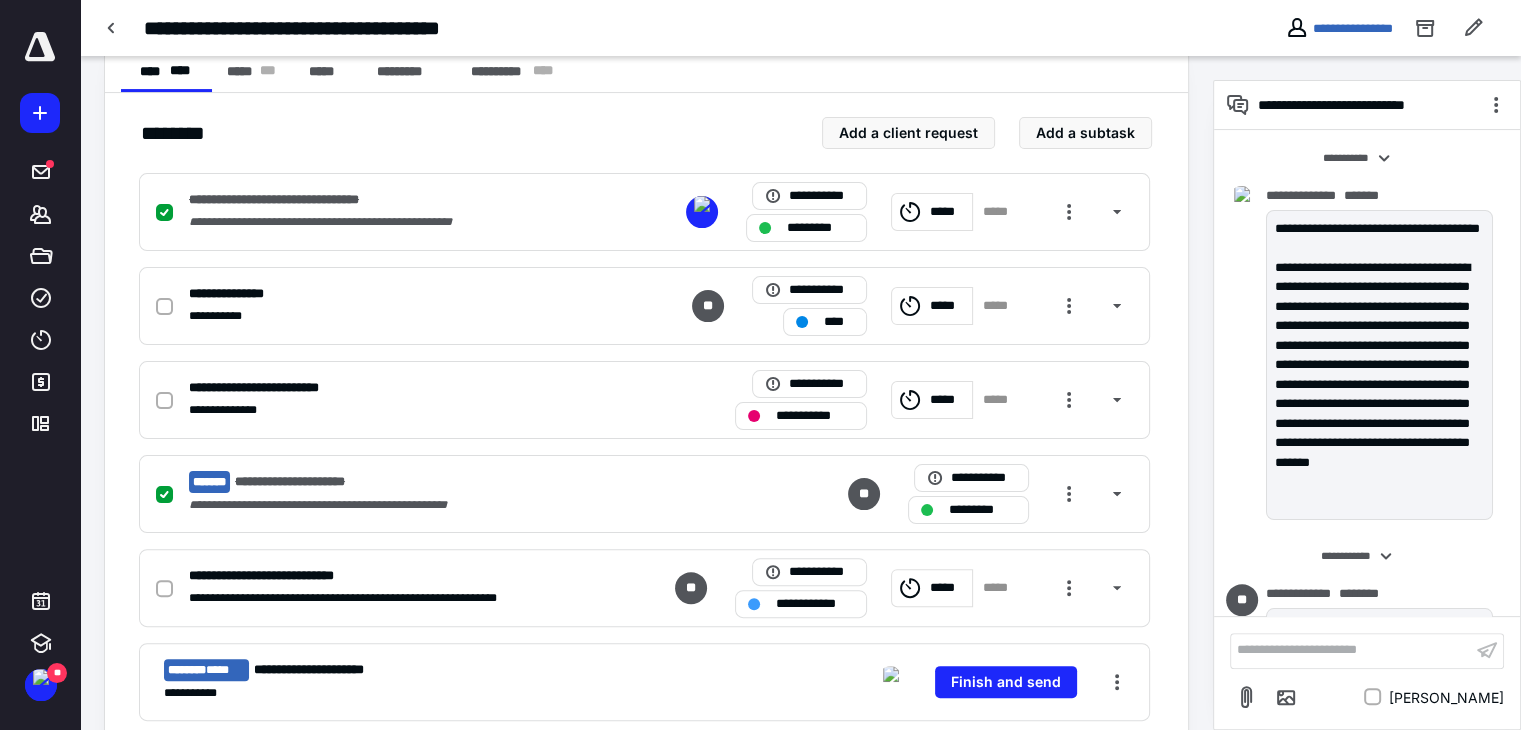 scroll, scrollTop: 630, scrollLeft: 0, axis: vertical 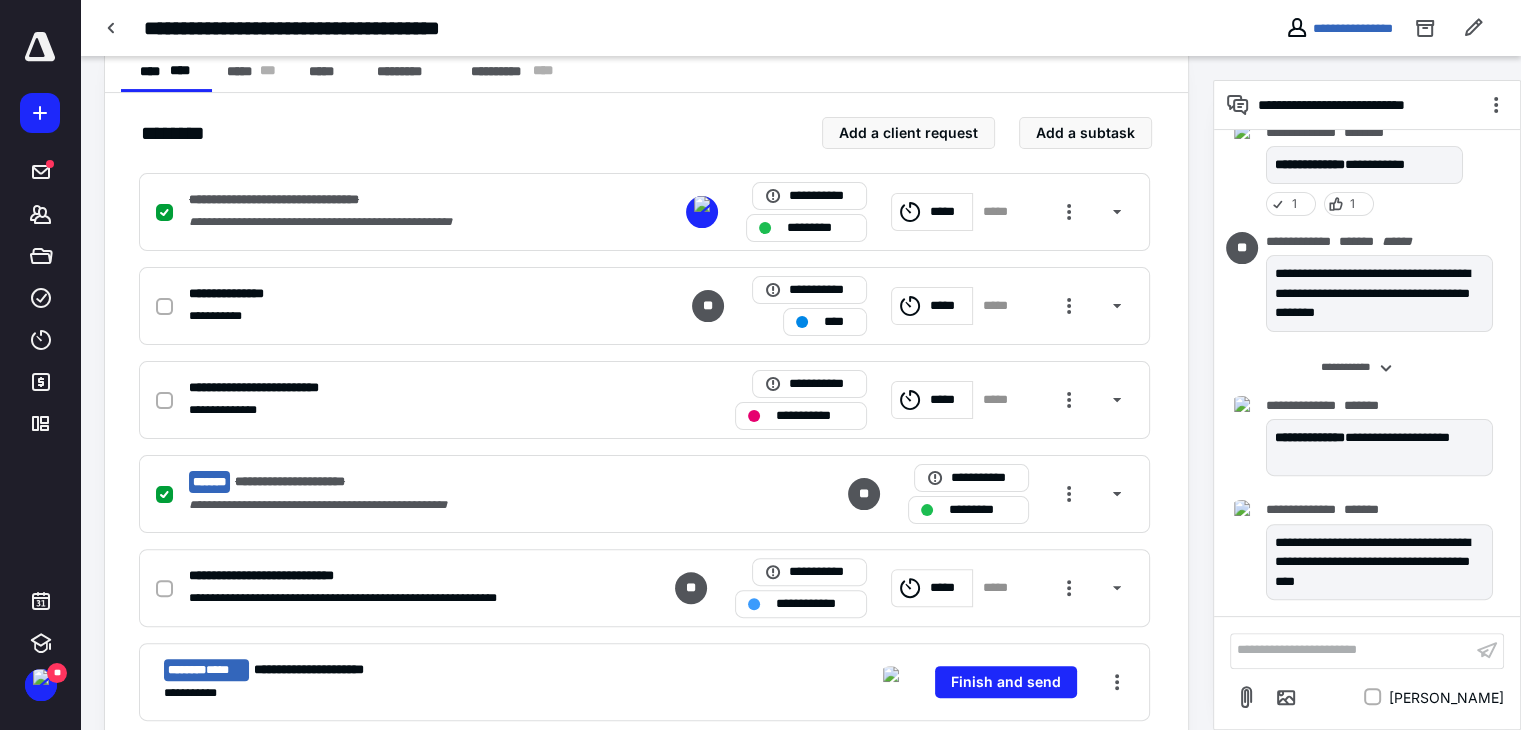 click on "**********" at bounding box center (1351, 650) 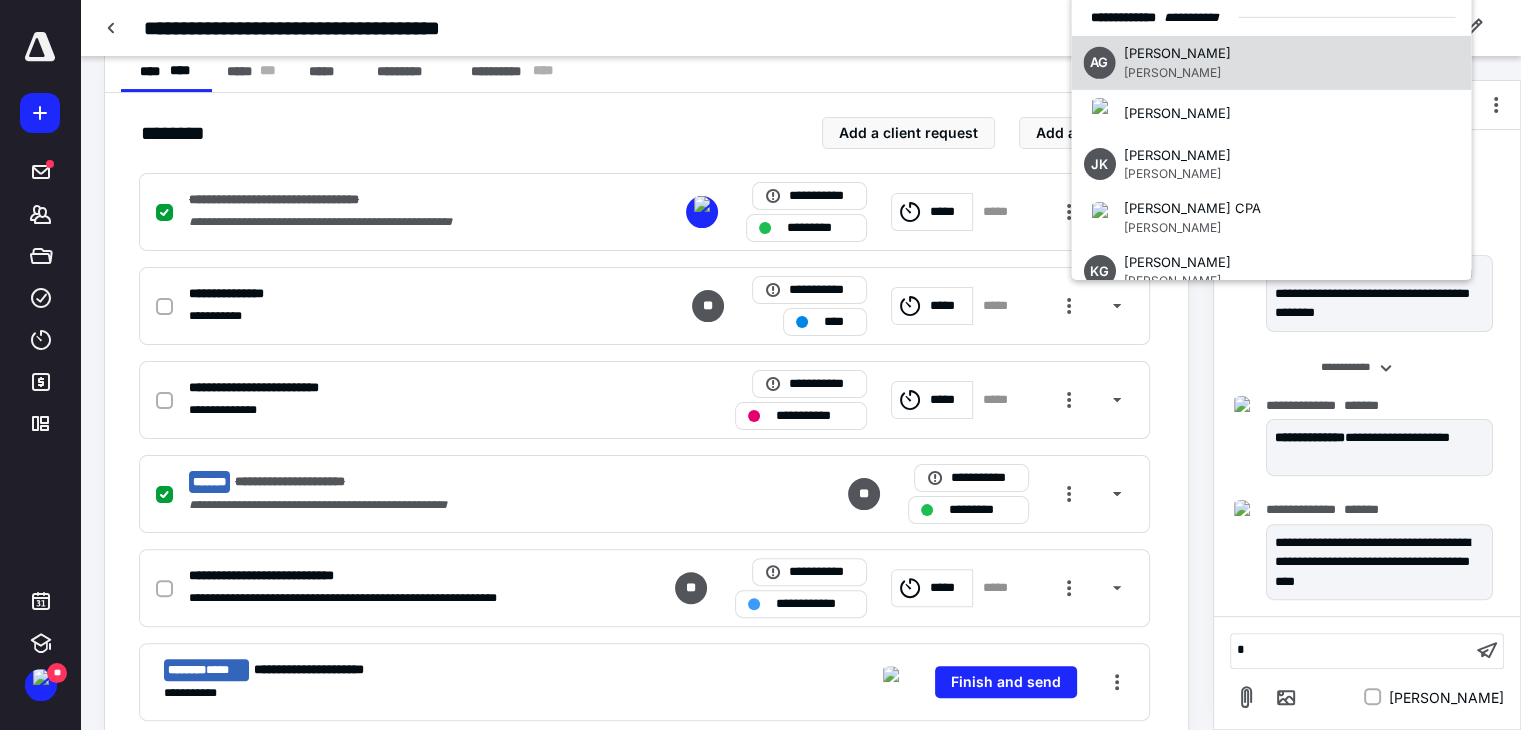 scroll, scrollTop: 44, scrollLeft: 0, axis: vertical 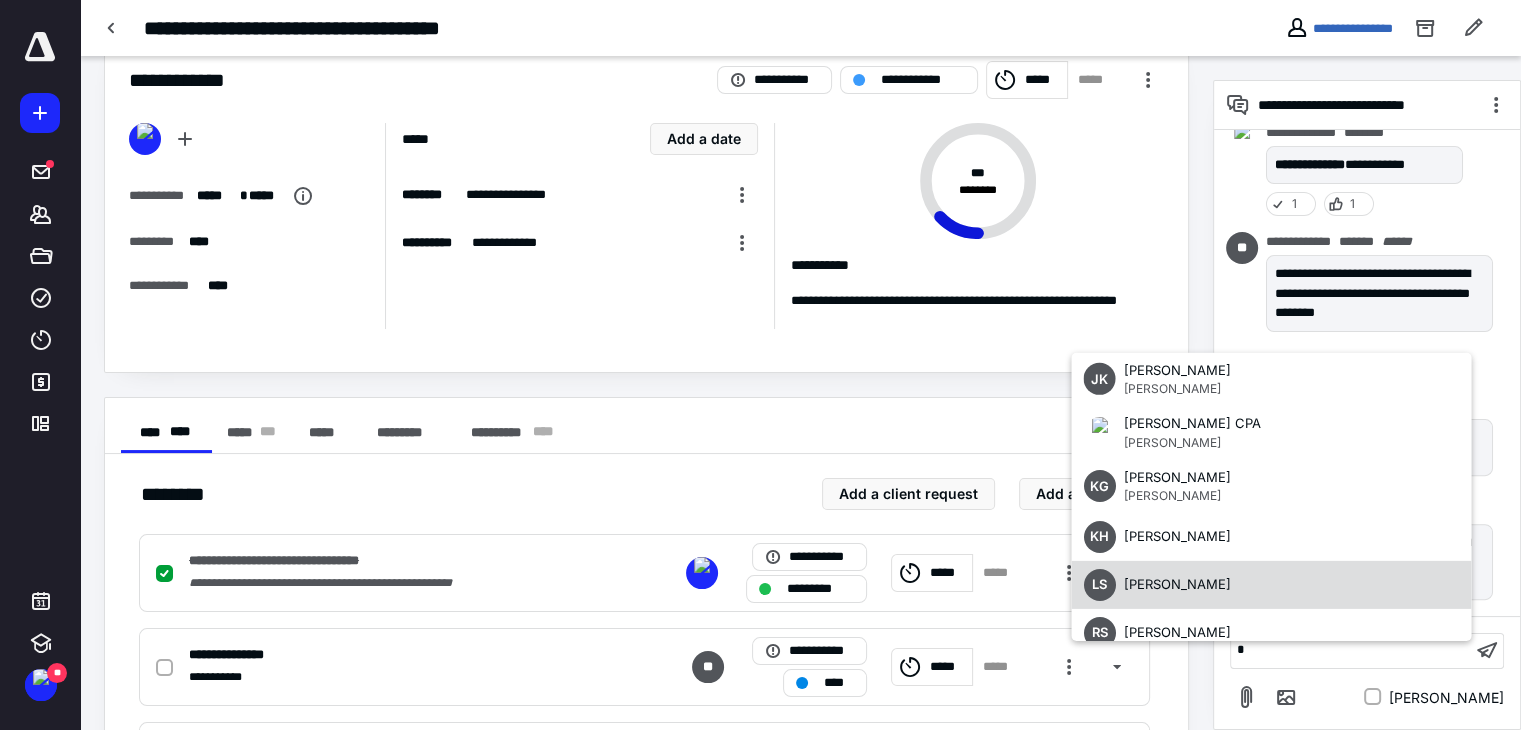 click on "LS Leah Stradley" at bounding box center [1271, 585] 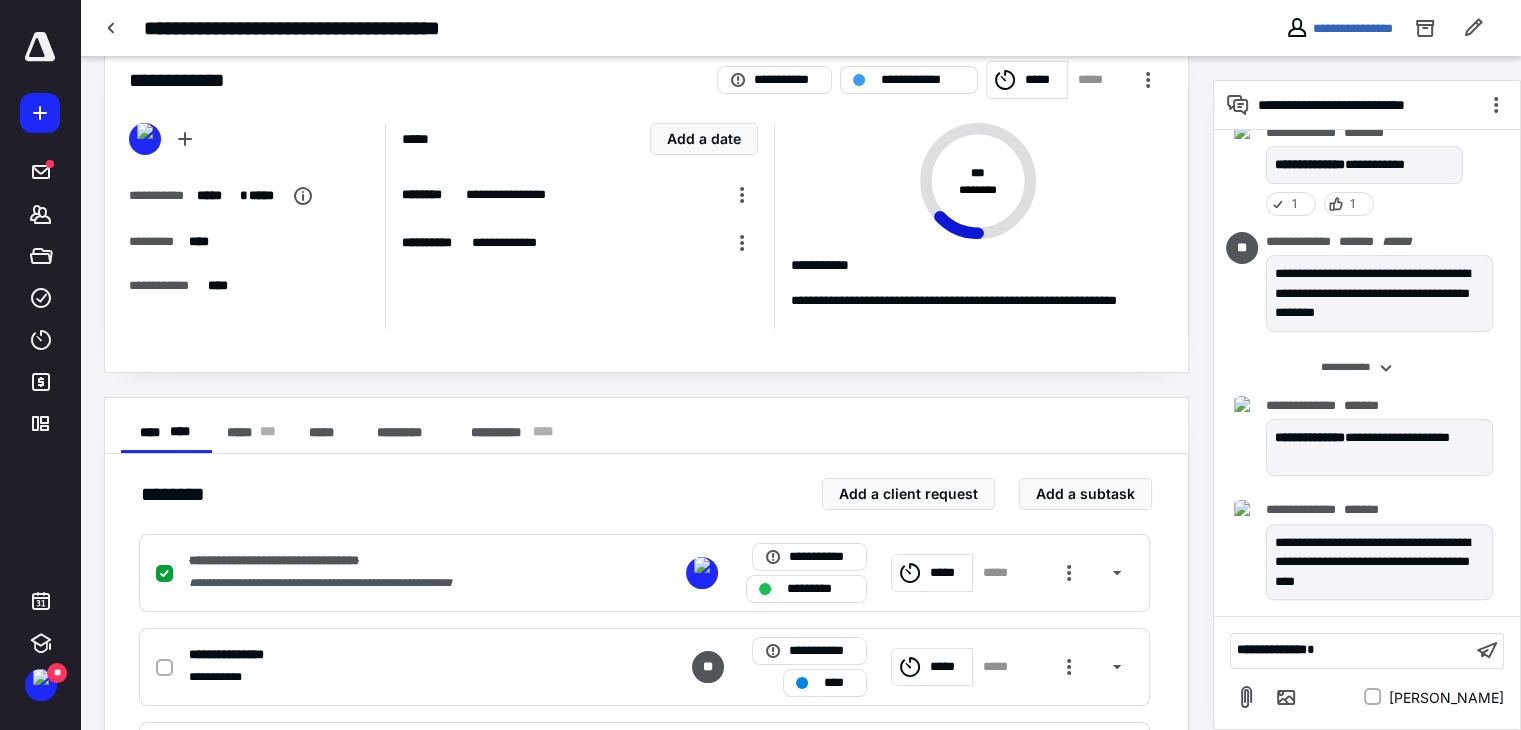 scroll, scrollTop: 0, scrollLeft: 0, axis: both 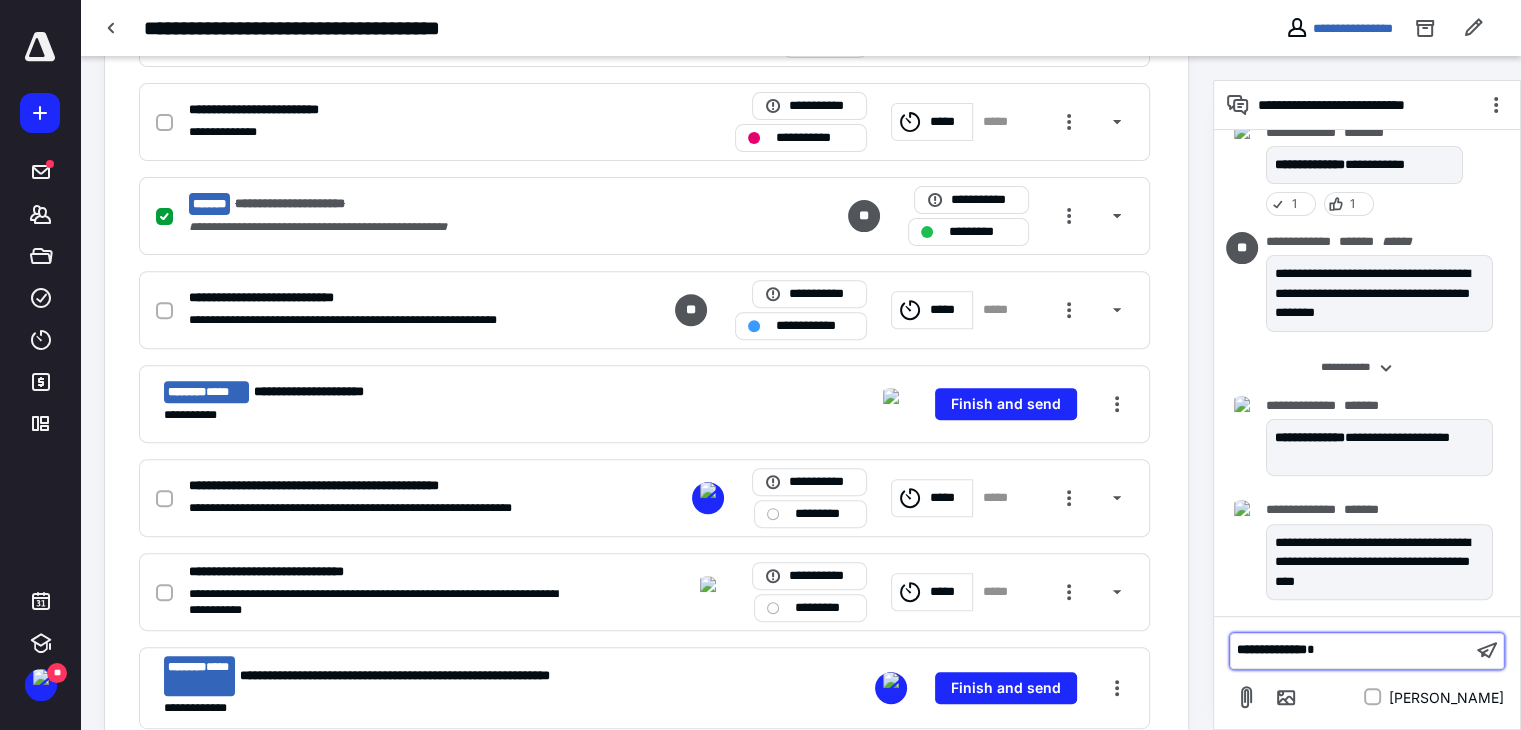 click on "**********" at bounding box center (1351, 650) 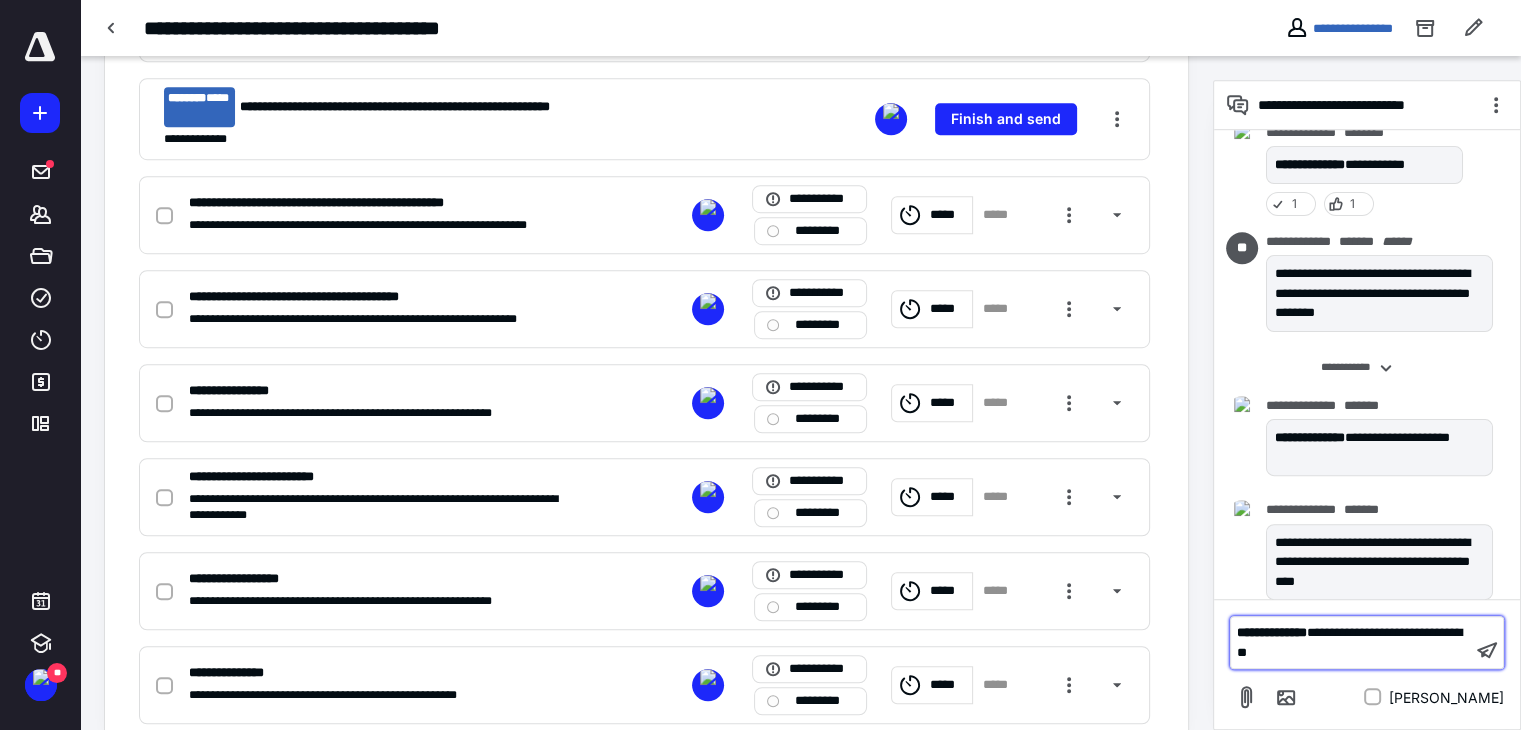 scroll, scrollTop: 1294, scrollLeft: 0, axis: vertical 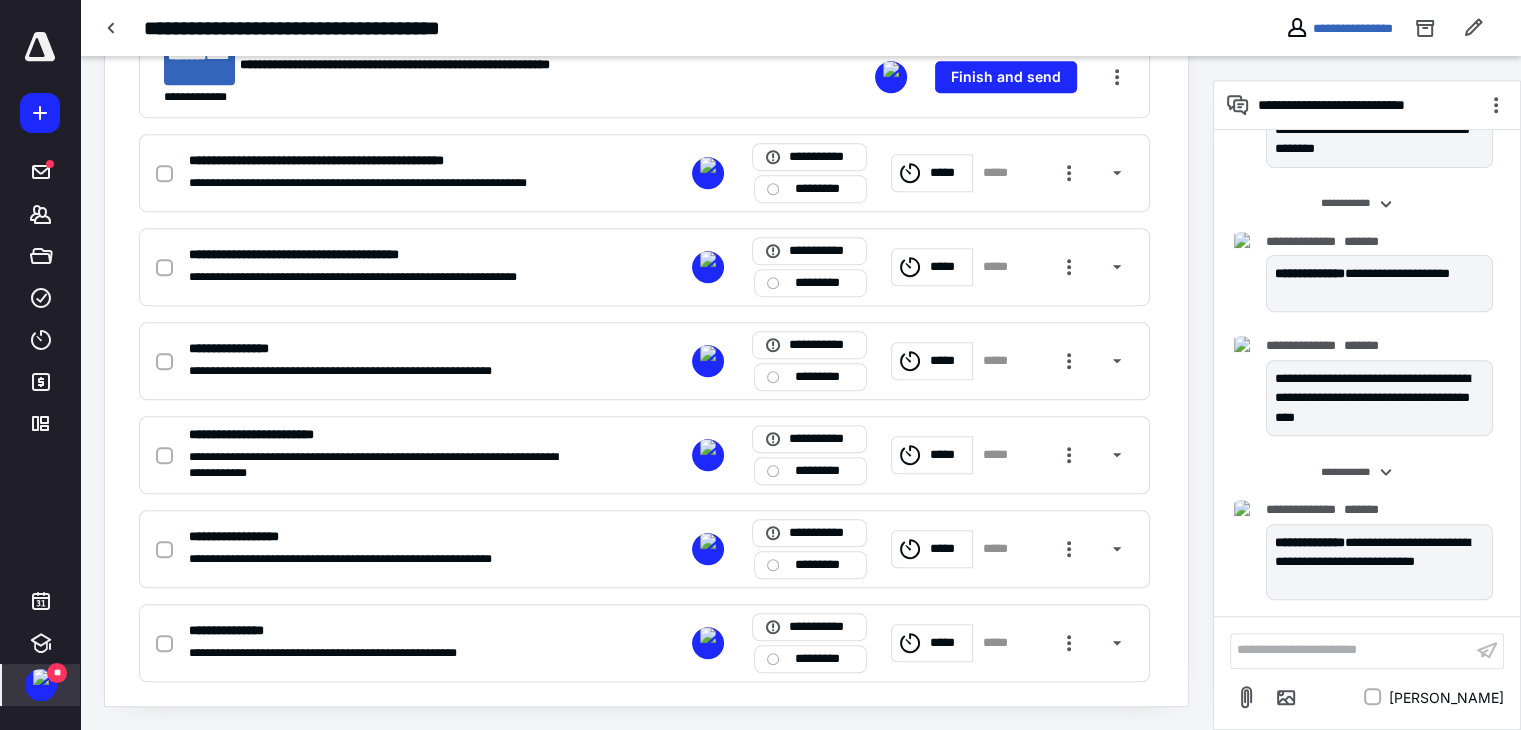 click on "**" at bounding box center [57, 673] 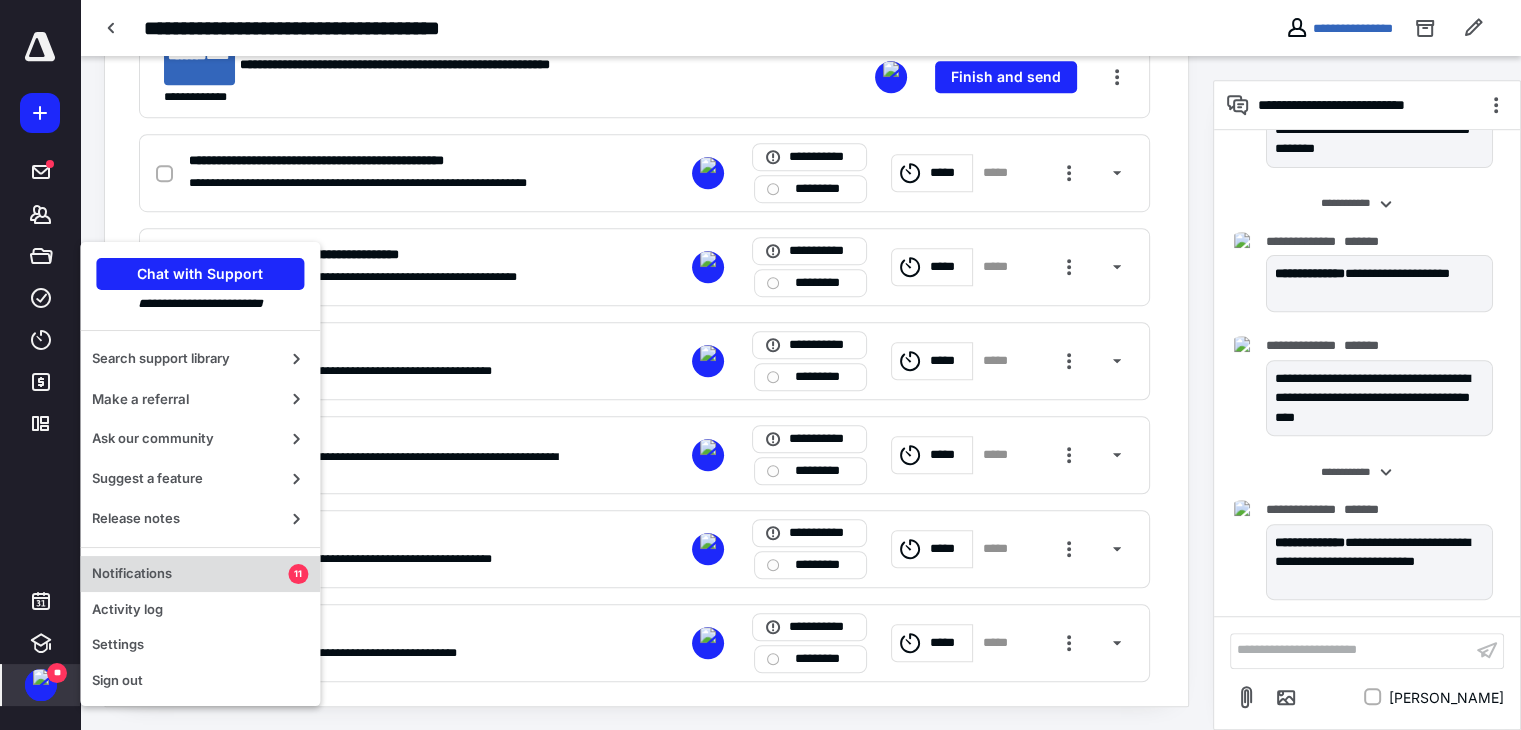 click on "Notifications" at bounding box center (190, 574) 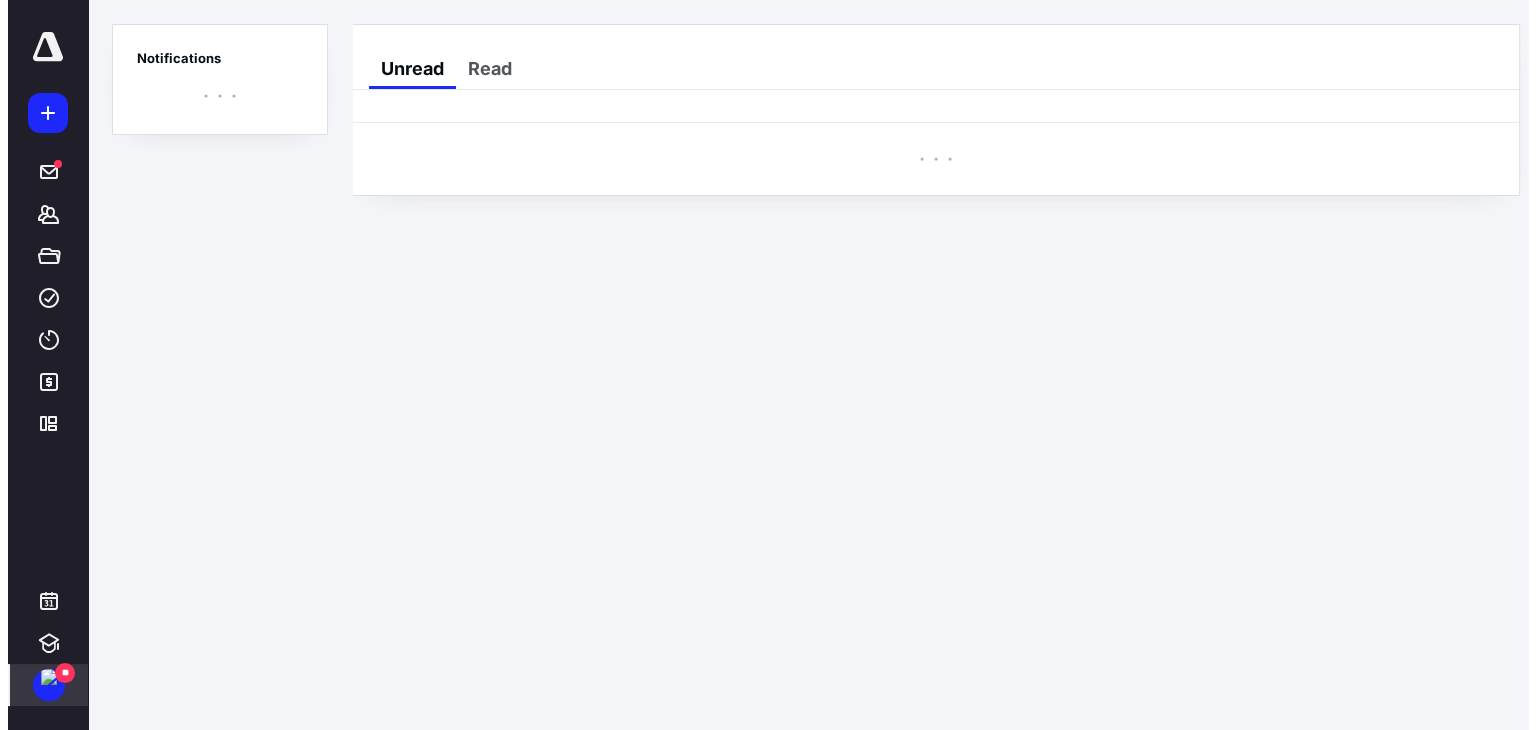 scroll, scrollTop: 0, scrollLeft: 0, axis: both 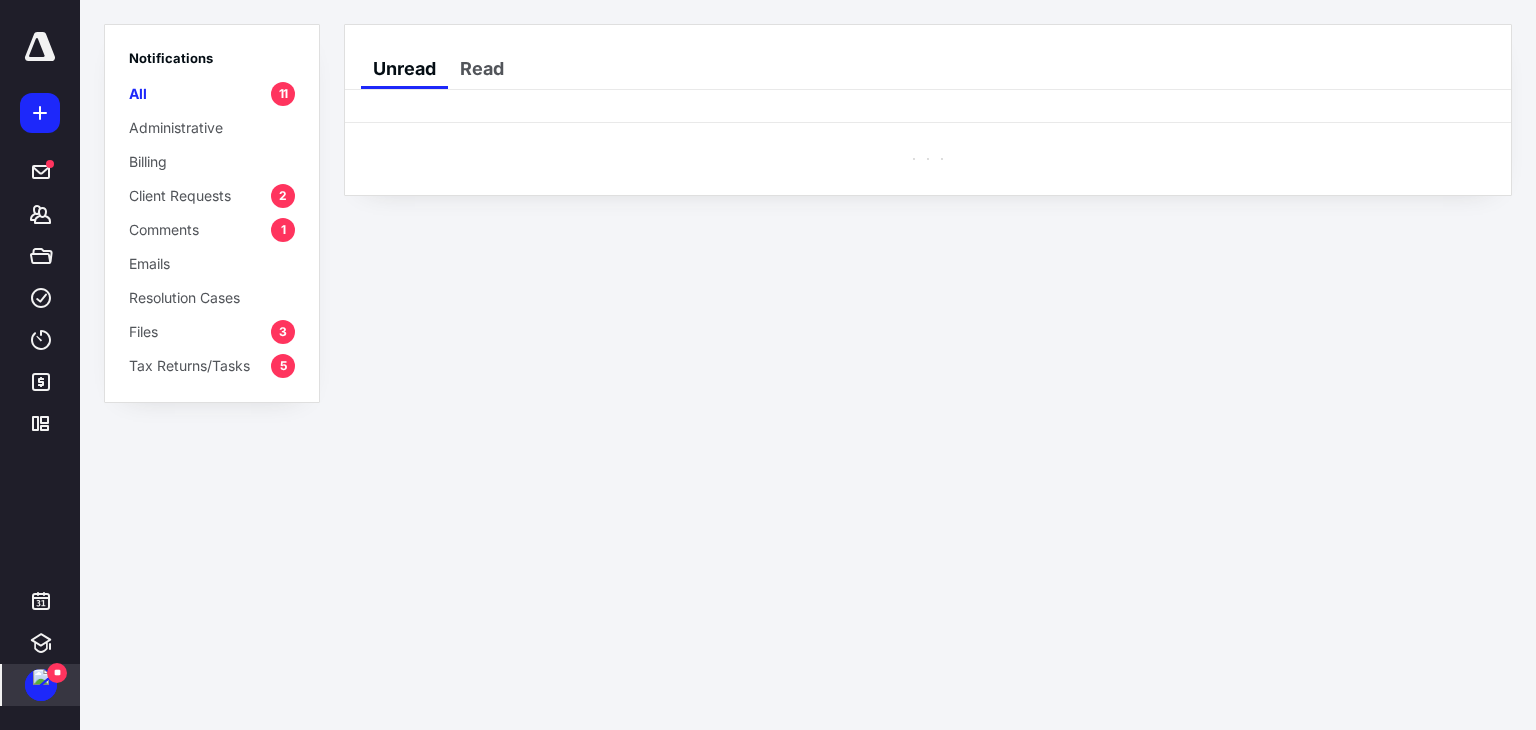 click on "Comments" at bounding box center [164, 229] 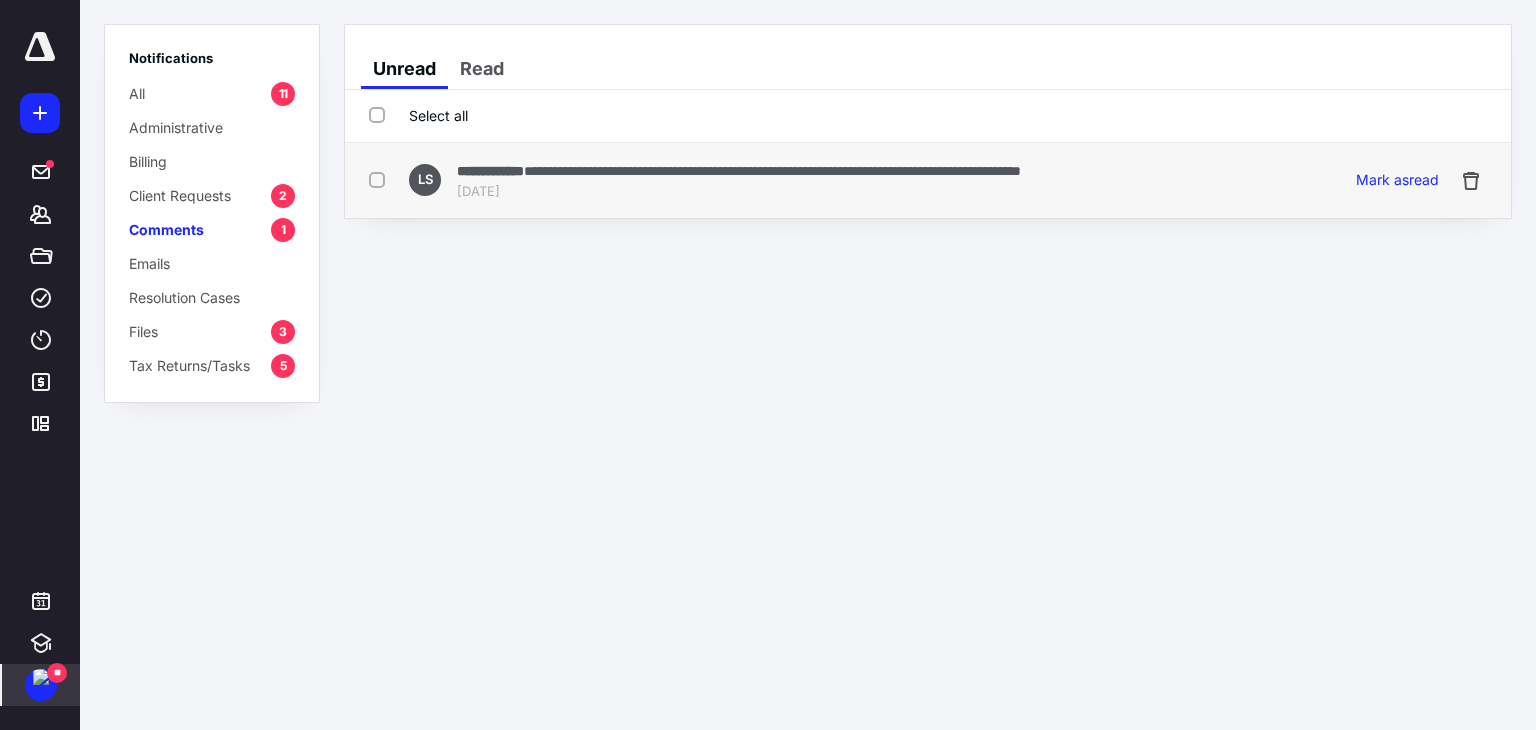 click on "Jul 10, 2025" at bounding box center [739, 192] 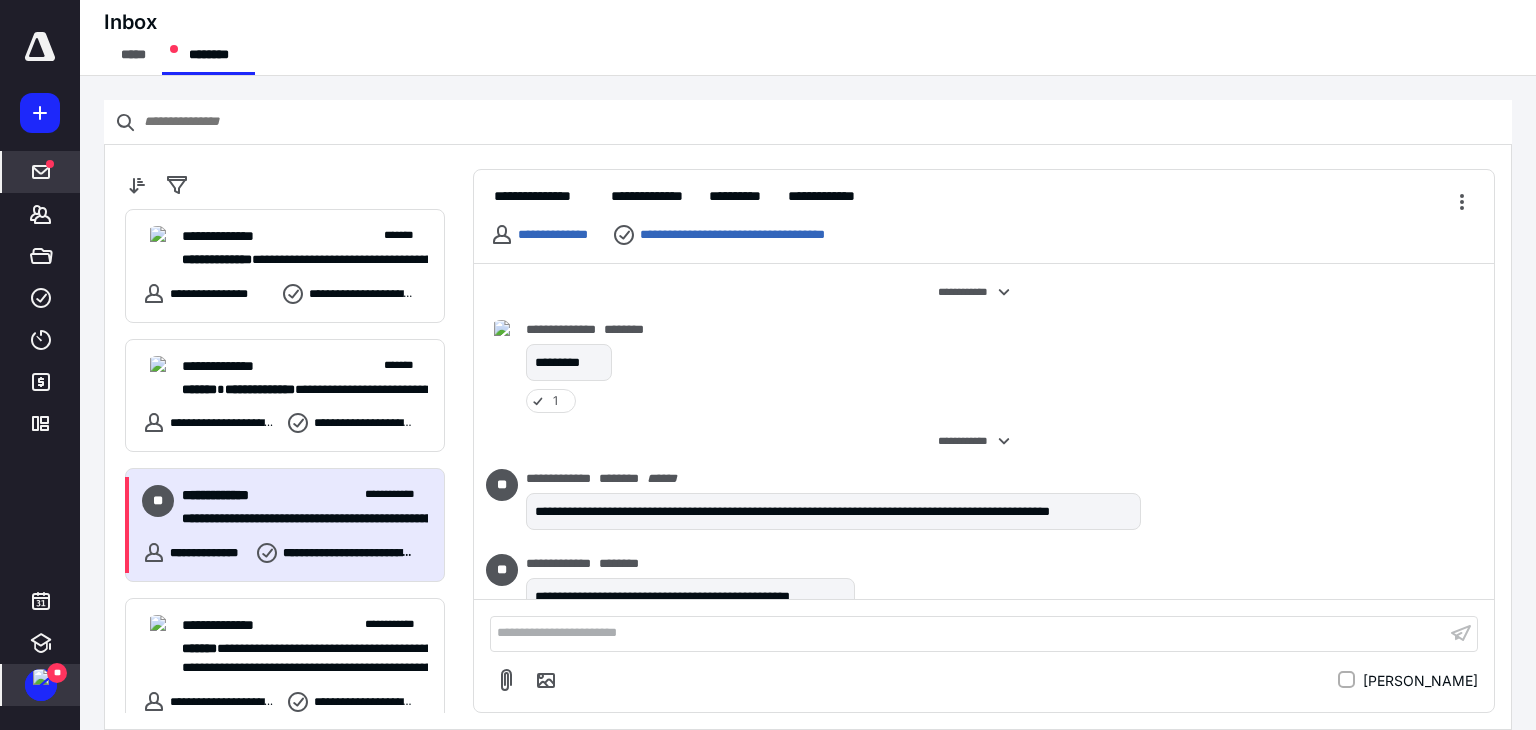 scroll, scrollTop: 319, scrollLeft: 0, axis: vertical 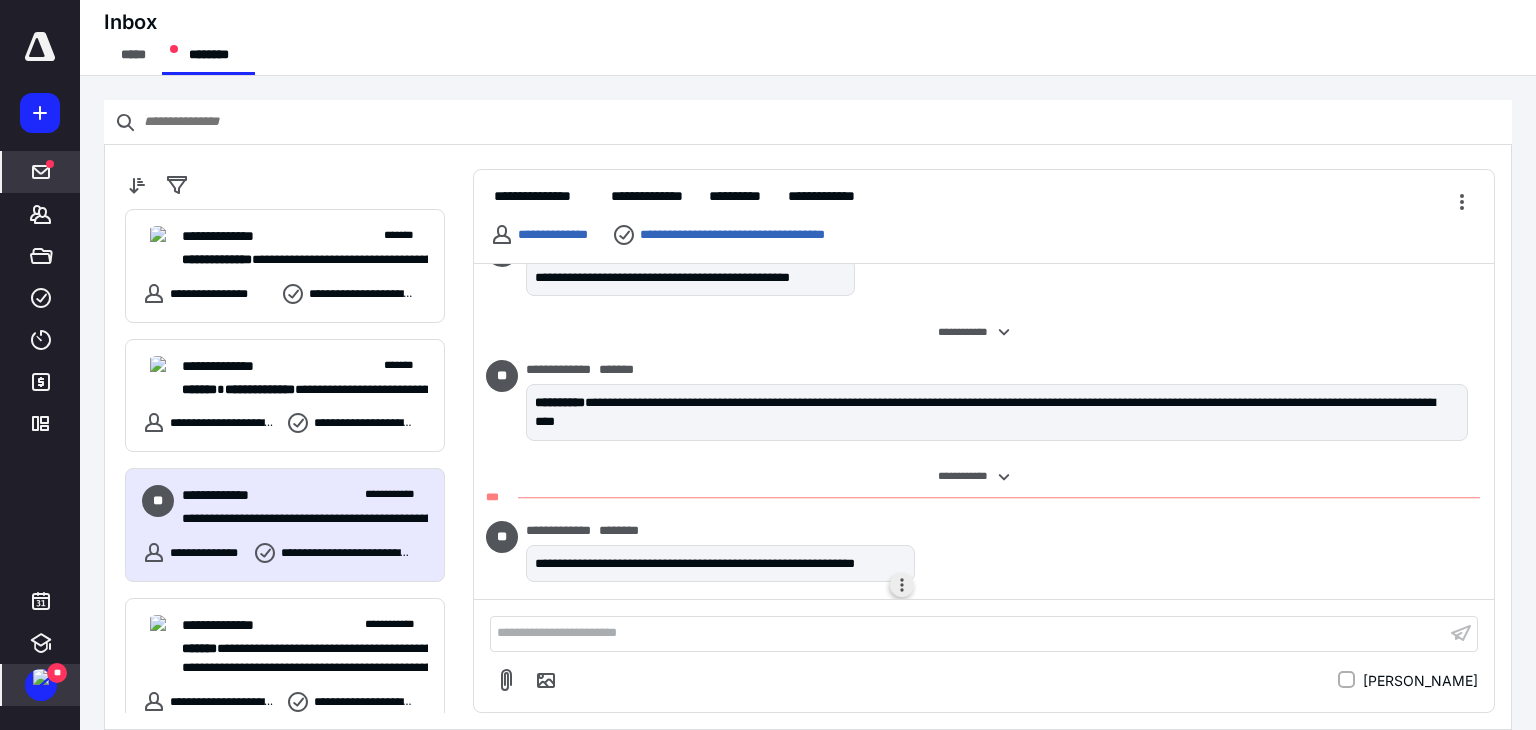 click at bounding box center (902, 585) 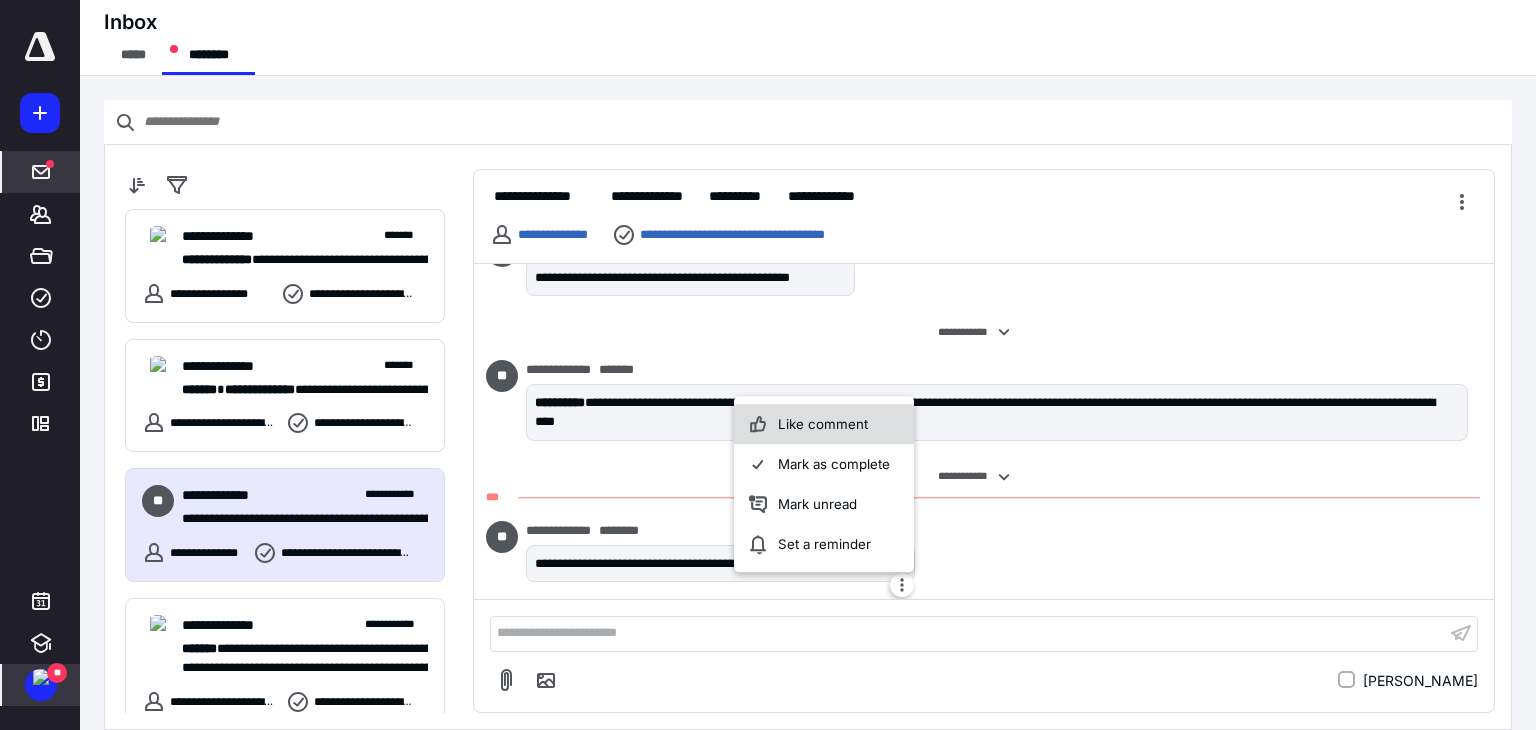 click on "Like comment" at bounding box center [824, 424] 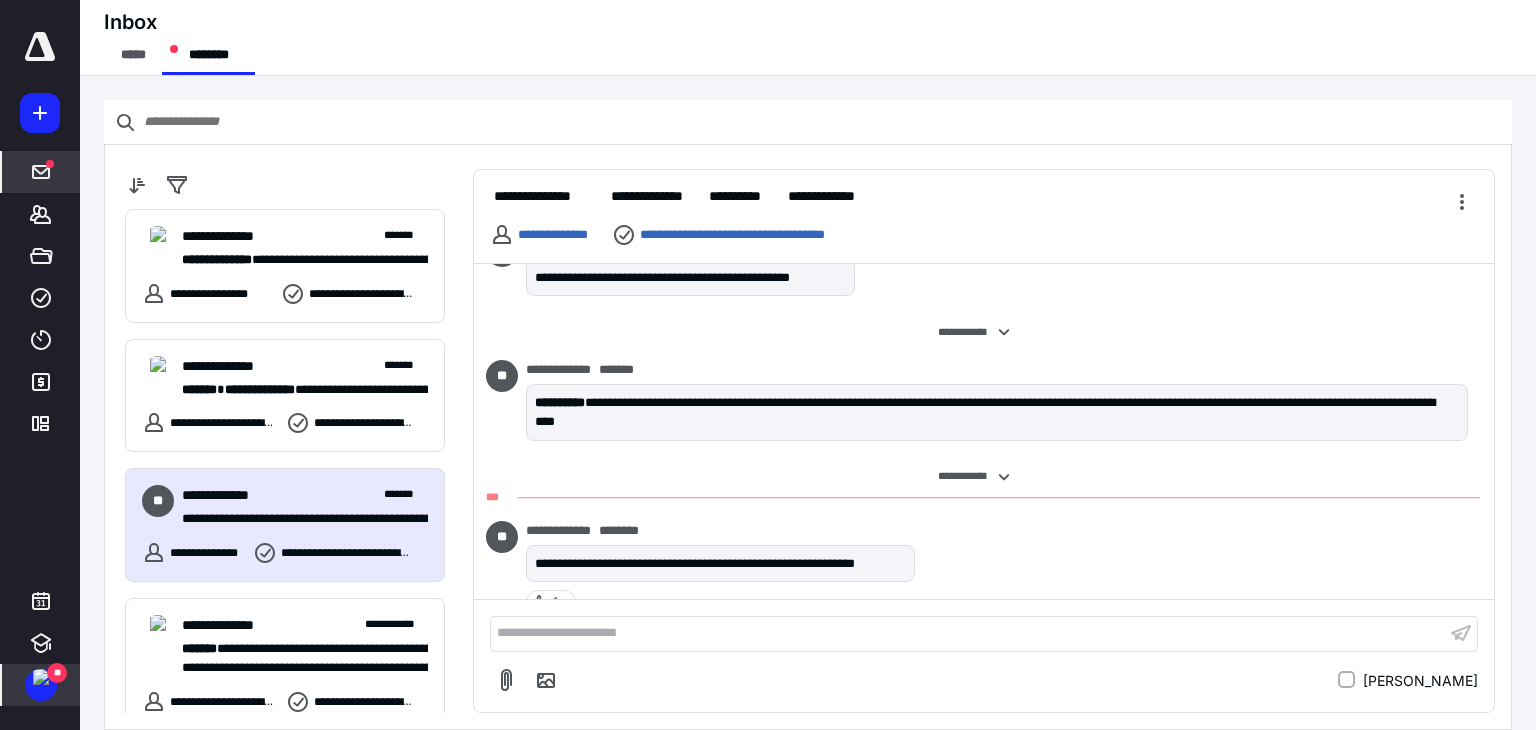 click at bounding box center (41, 677) 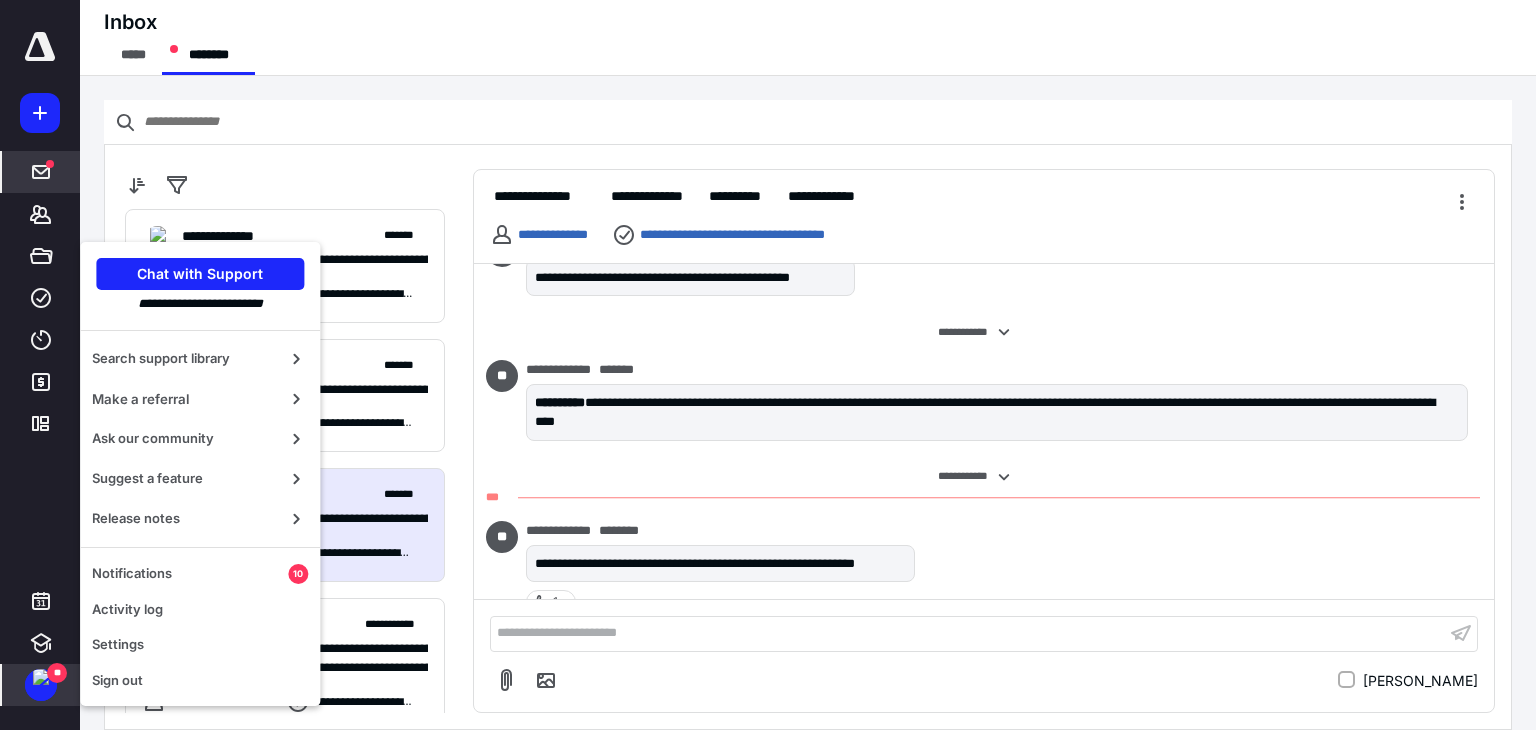 click on "Search support library Make a referral Ask our community Suggest a feature Release notes Notifications 10 Activity log Settings Sign out" at bounding box center (200, 510) 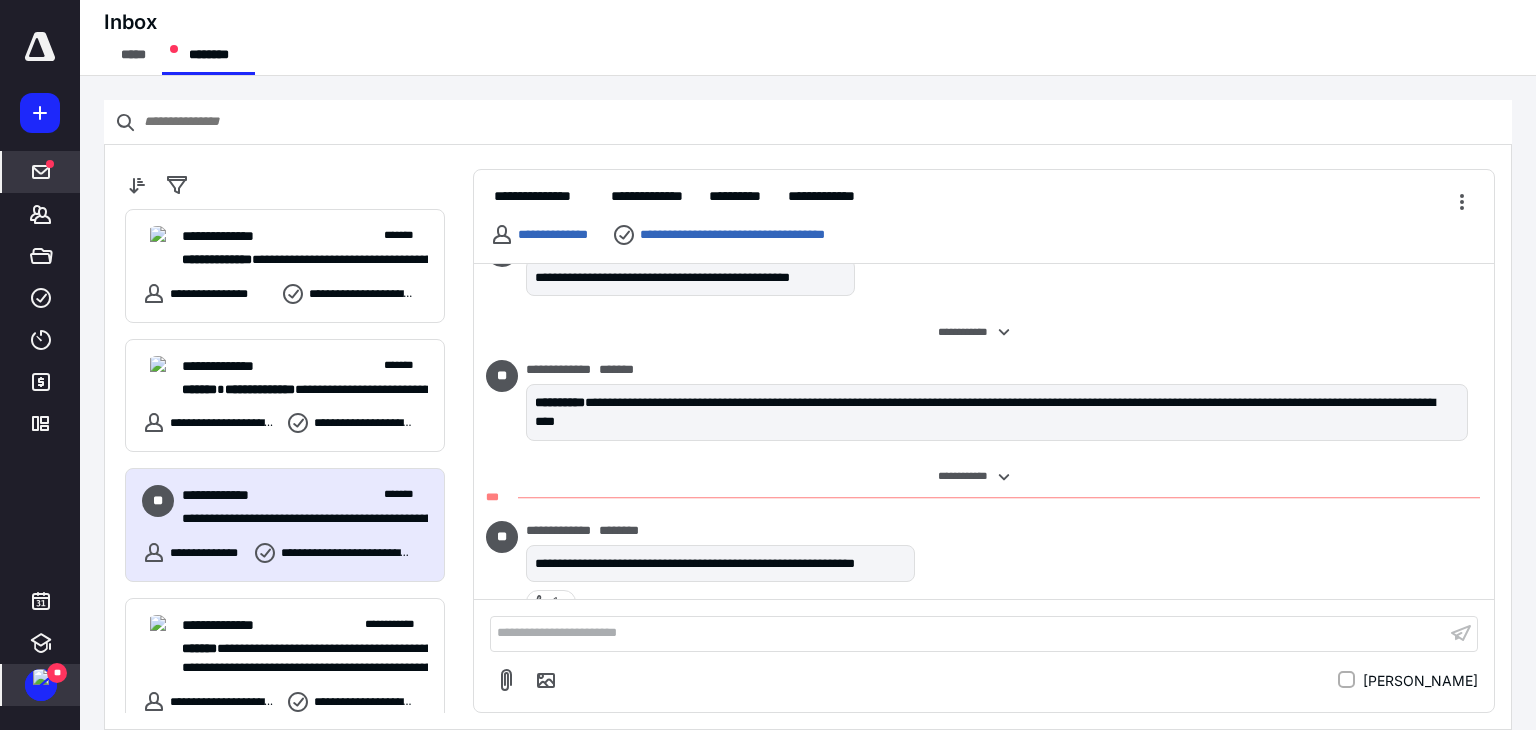 click on "**" at bounding box center [41, 685] 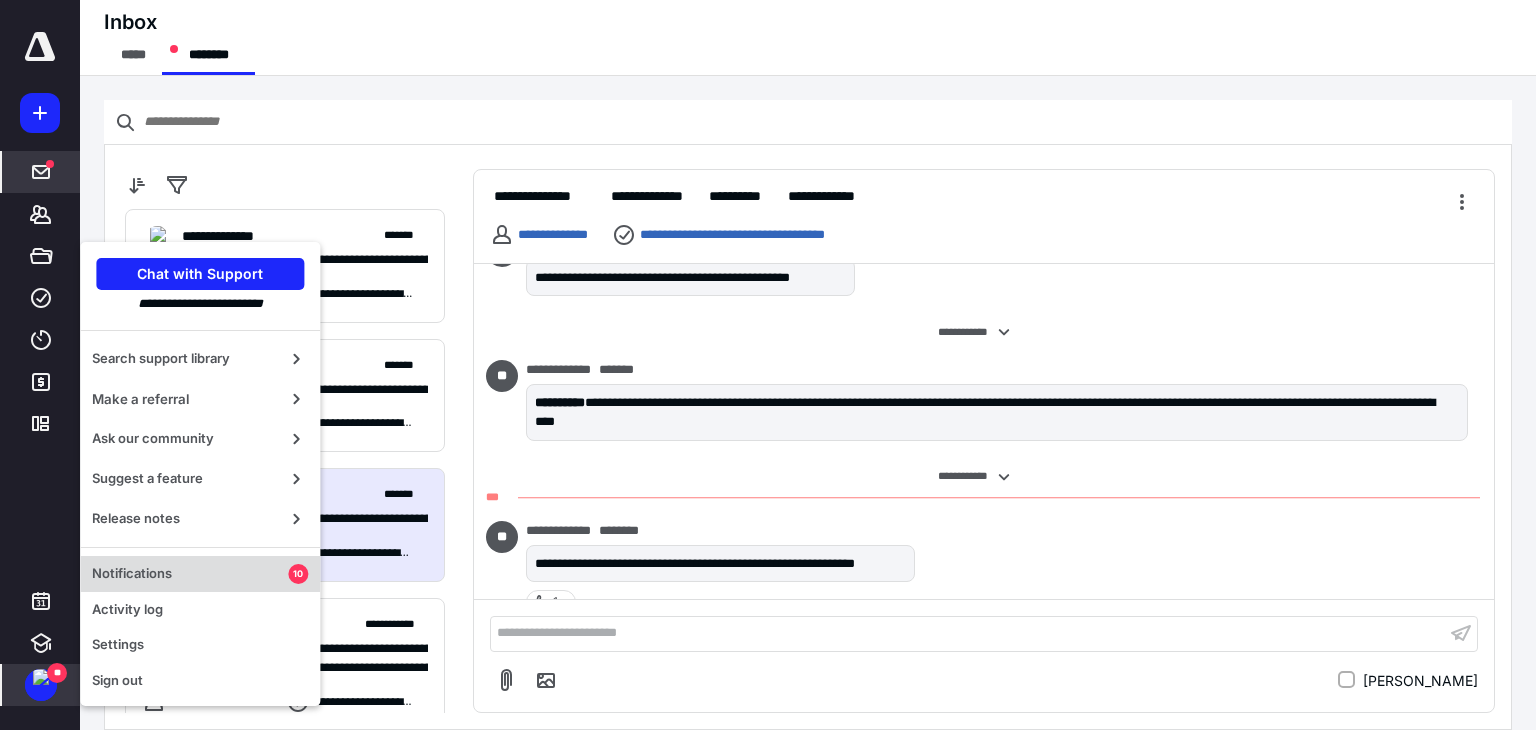 click on "Notifications" at bounding box center [190, 574] 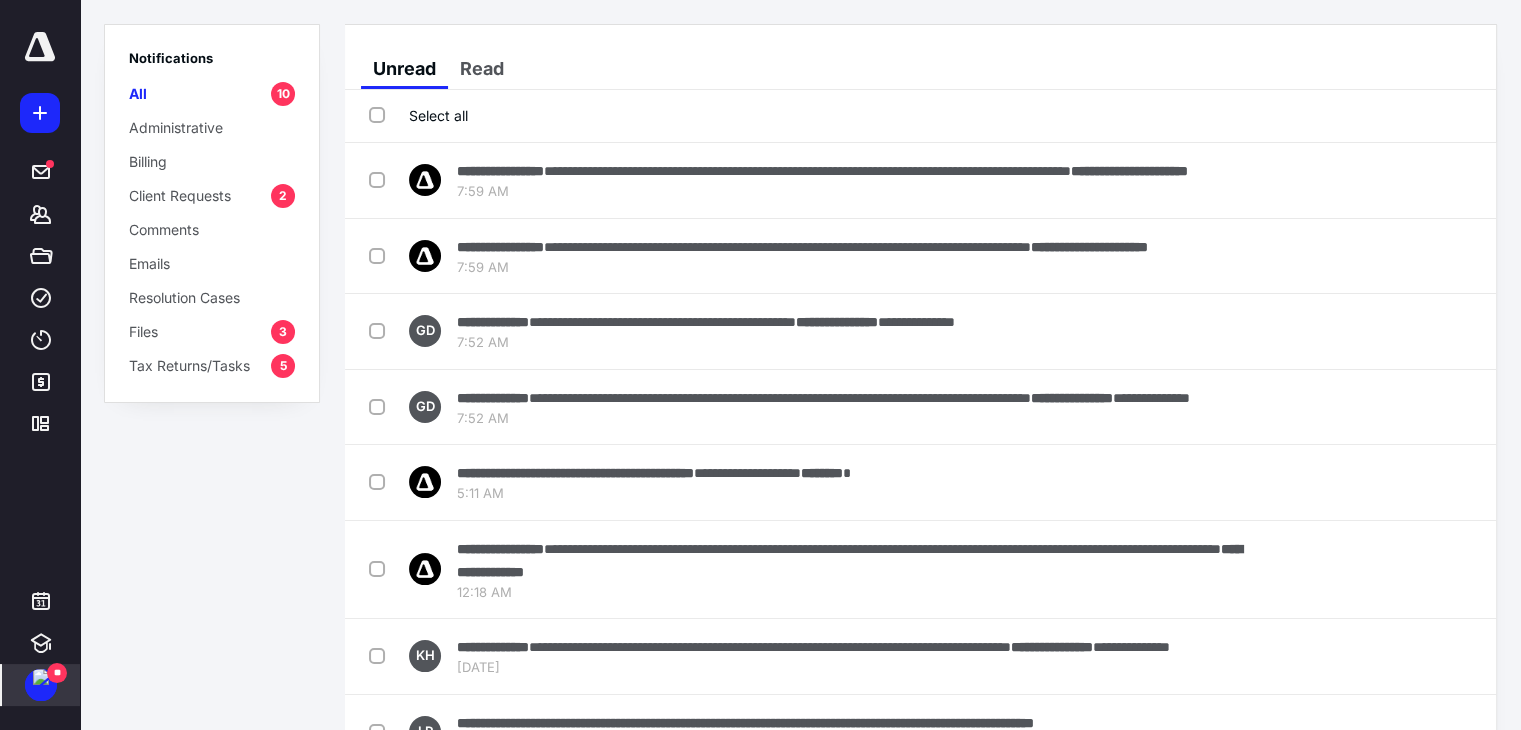 click on "Client Requests" at bounding box center [180, 195] 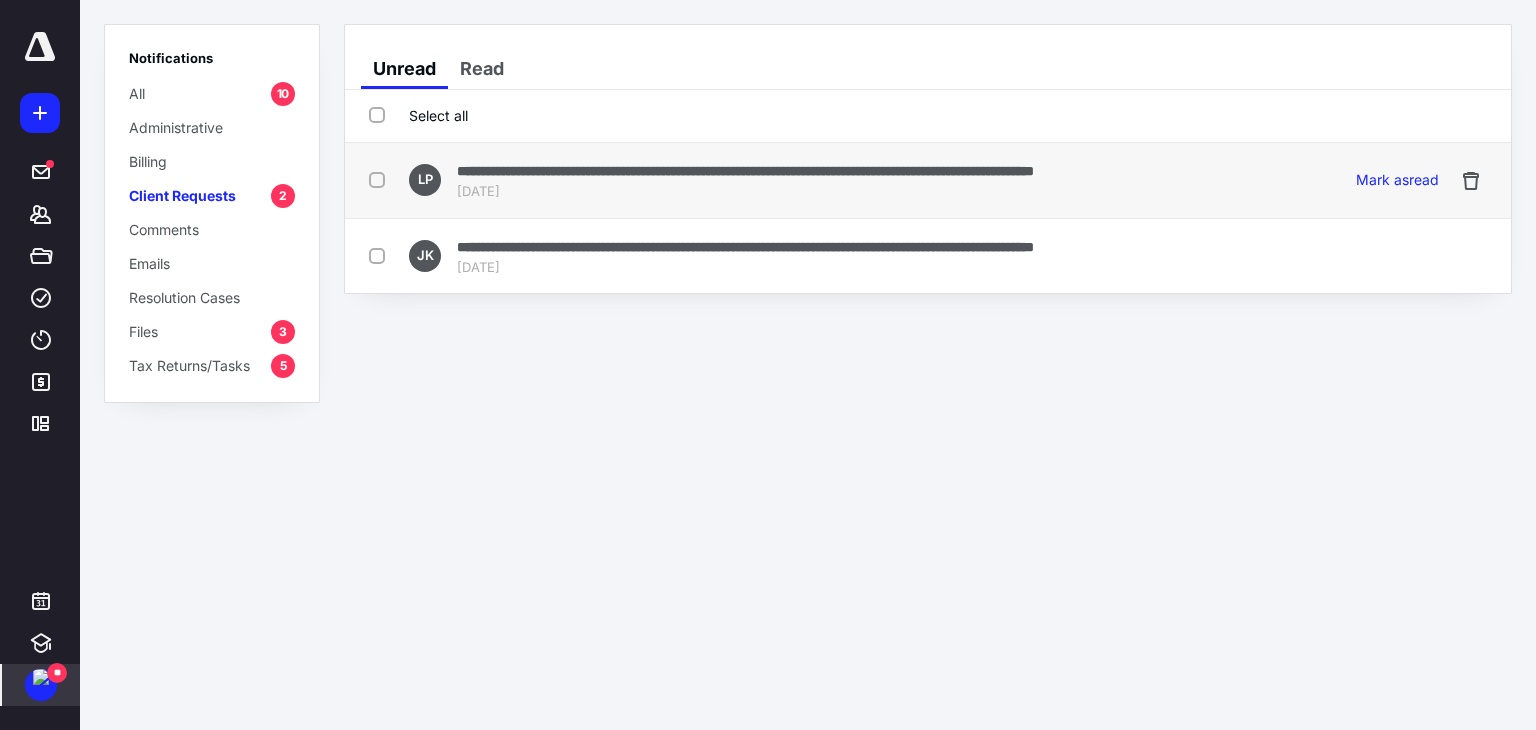 drag, startPoint x: 815, startPoint y: 189, endPoint x: 770, endPoint y: 196, distance: 45.54119 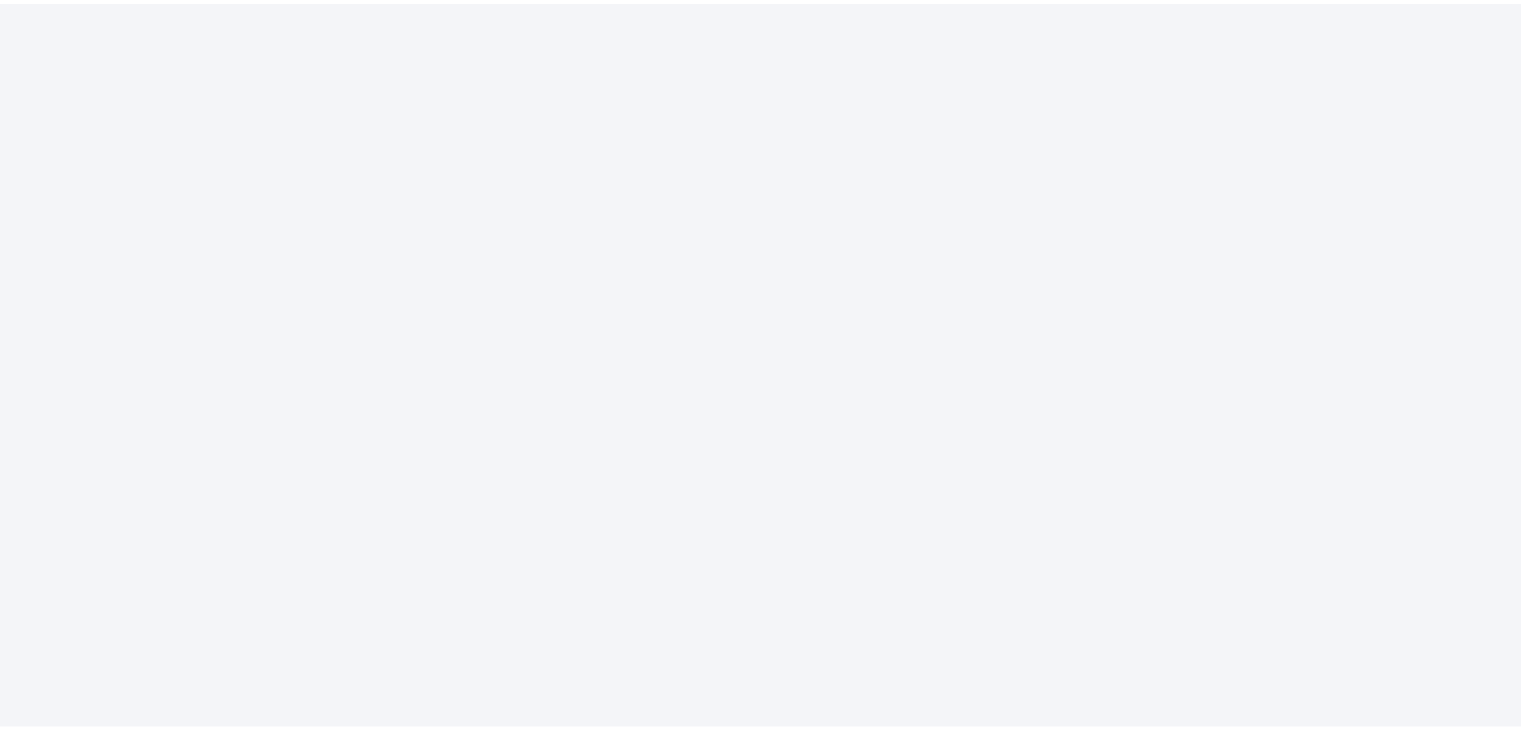 scroll, scrollTop: 0, scrollLeft: 0, axis: both 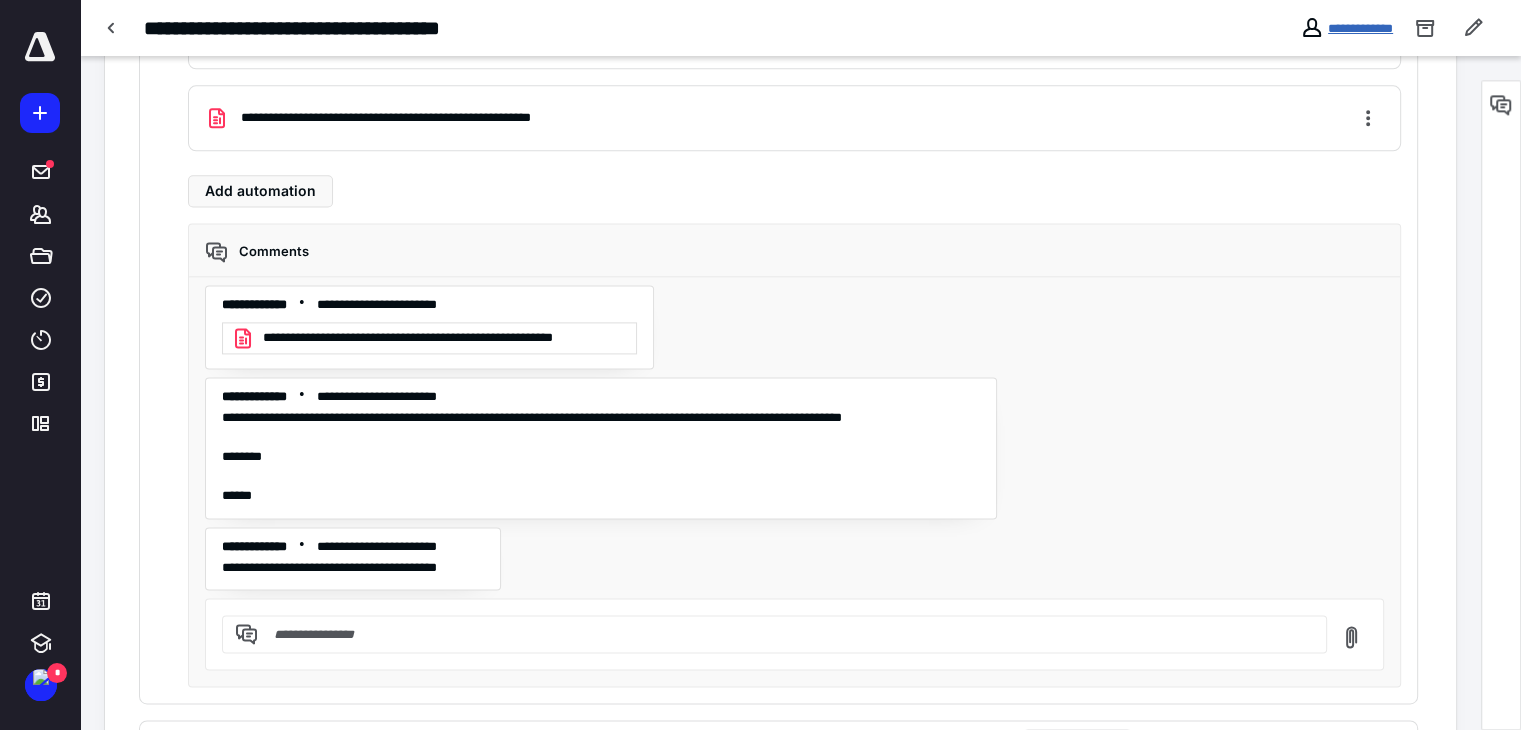 click on "**********" at bounding box center (1360, 28) 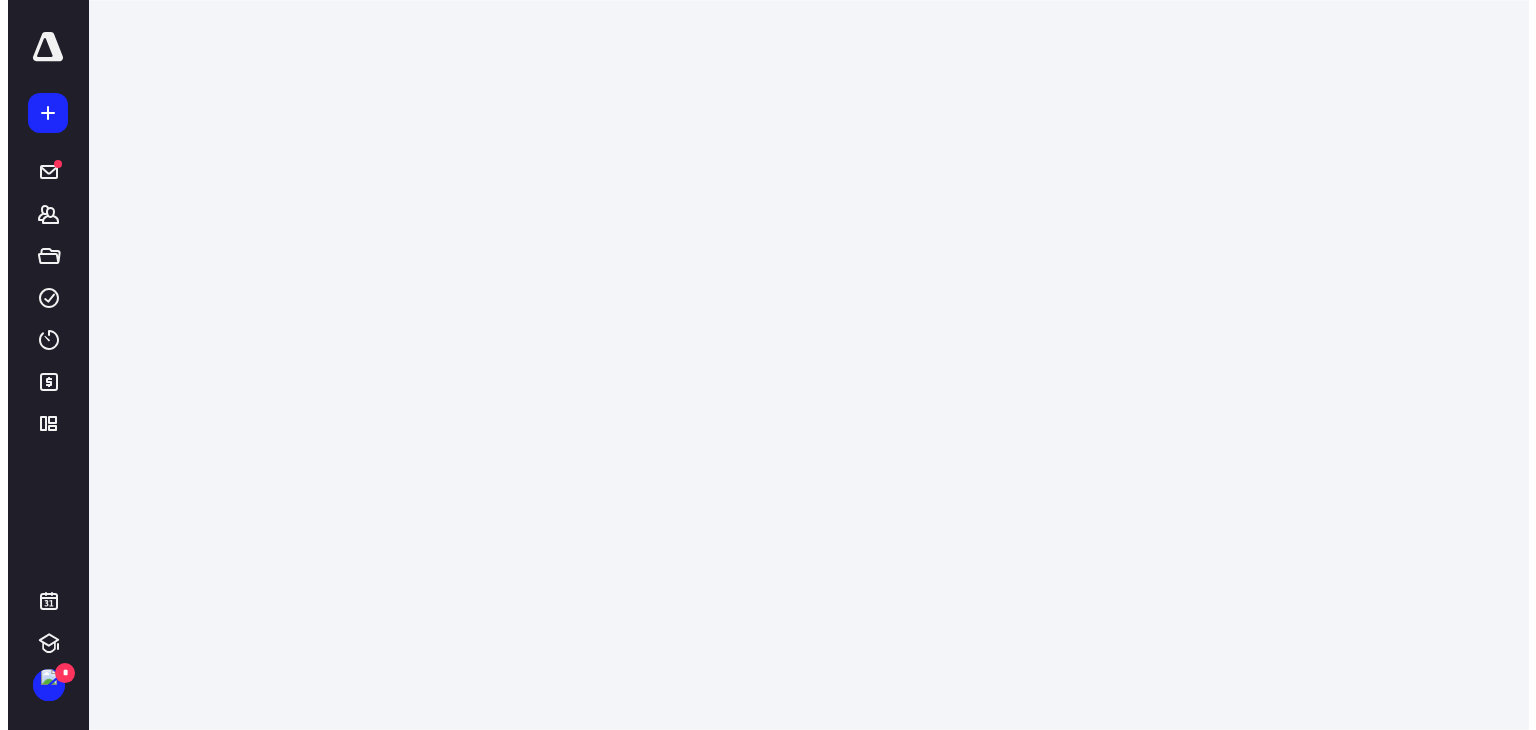 scroll, scrollTop: 0, scrollLeft: 0, axis: both 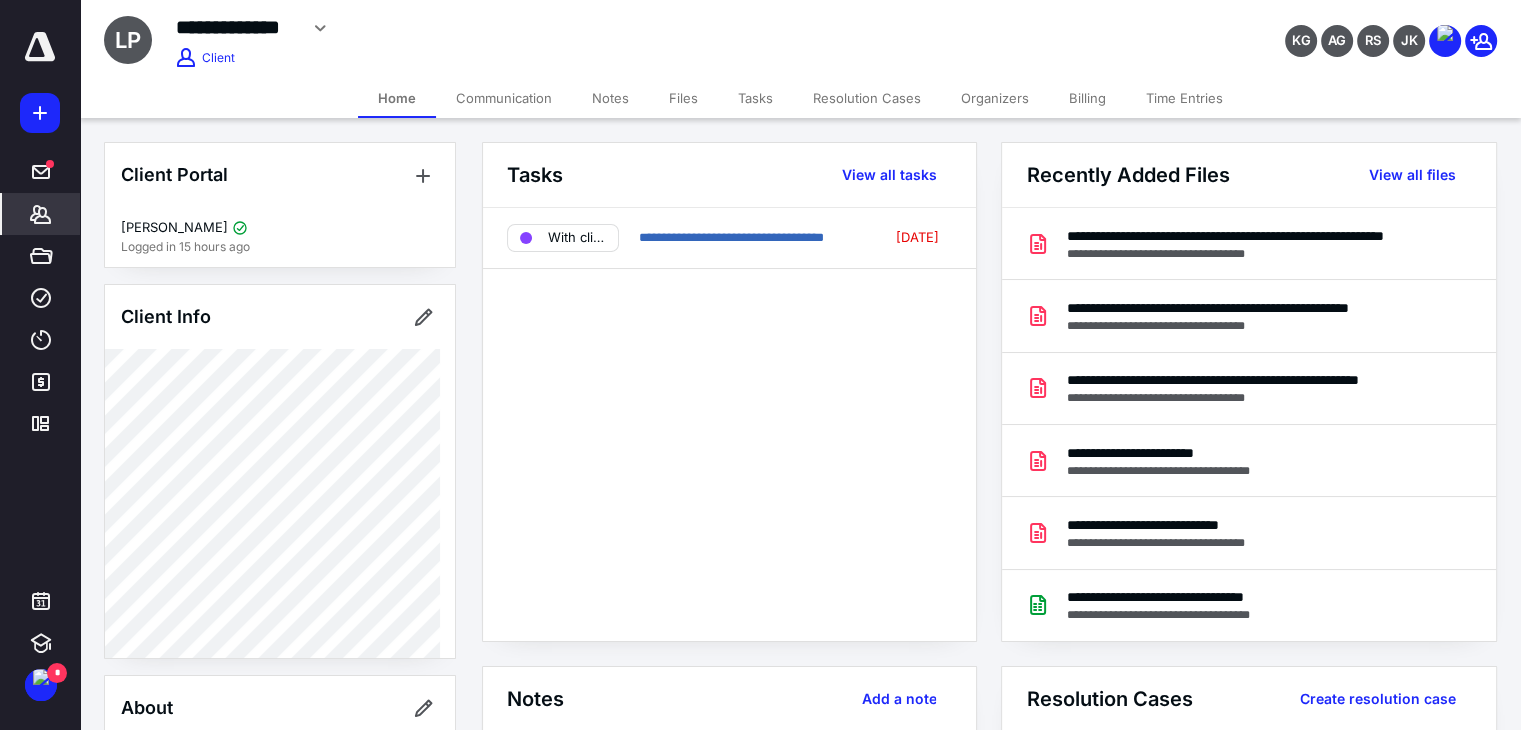 click on "Files" at bounding box center (683, 98) 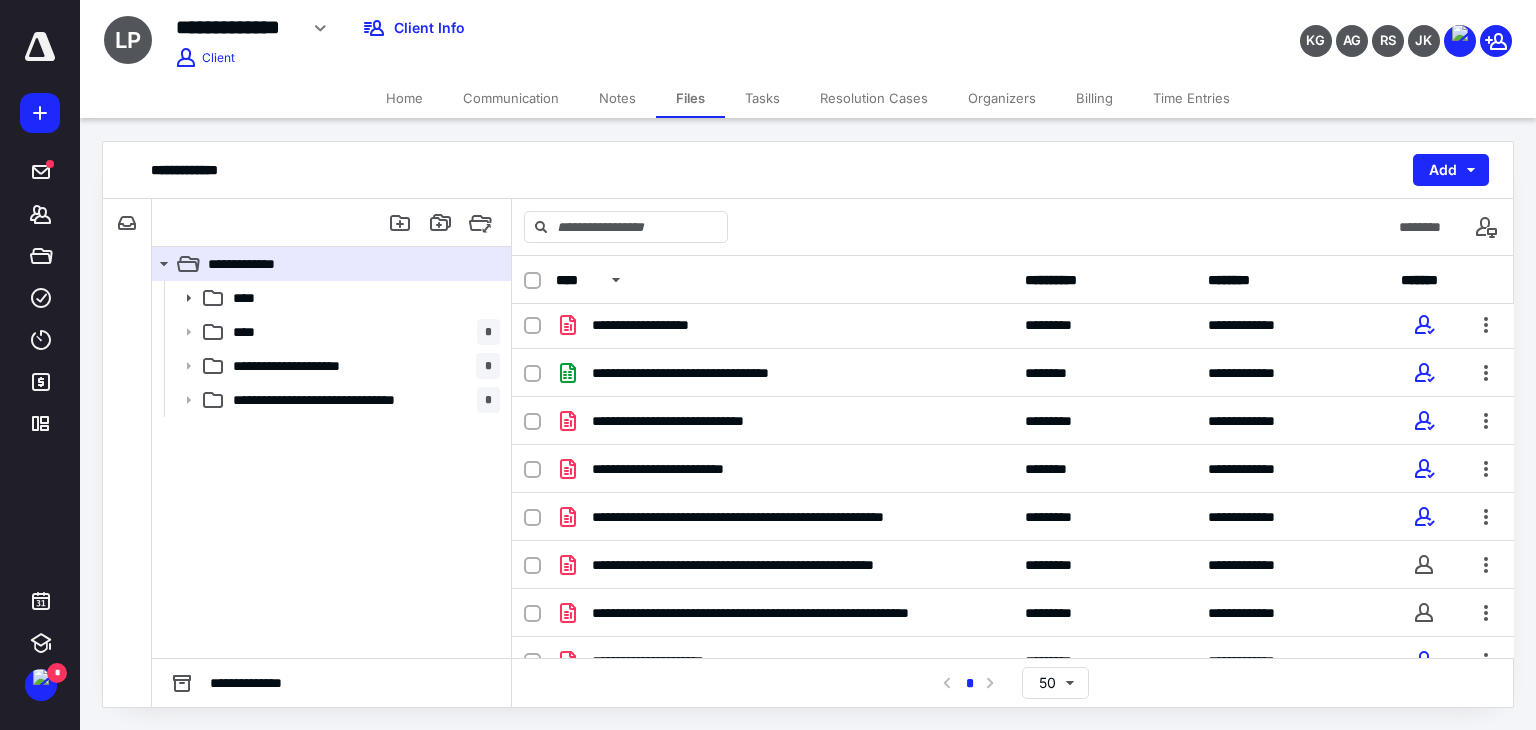 scroll, scrollTop: 315, scrollLeft: 0, axis: vertical 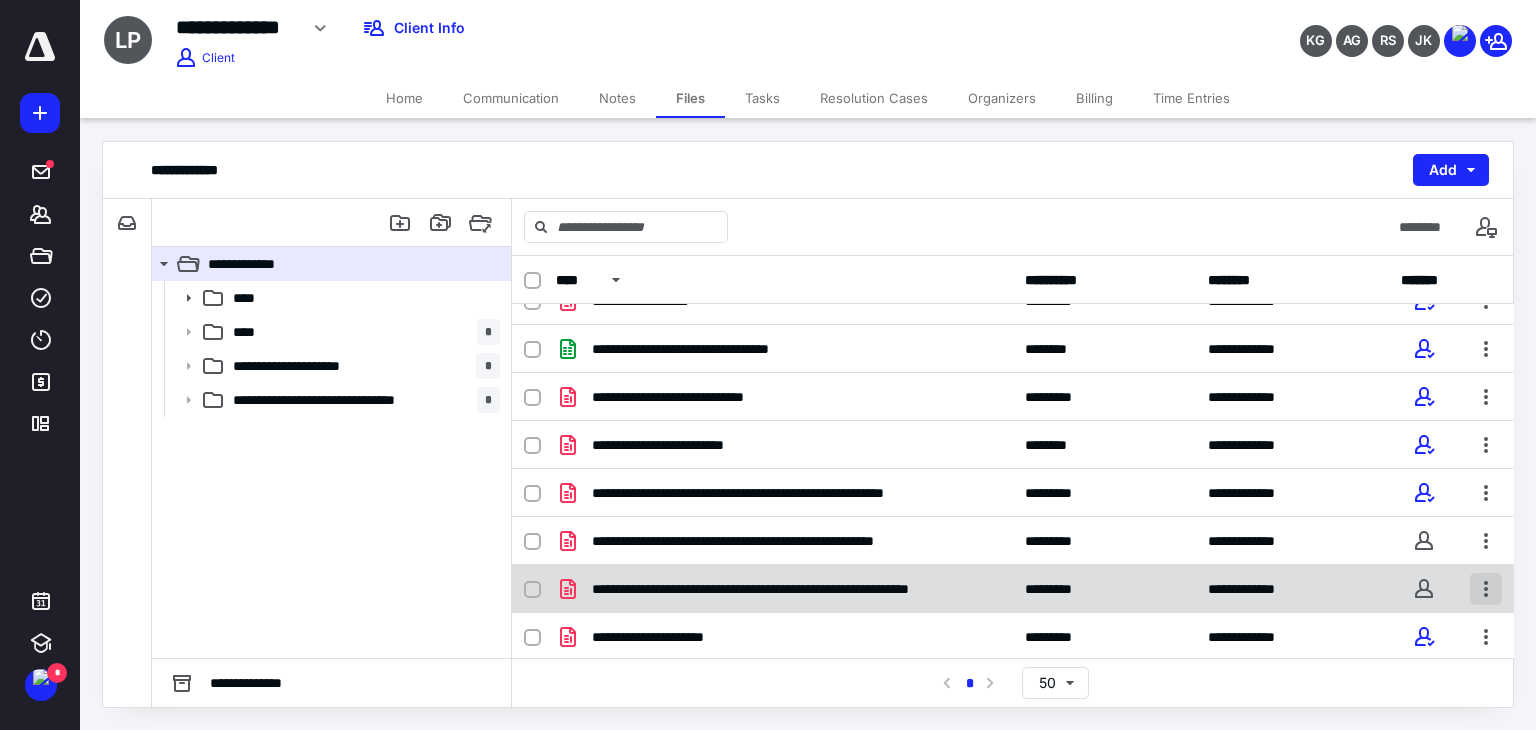 click at bounding box center (1486, 589) 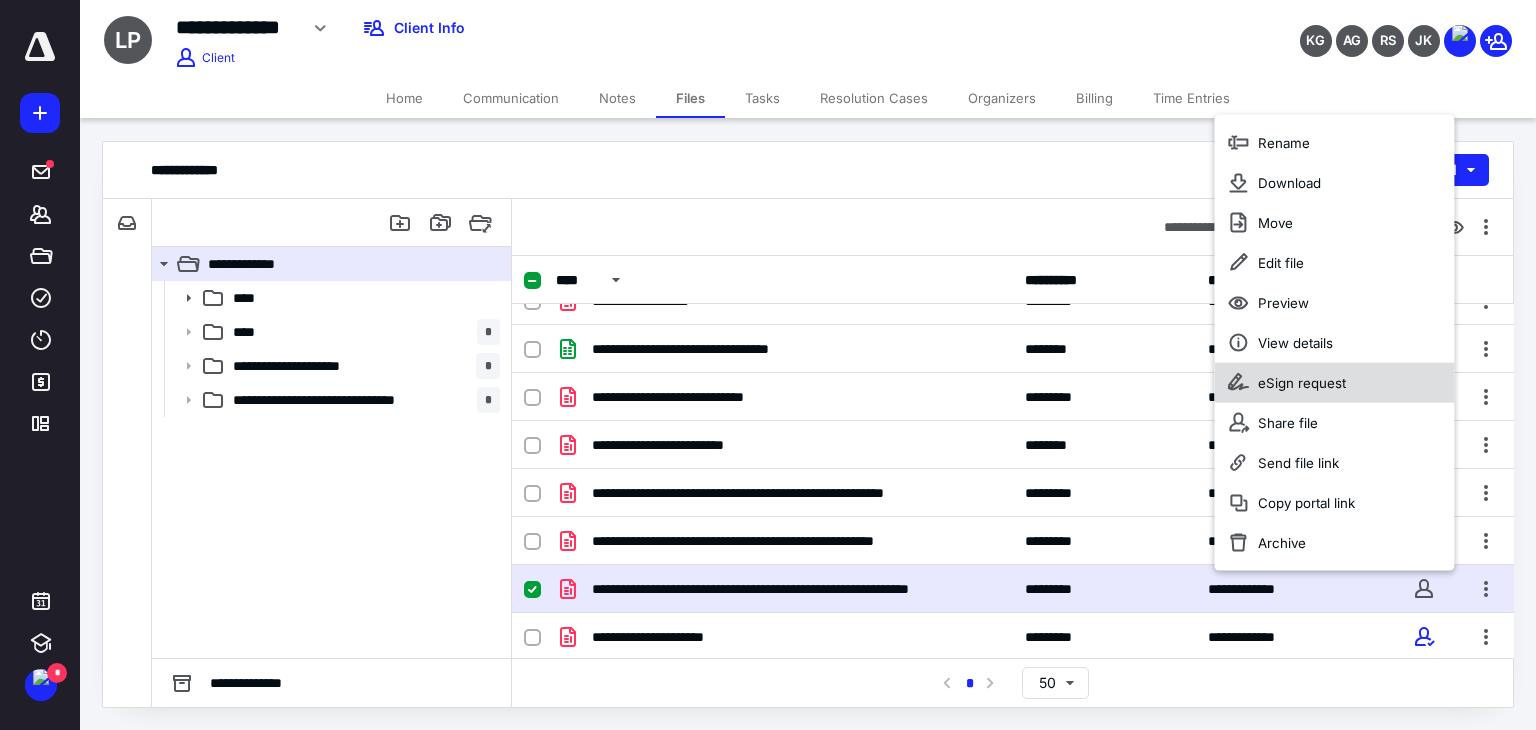 click on "eSign request" at bounding box center [1302, 382] 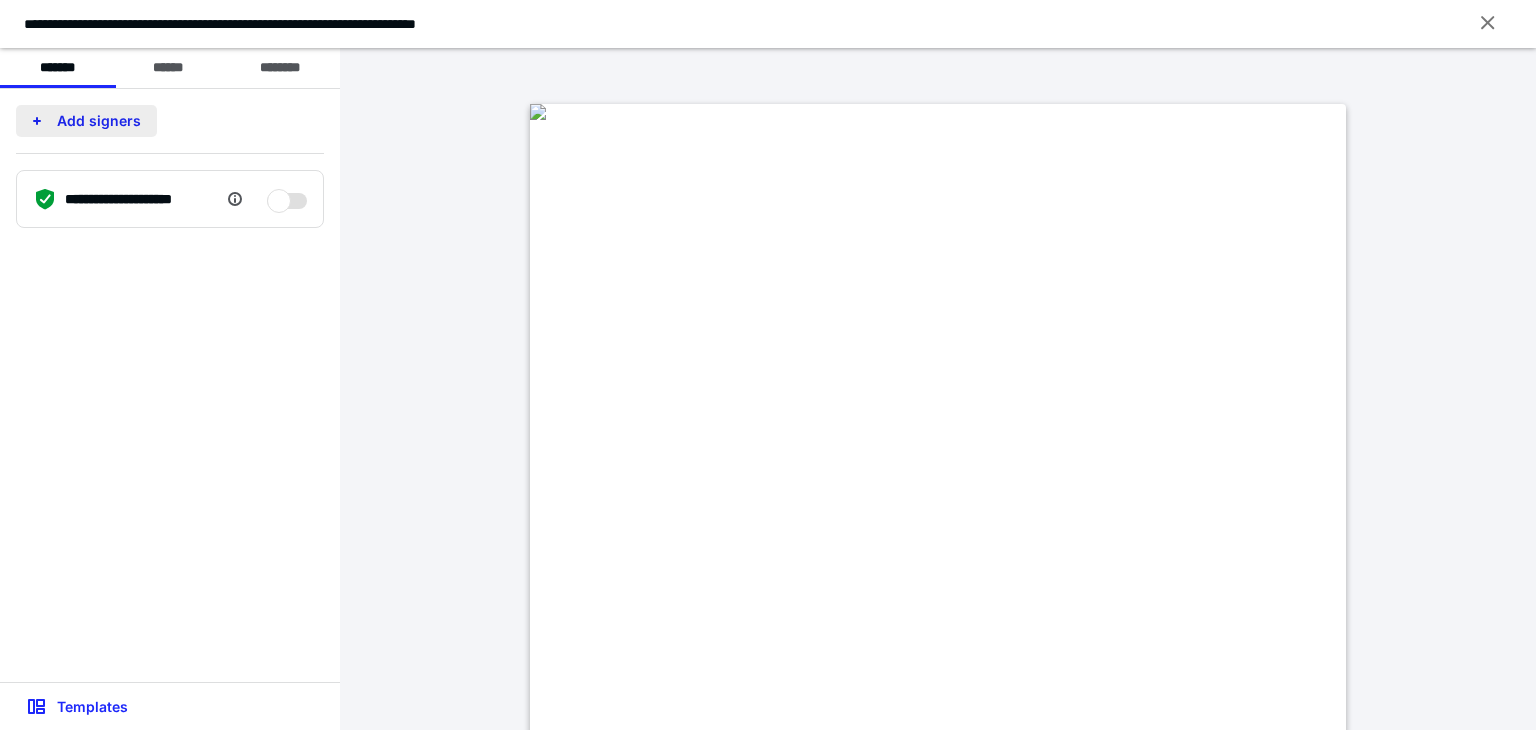 click on "Add signers" at bounding box center [86, 121] 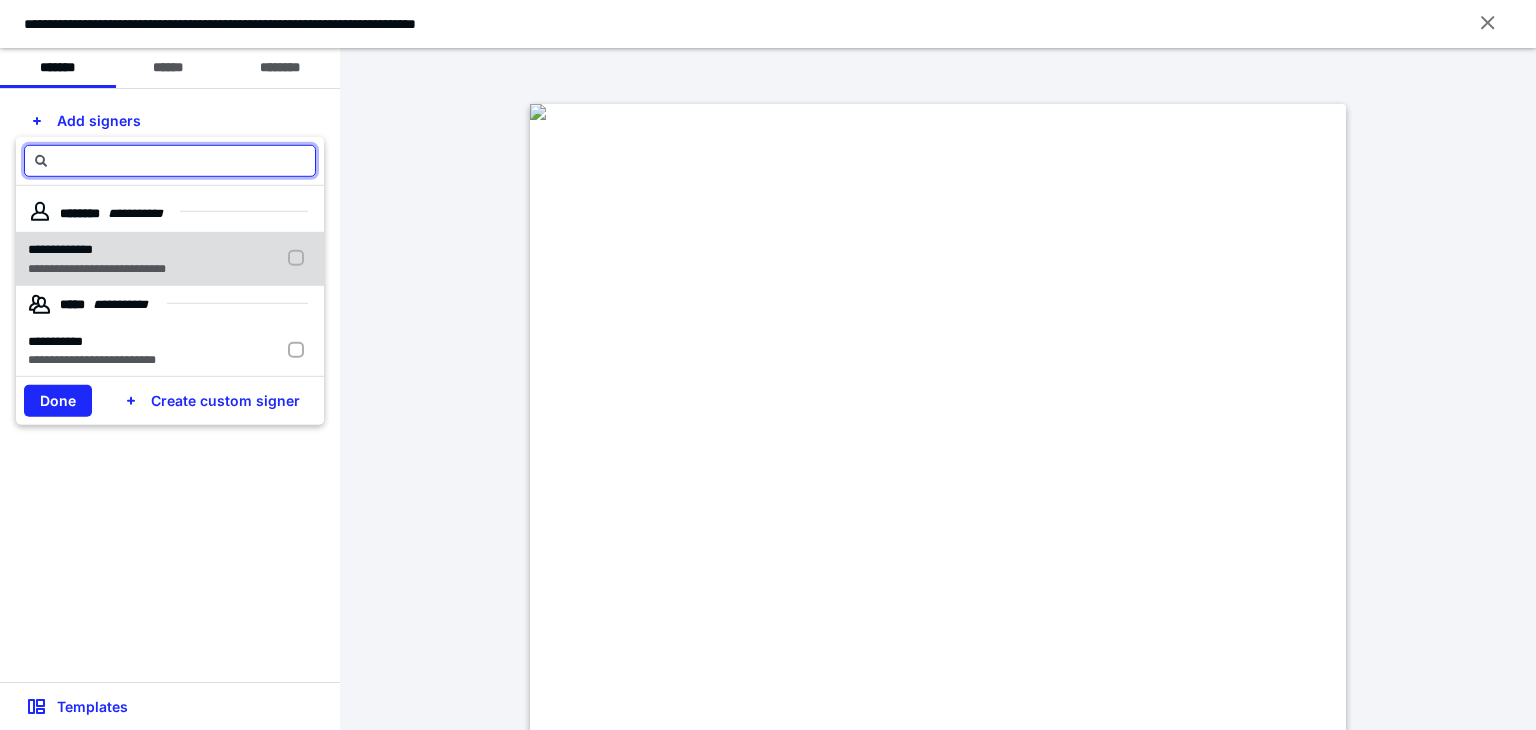 click on "**********" at bounding box center (97, 249) 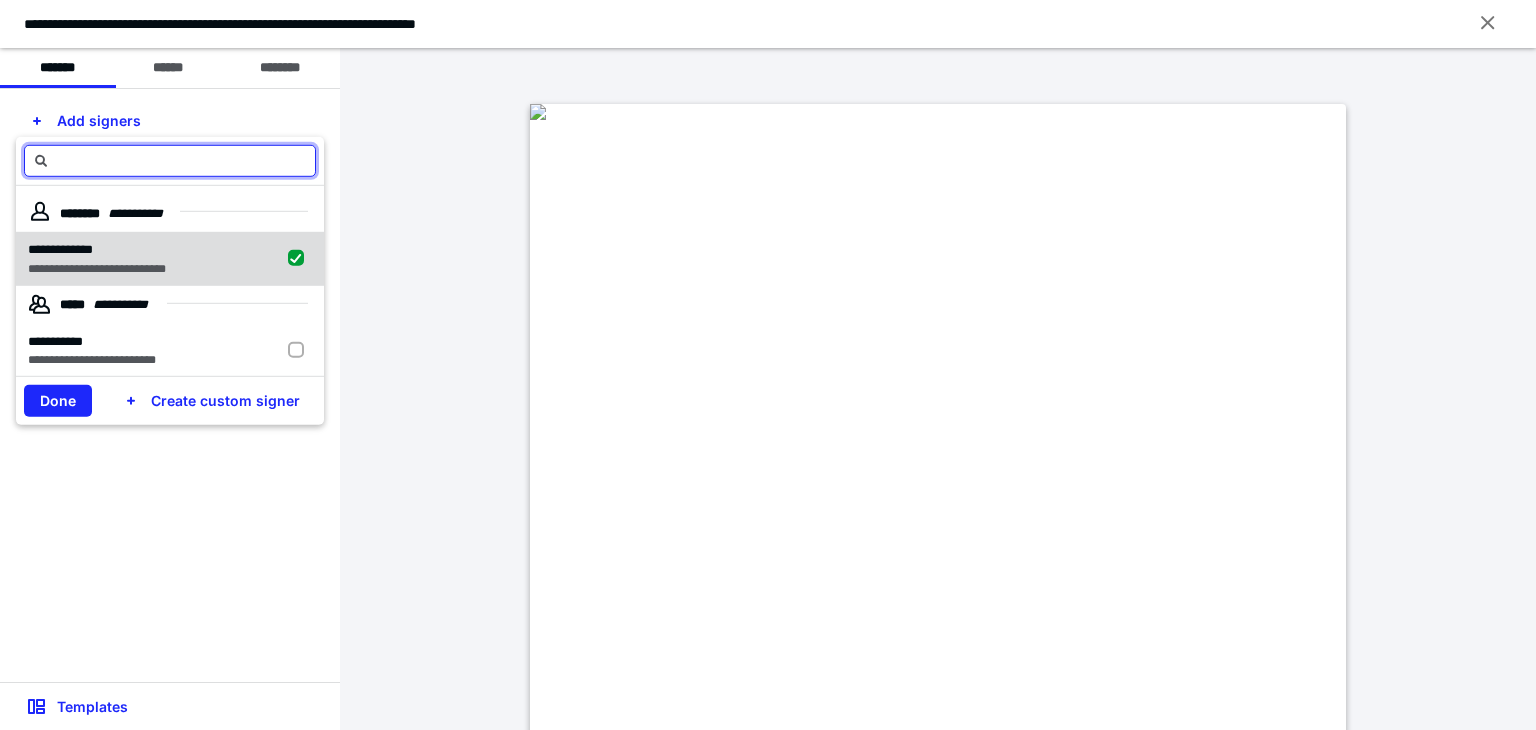 checkbox on "true" 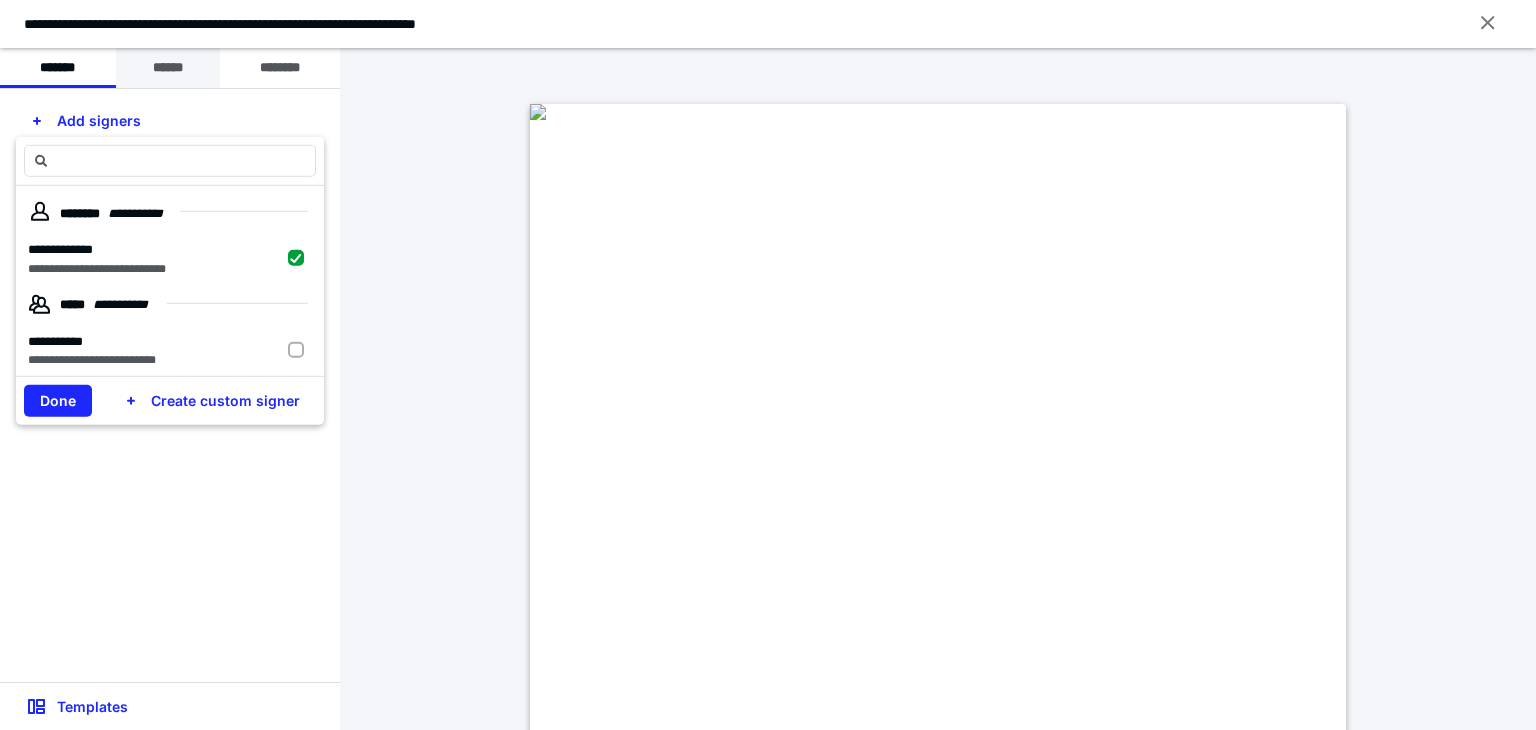 click on "******" at bounding box center [168, 68] 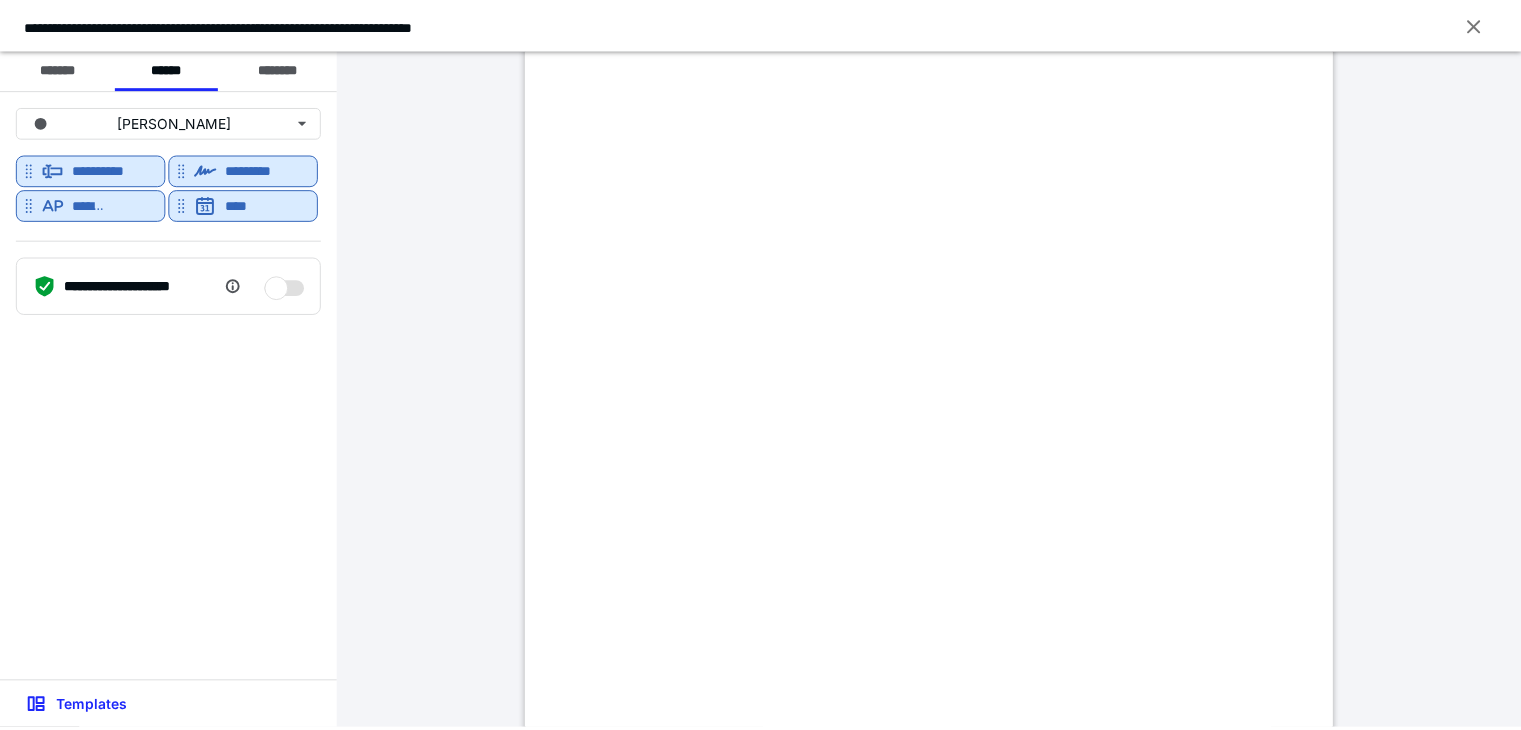 scroll, scrollTop: 249, scrollLeft: 0, axis: vertical 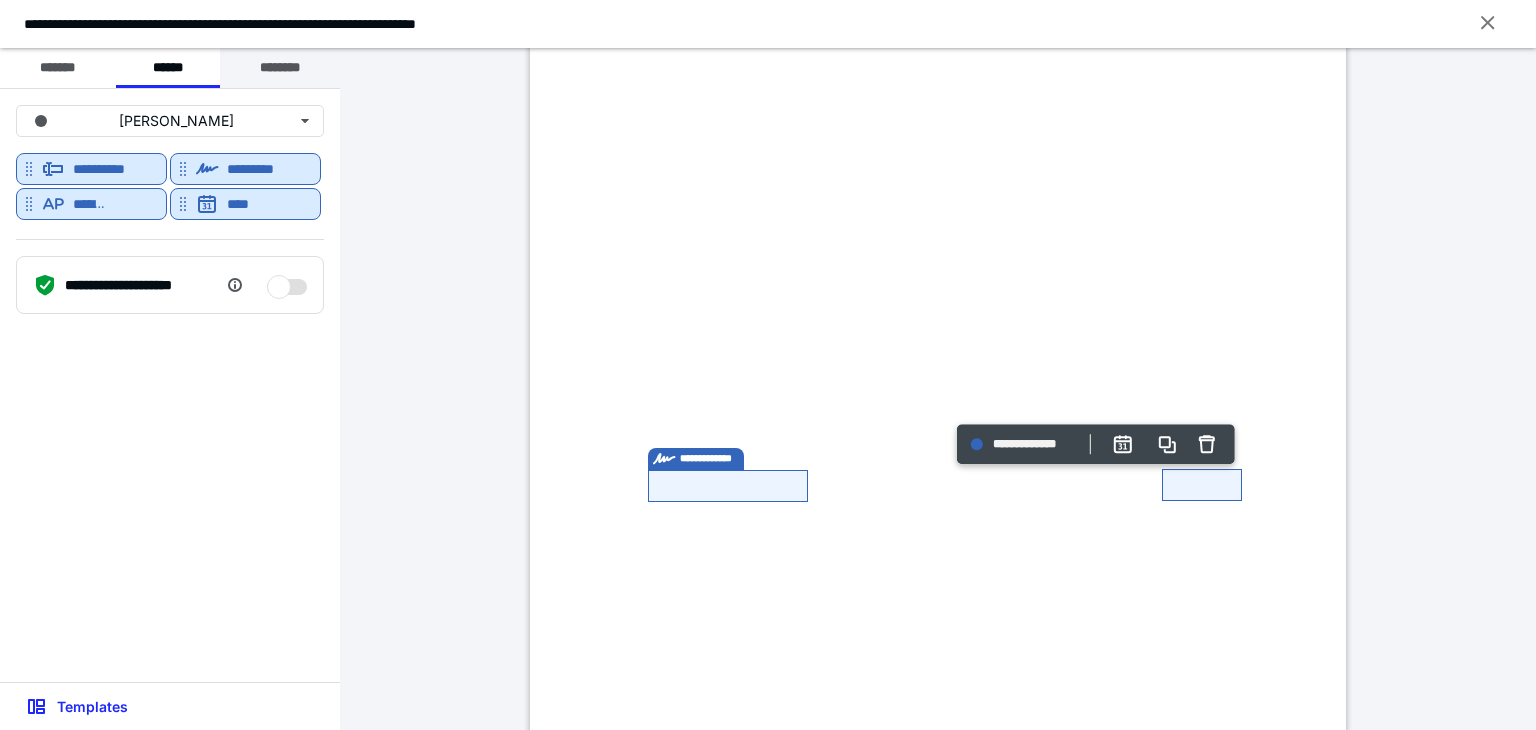 click on "********" at bounding box center [280, 68] 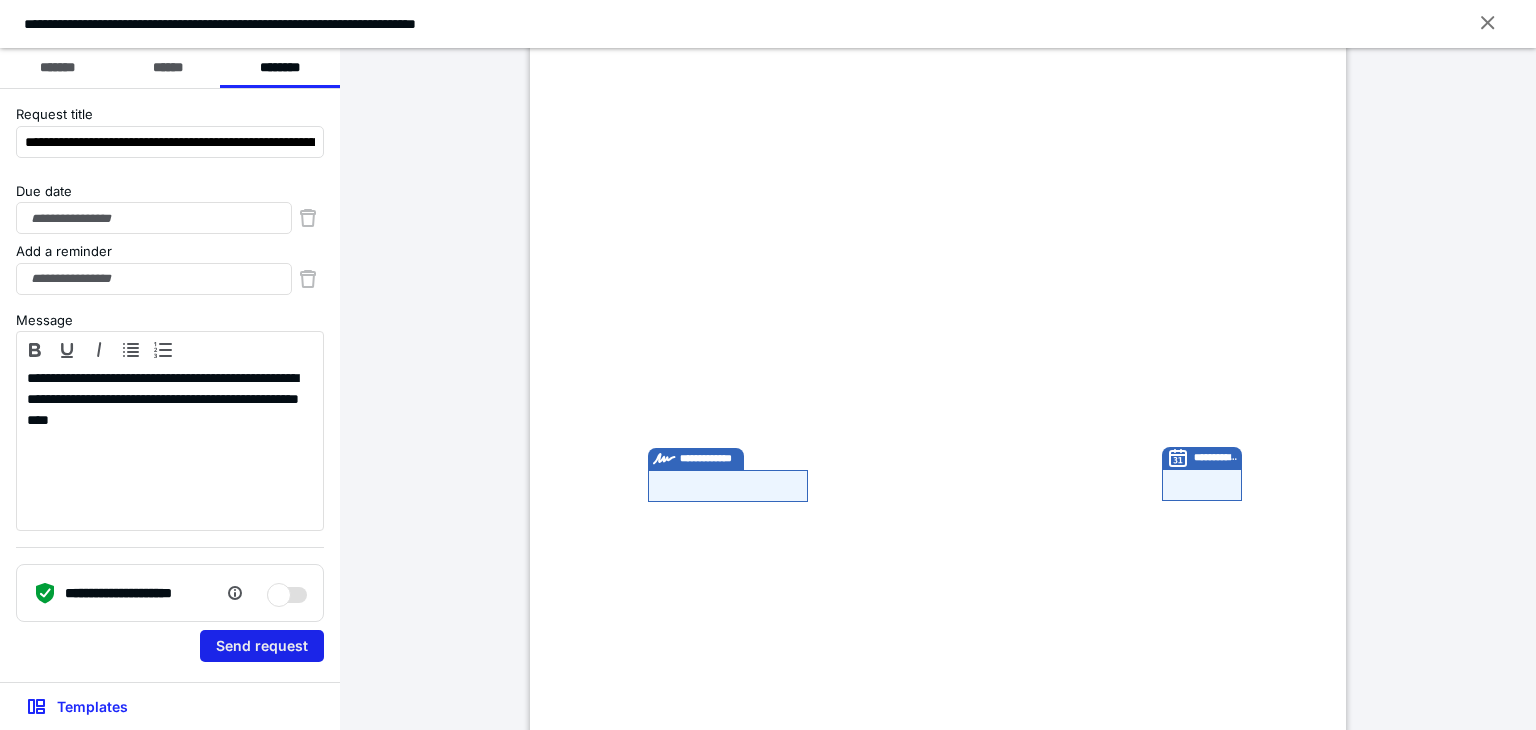 click on "Send request" at bounding box center [262, 646] 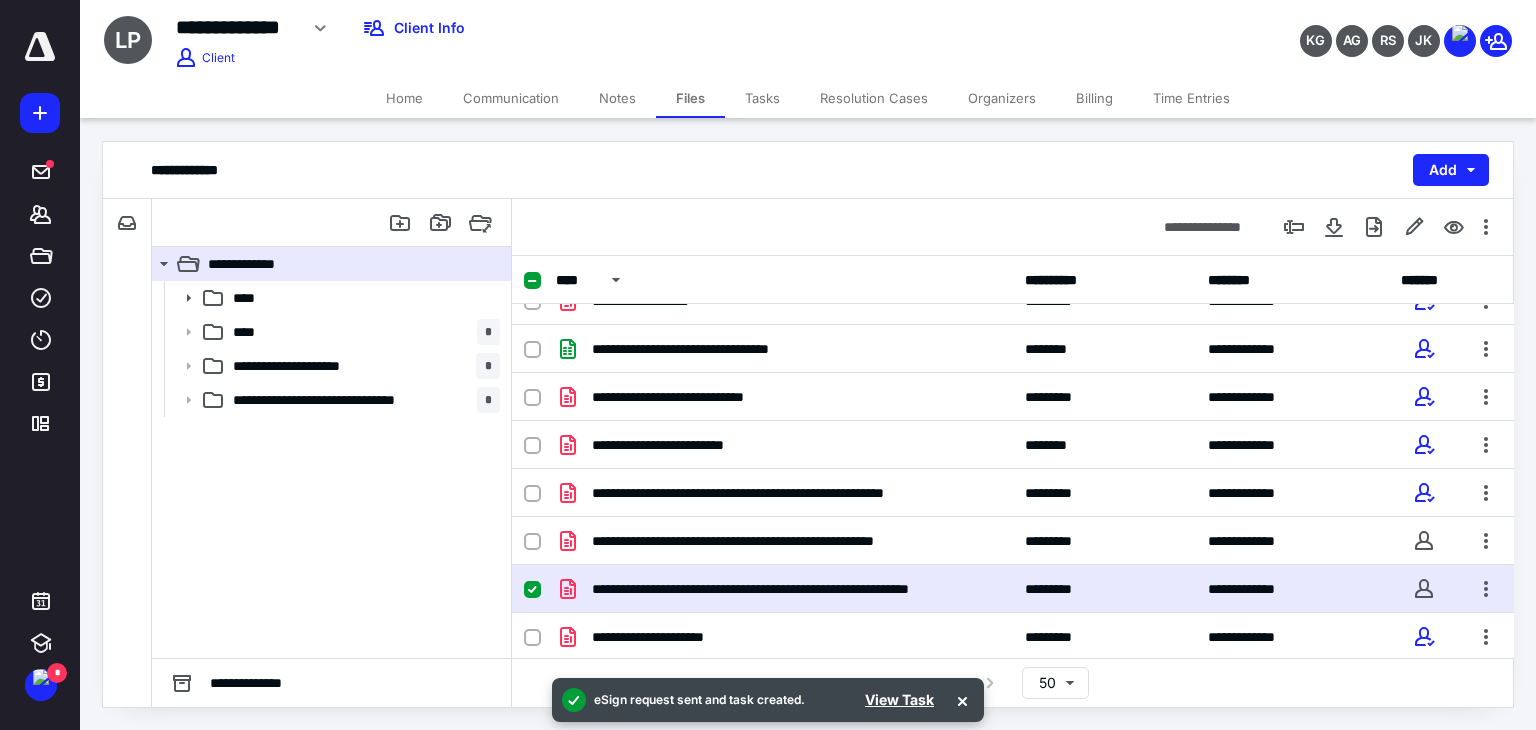 click on "Billing" at bounding box center (1094, 98) 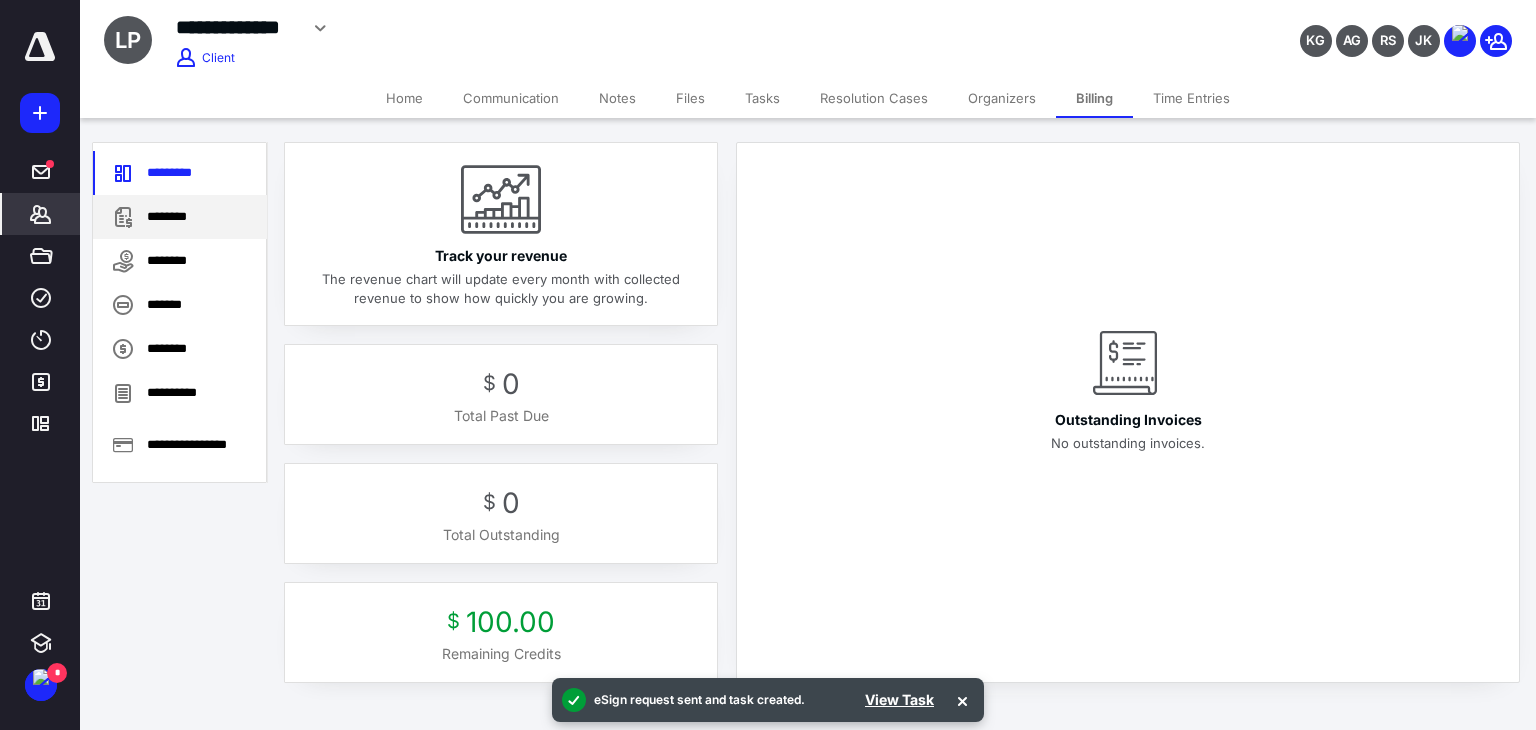 click on "********" at bounding box center (180, 217) 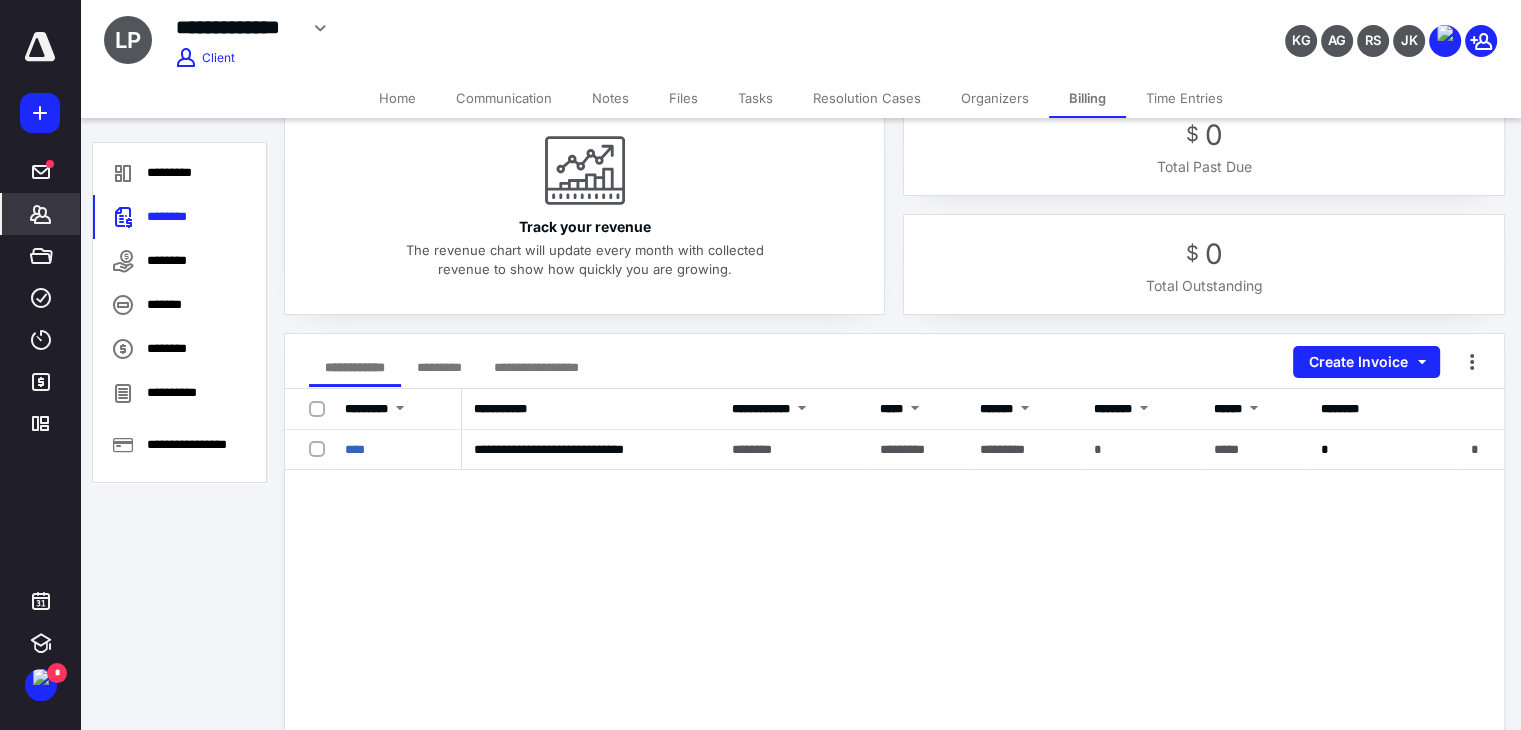 scroll, scrollTop: 48, scrollLeft: 0, axis: vertical 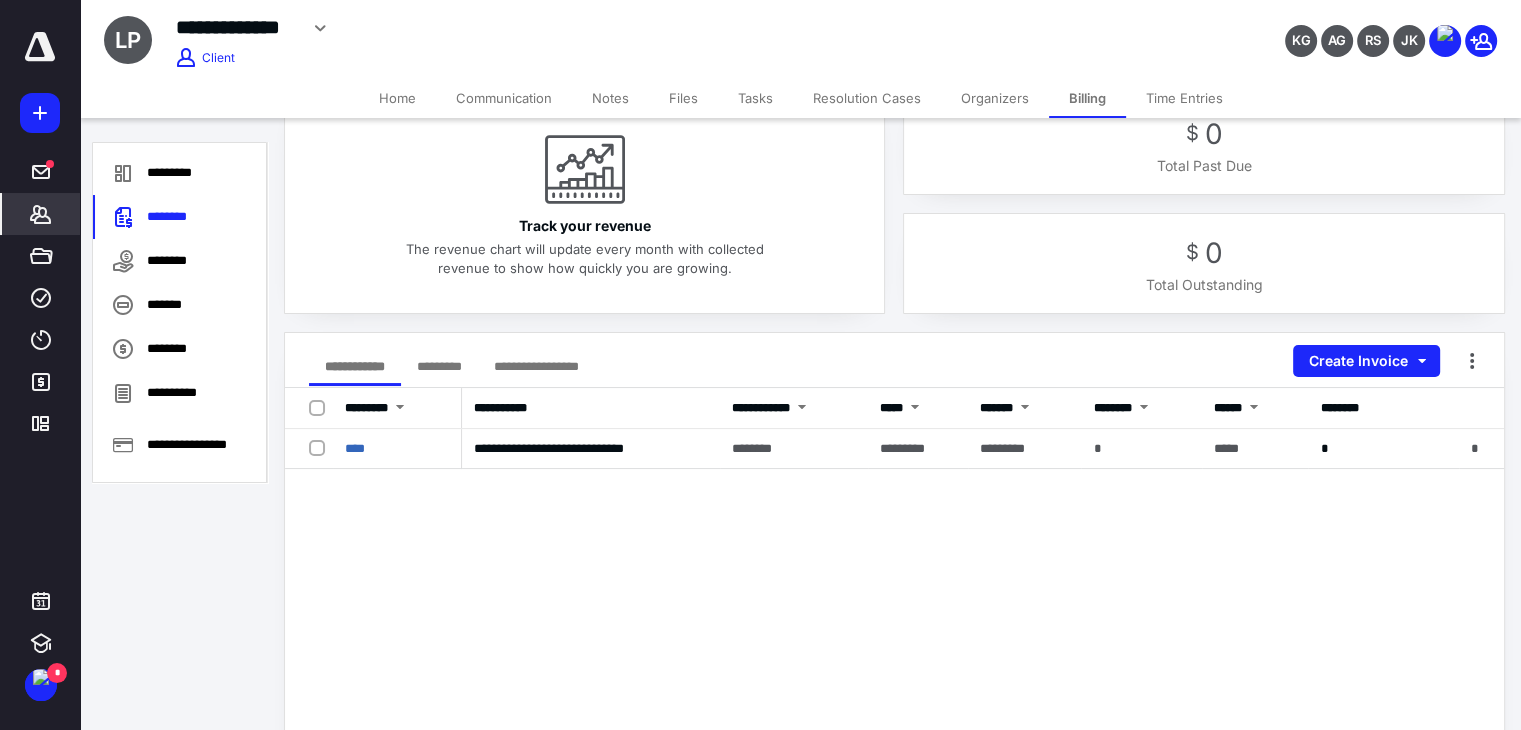 click on "Files" at bounding box center [683, 98] 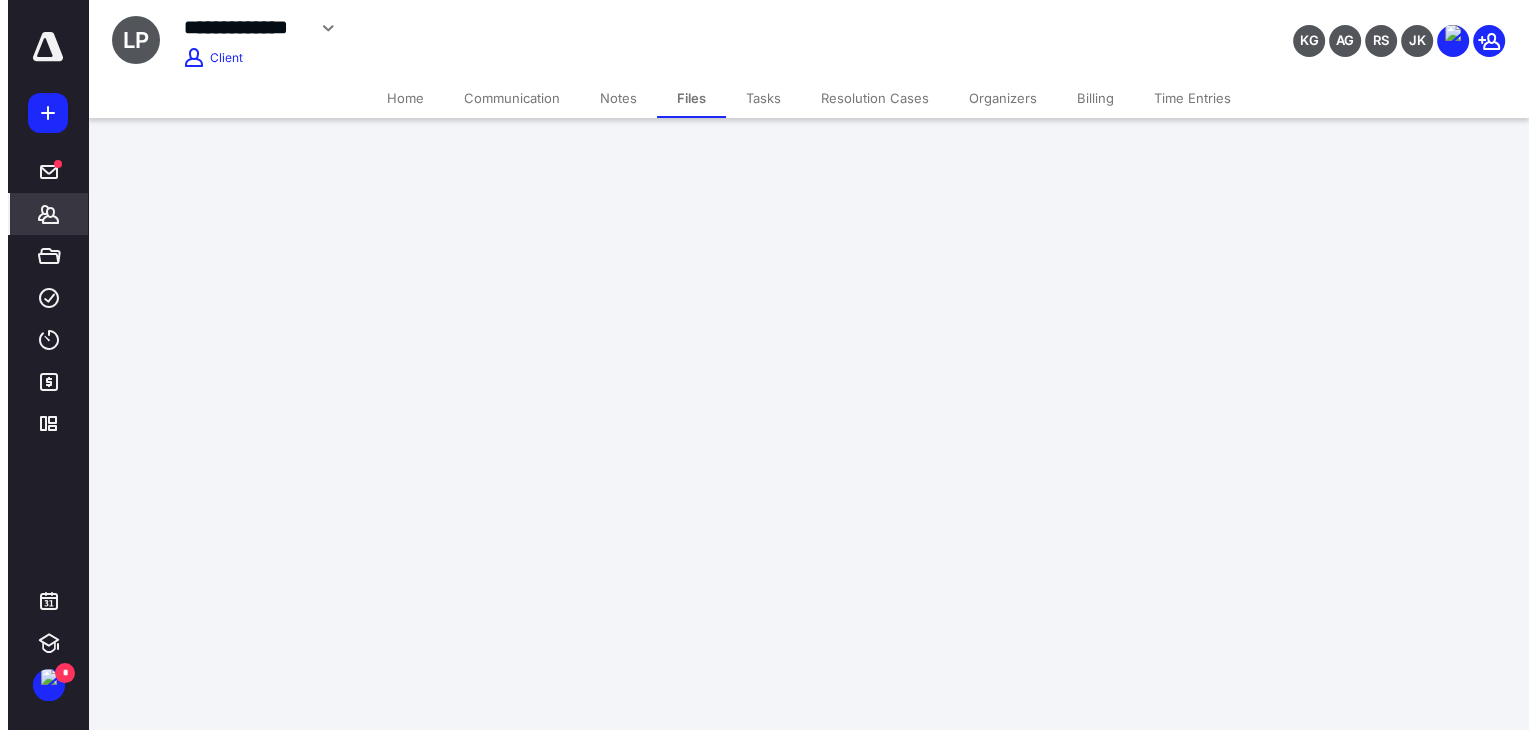 scroll, scrollTop: 0, scrollLeft: 0, axis: both 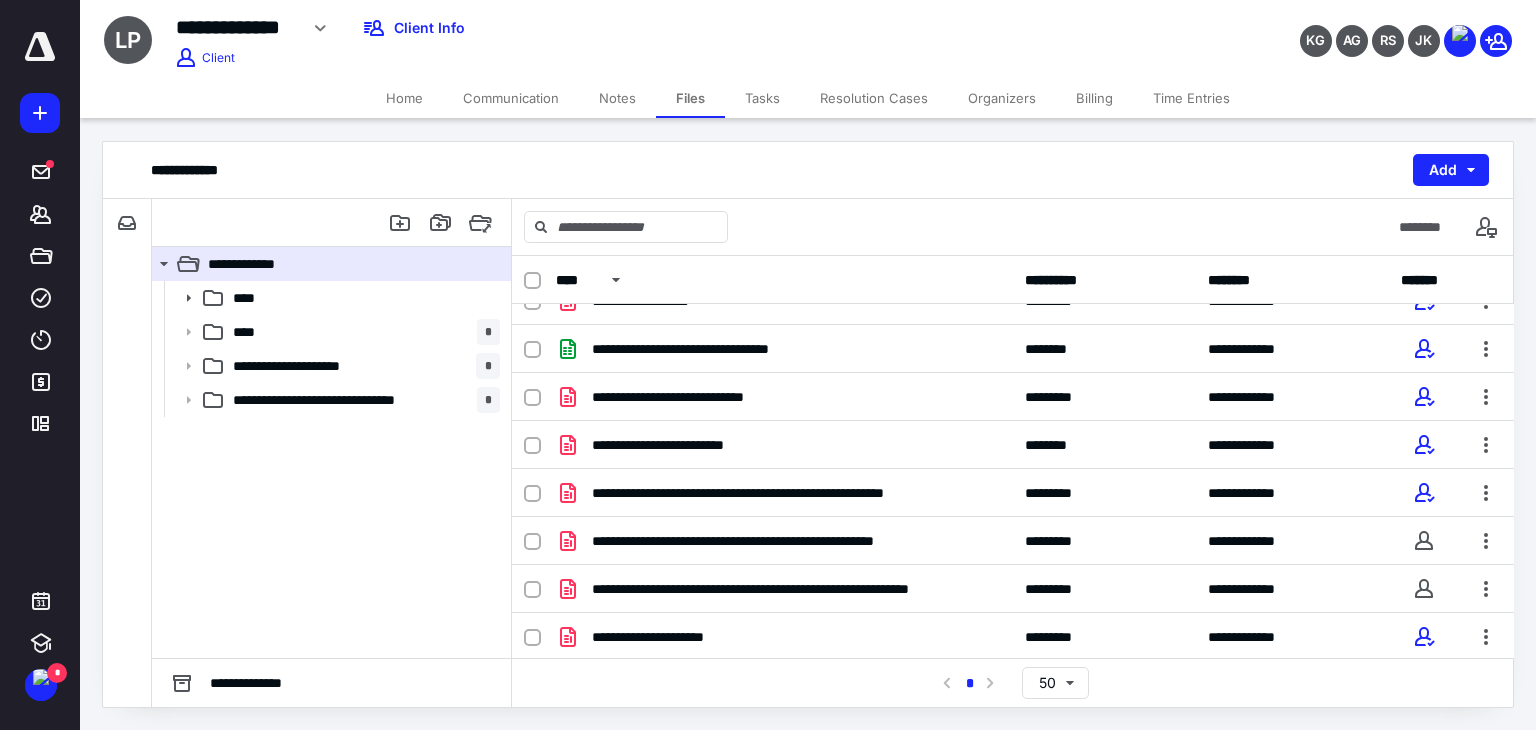 click on "Billing" at bounding box center (1094, 98) 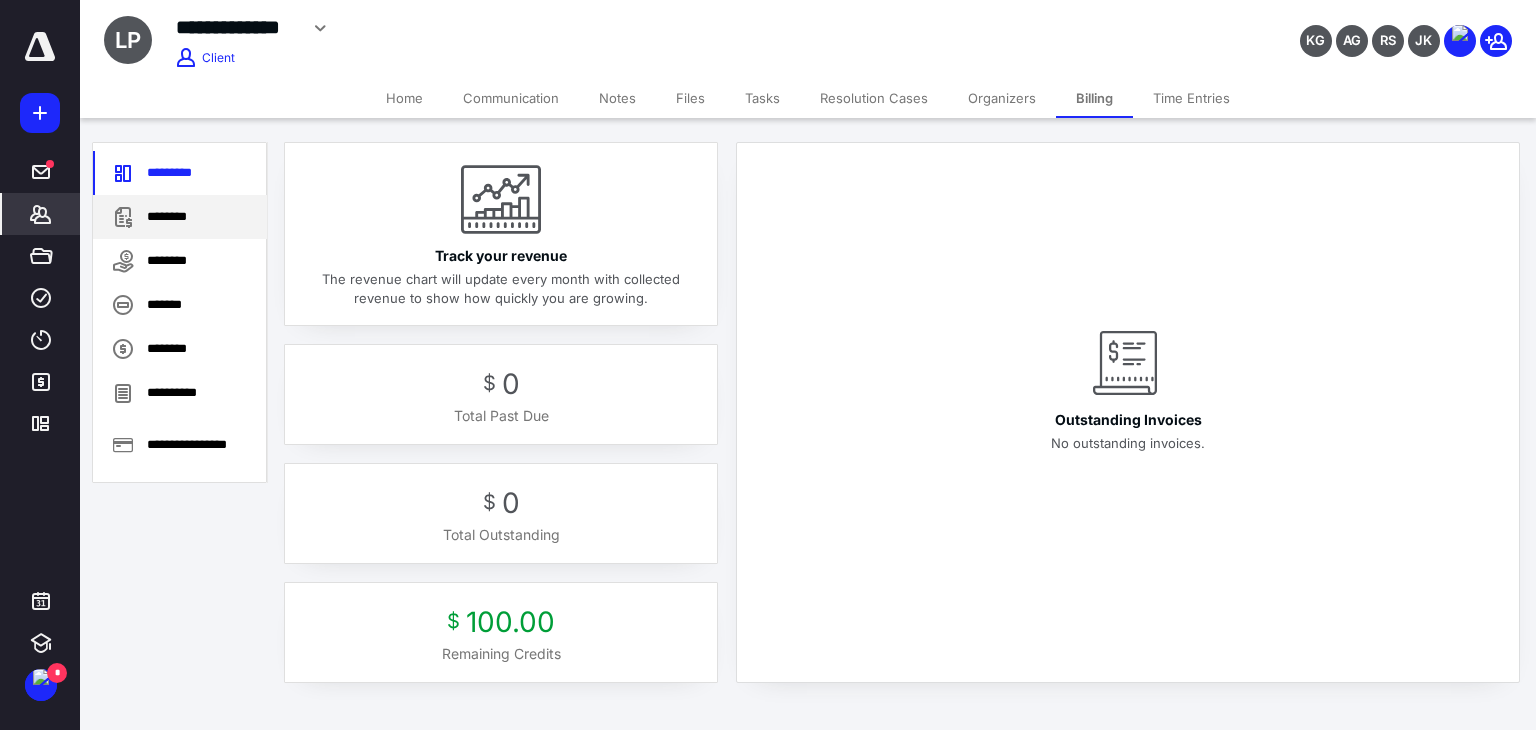 click on "********" at bounding box center [180, 217] 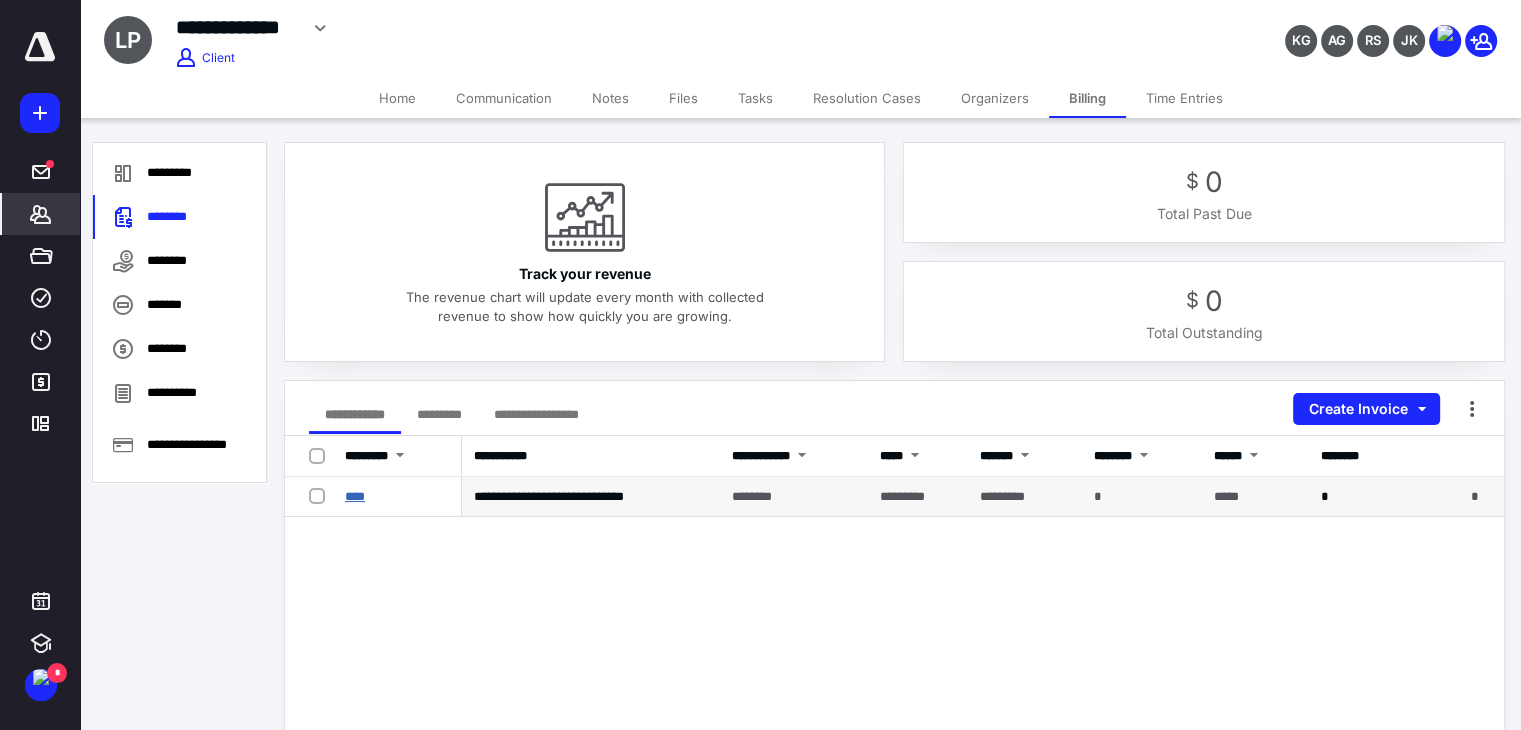 click on "****" at bounding box center (355, 496) 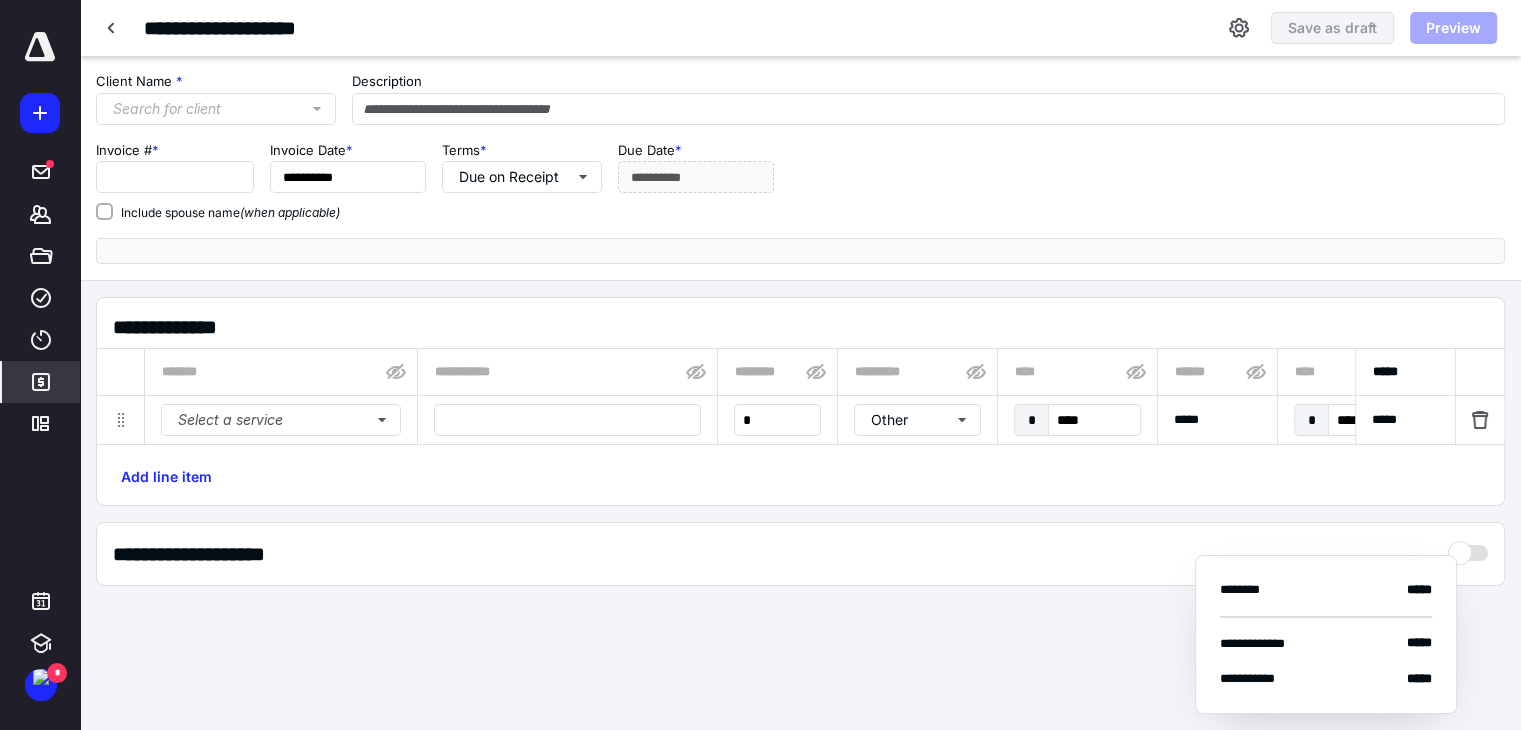 type on "**********" 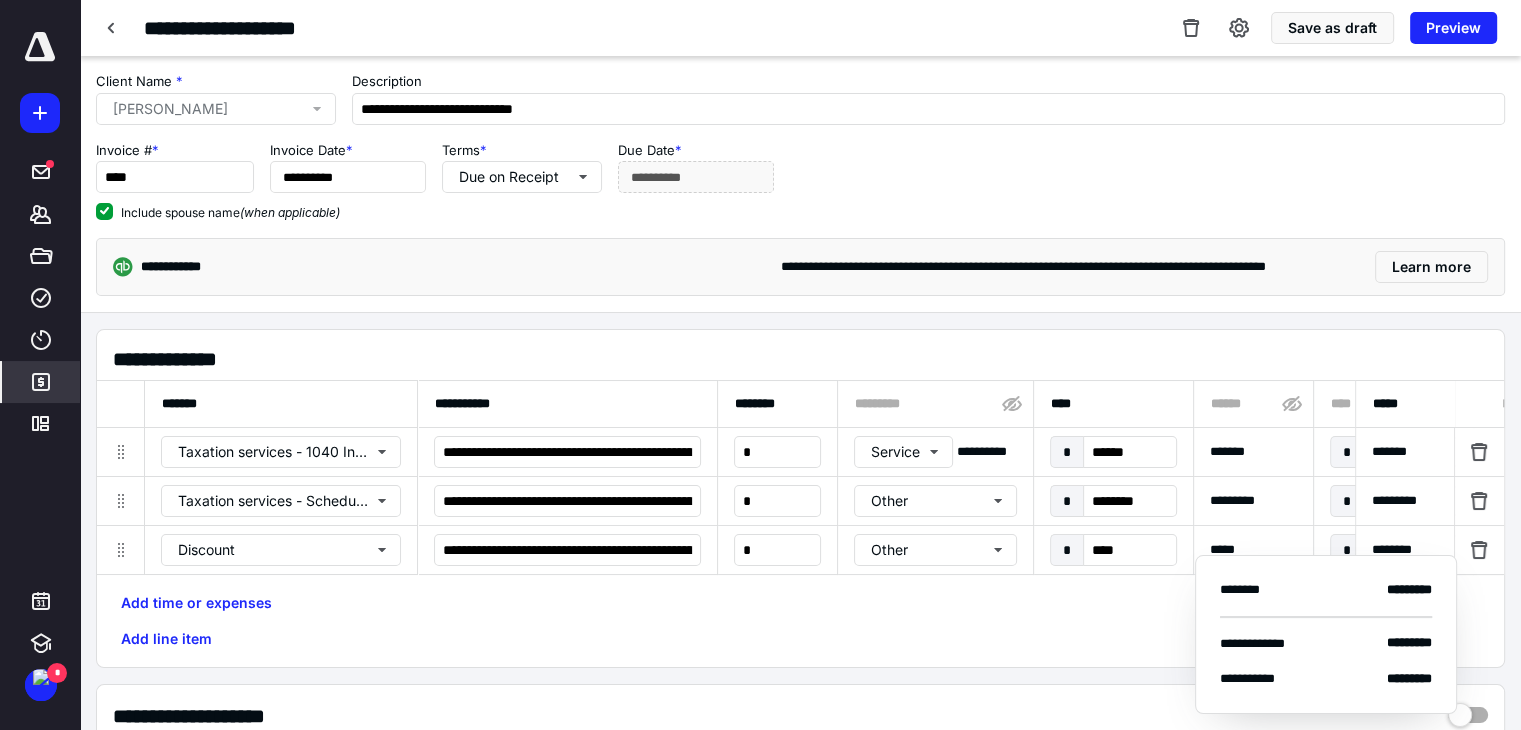 type on "**********" 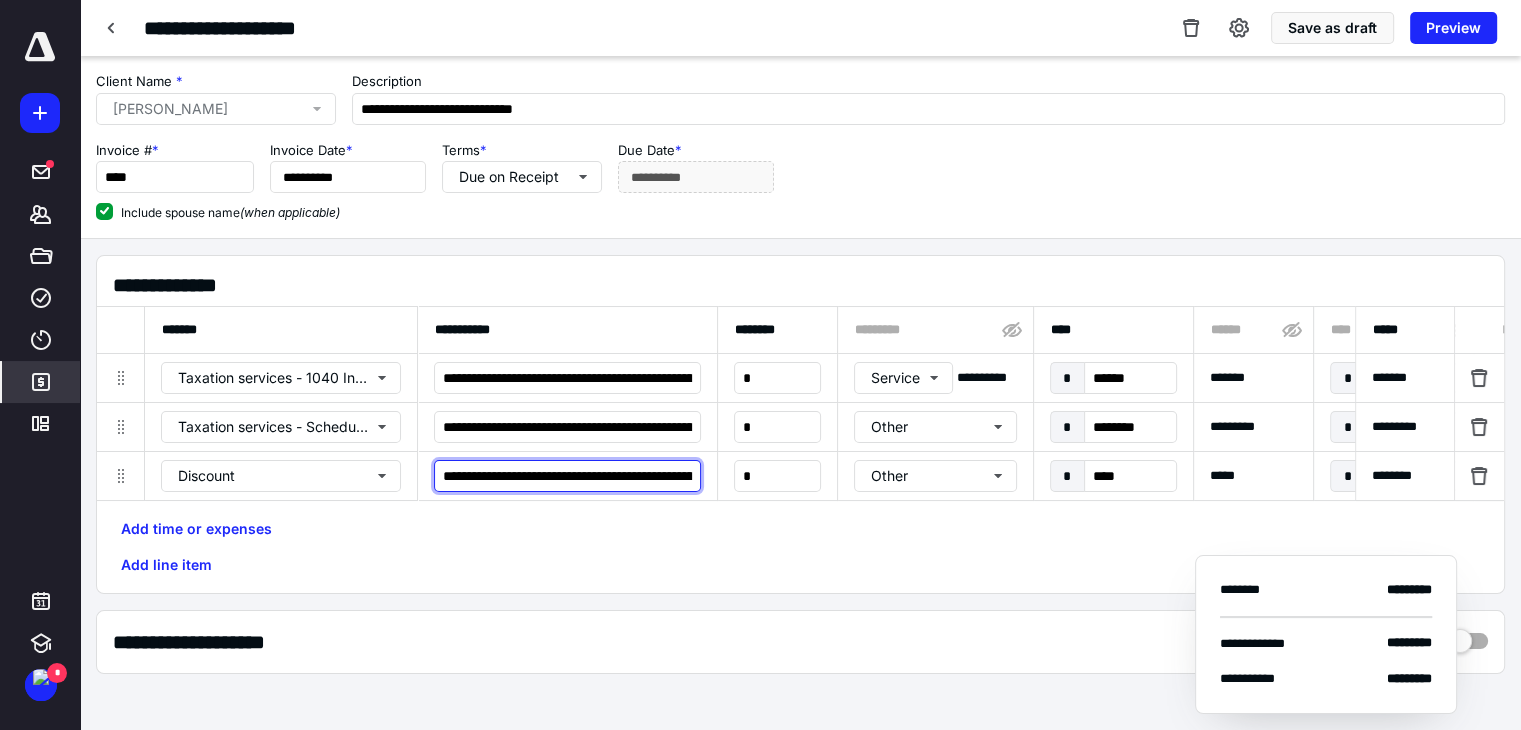 scroll, scrollTop: 0, scrollLeft: 128, axis: horizontal 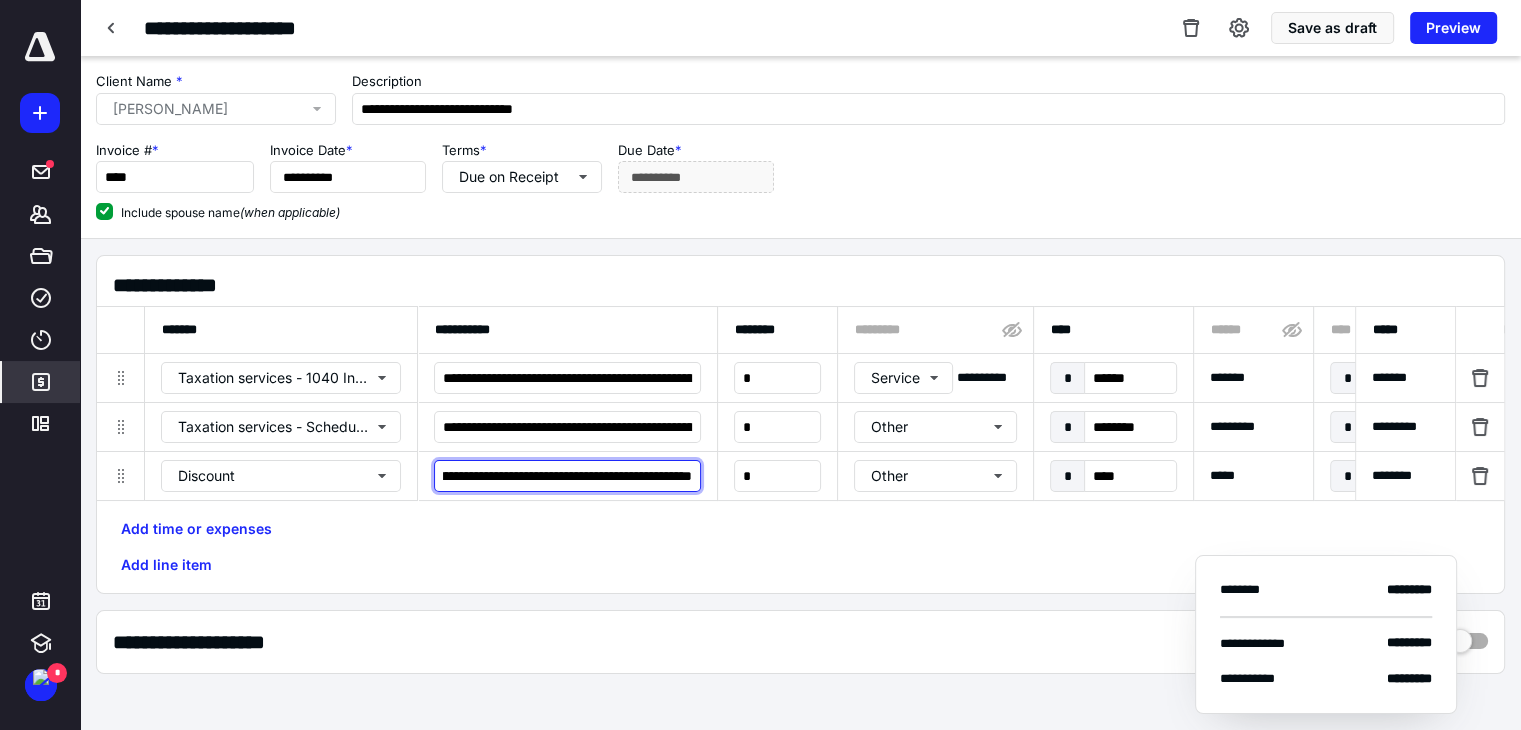 drag, startPoint x: 602, startPoint y: 479, endPoint x: 724, endPoint y: 503, distance: 124.33825 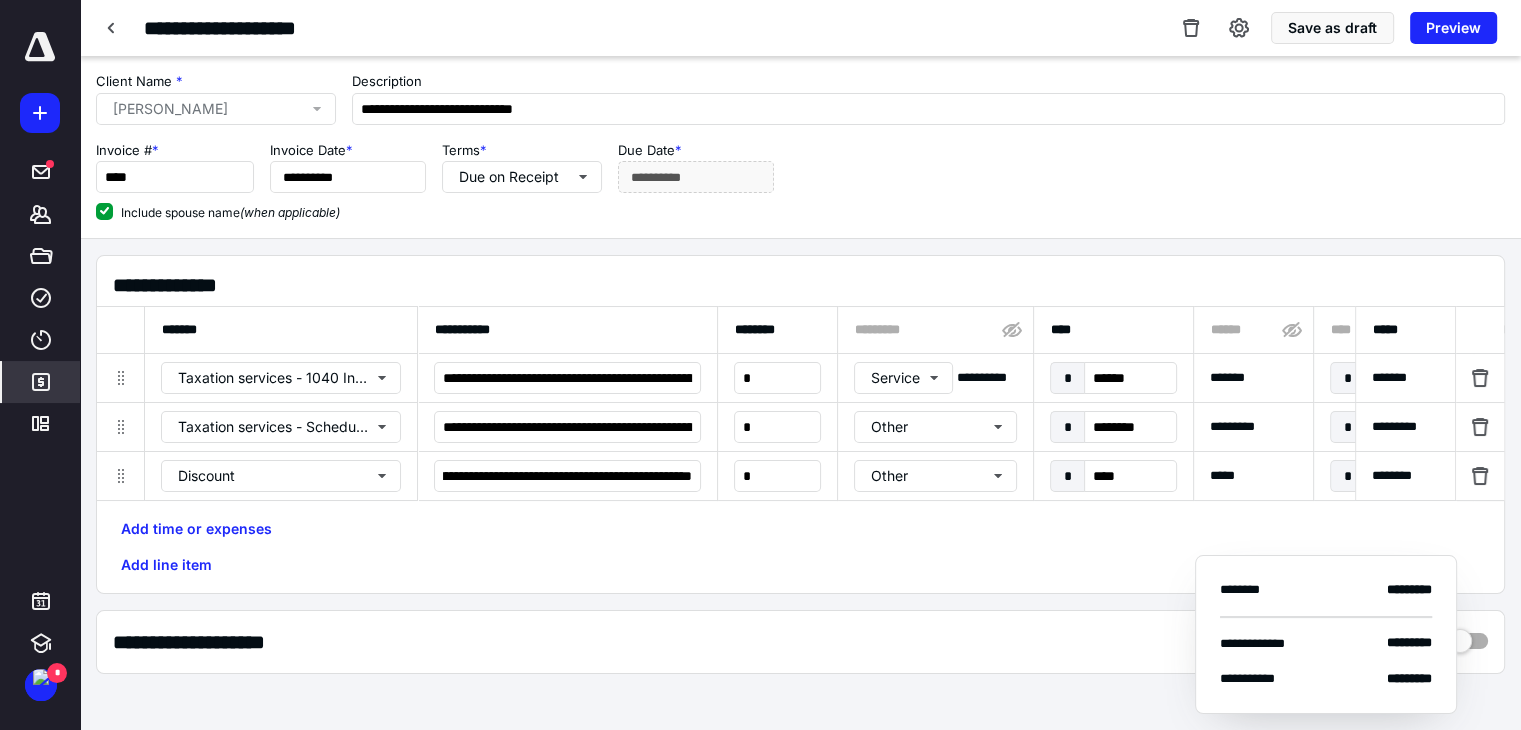 type on "**********" 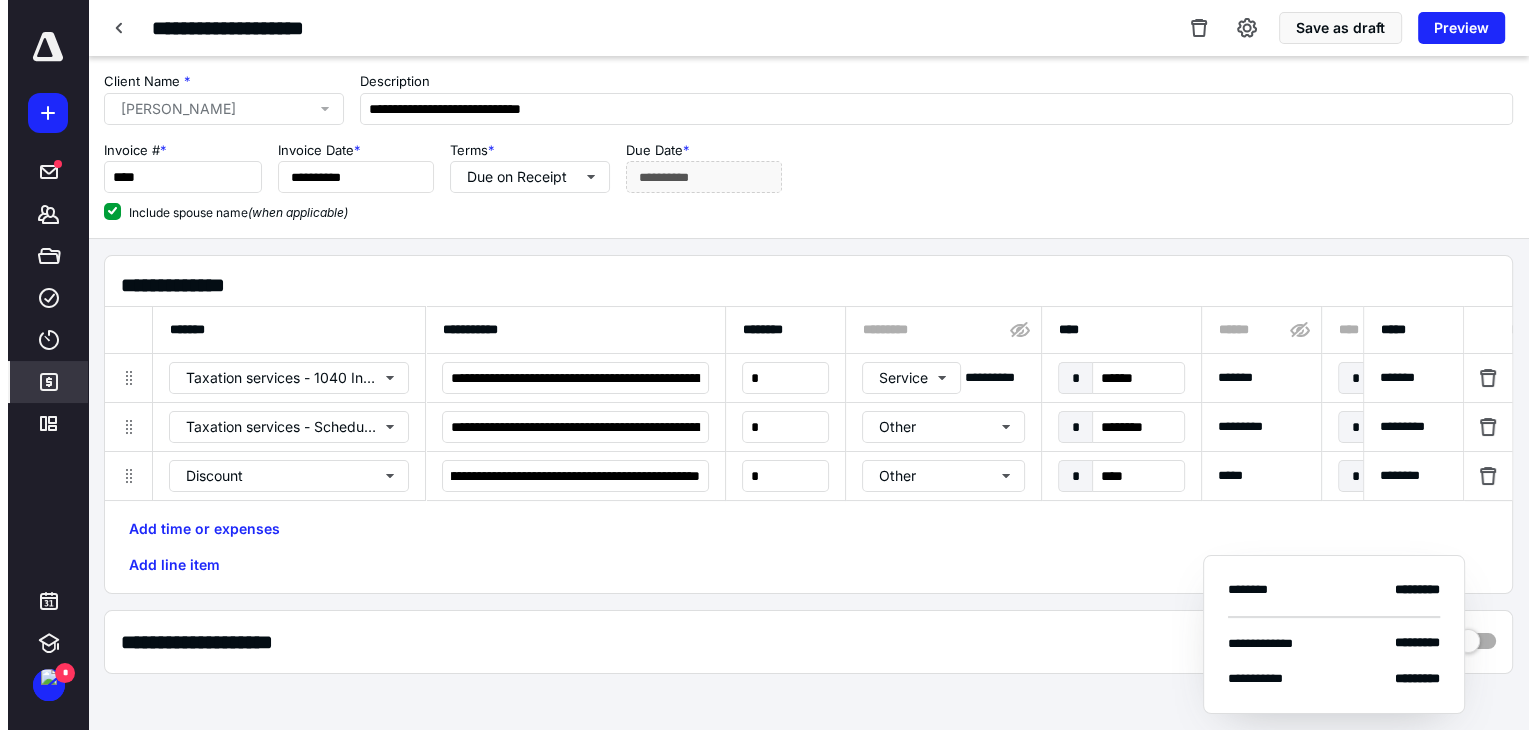 scroll, scrollTop: 0, scrollLeft: 0, axis: both 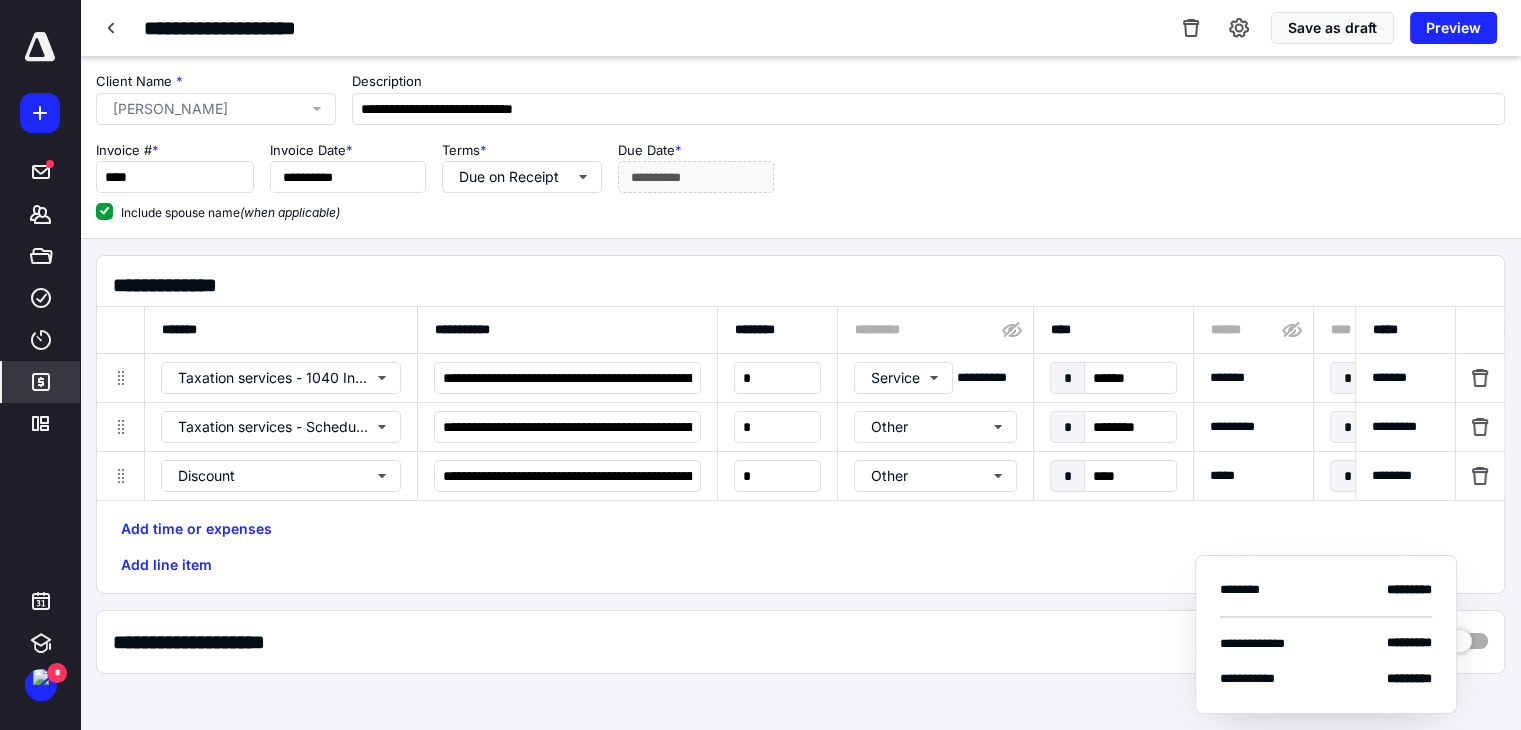 click on "Add time or expenses Add line item" at bounding box center [800, 547] 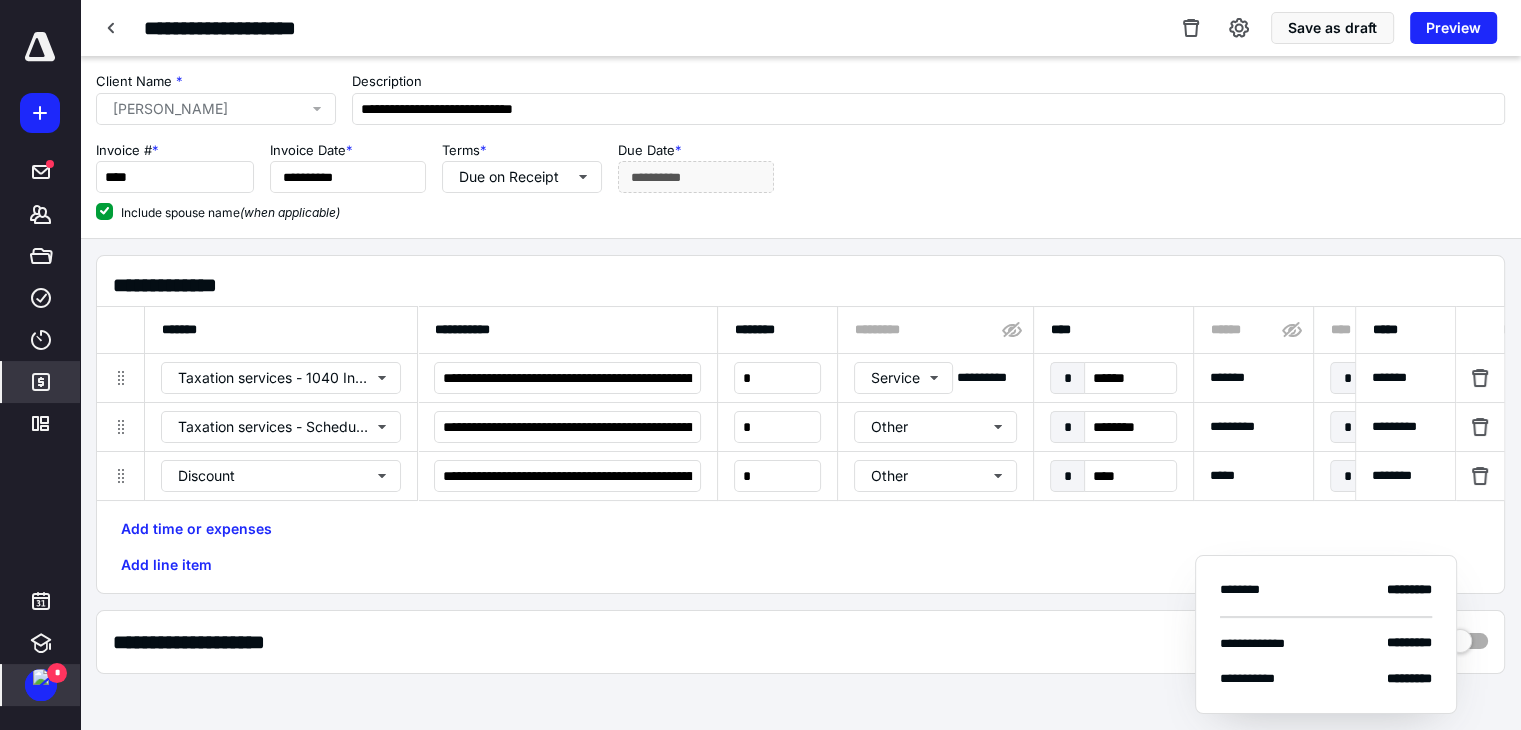 click at bounding box center (41, 677) 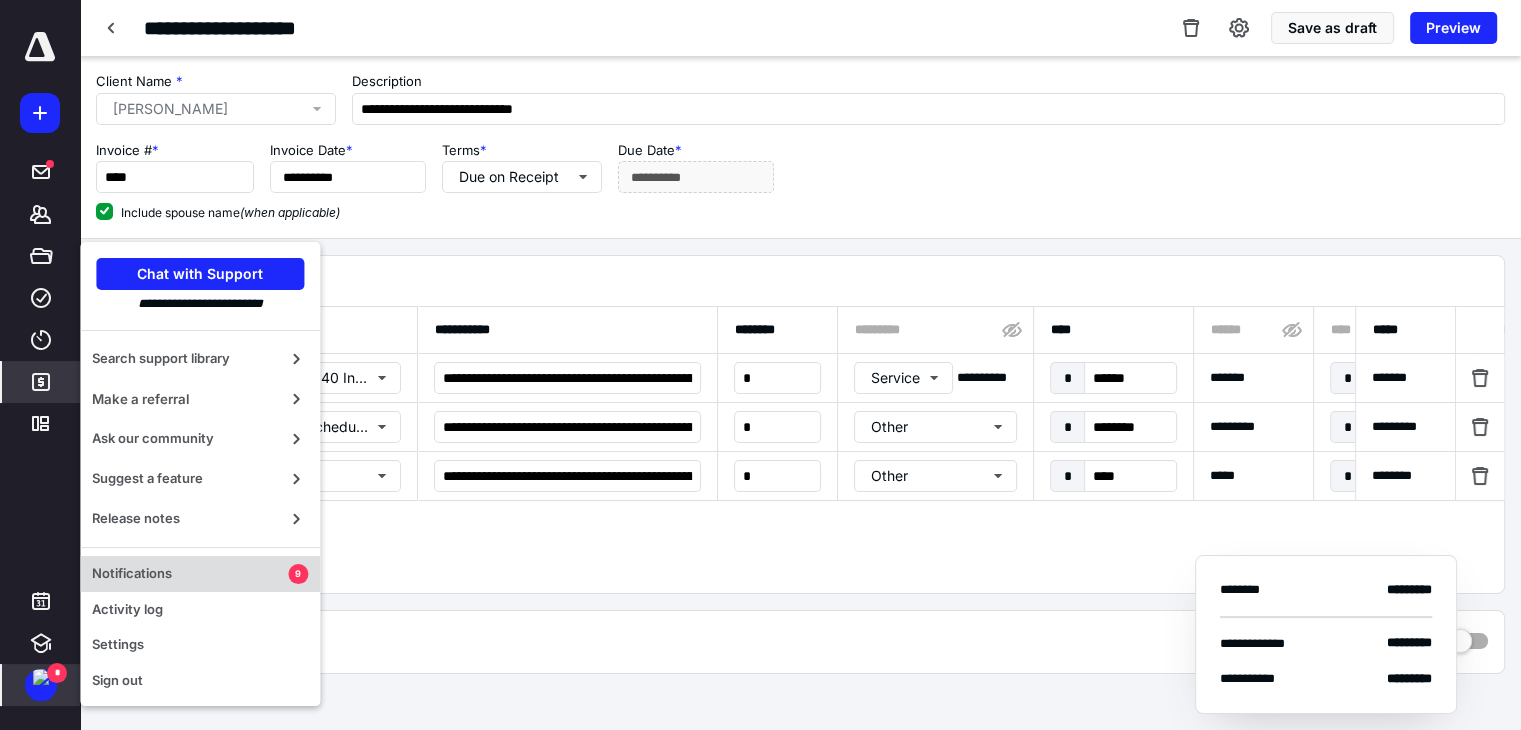 click on "Notifications" at bounding box center [190, 574] 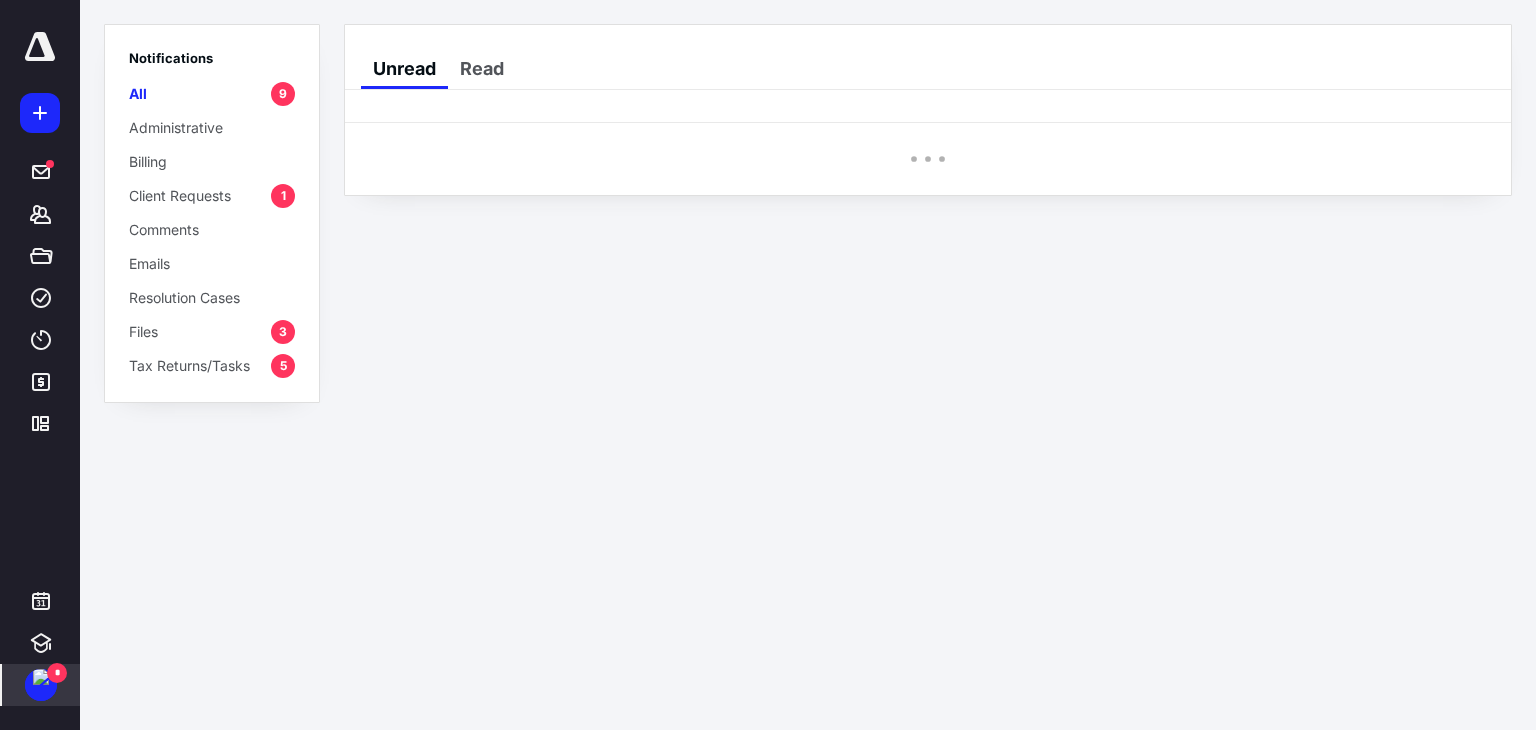 click on "Client Requests 1" at bounding box center [212, 195] 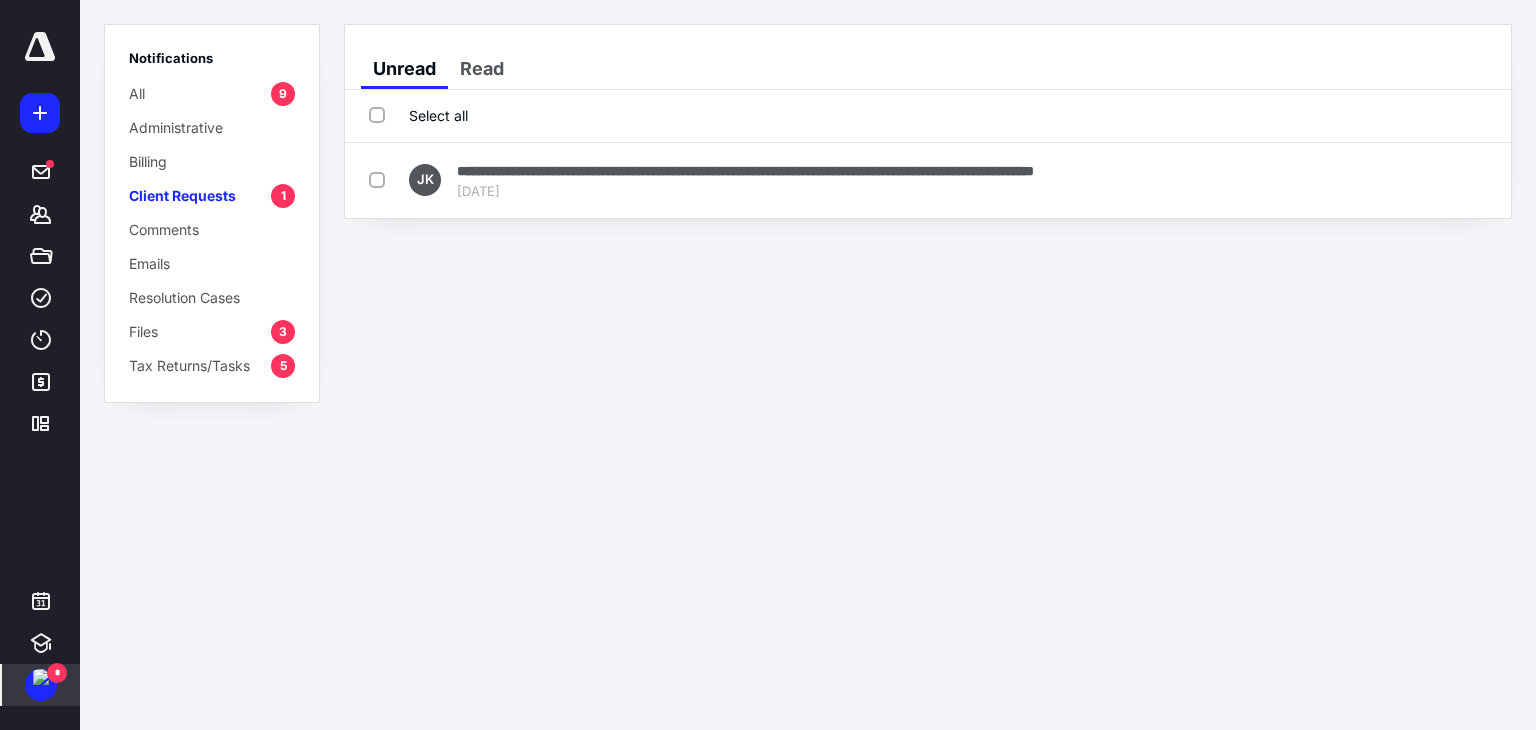 click on "Files 3" at bounding box center [212, 331] 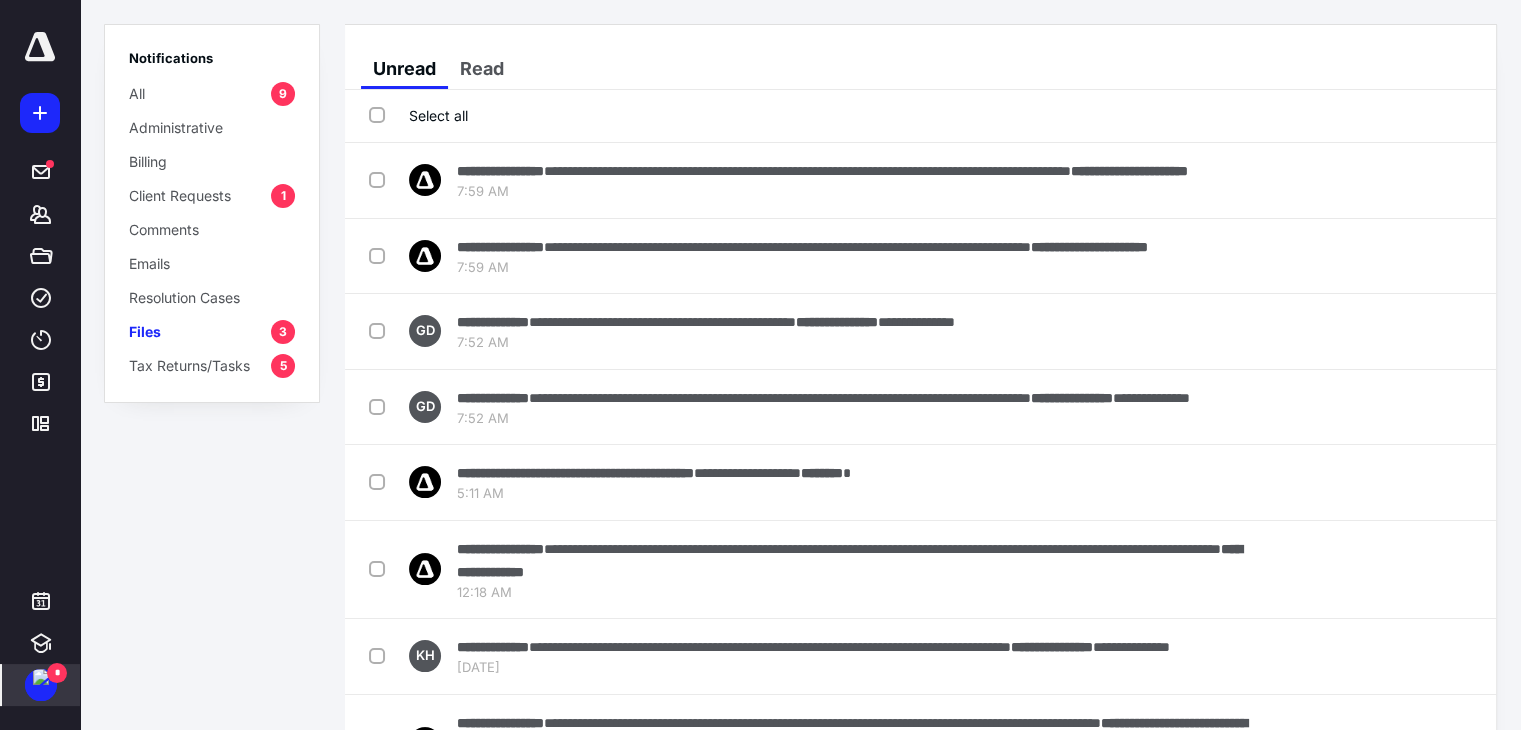 click on "Client Requests" at bounding box center (180, 195) 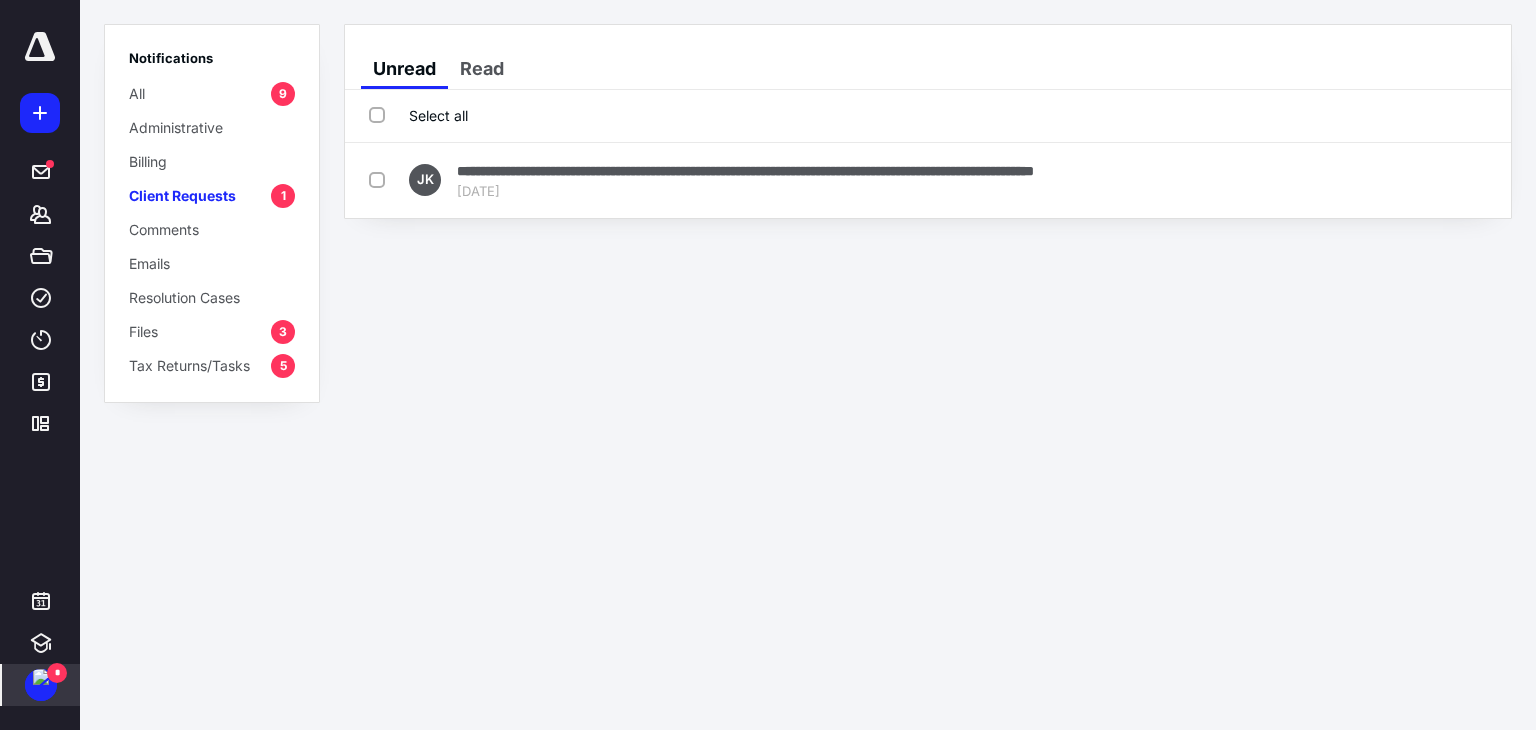 click on "Files" at bounding box center (143, 331) 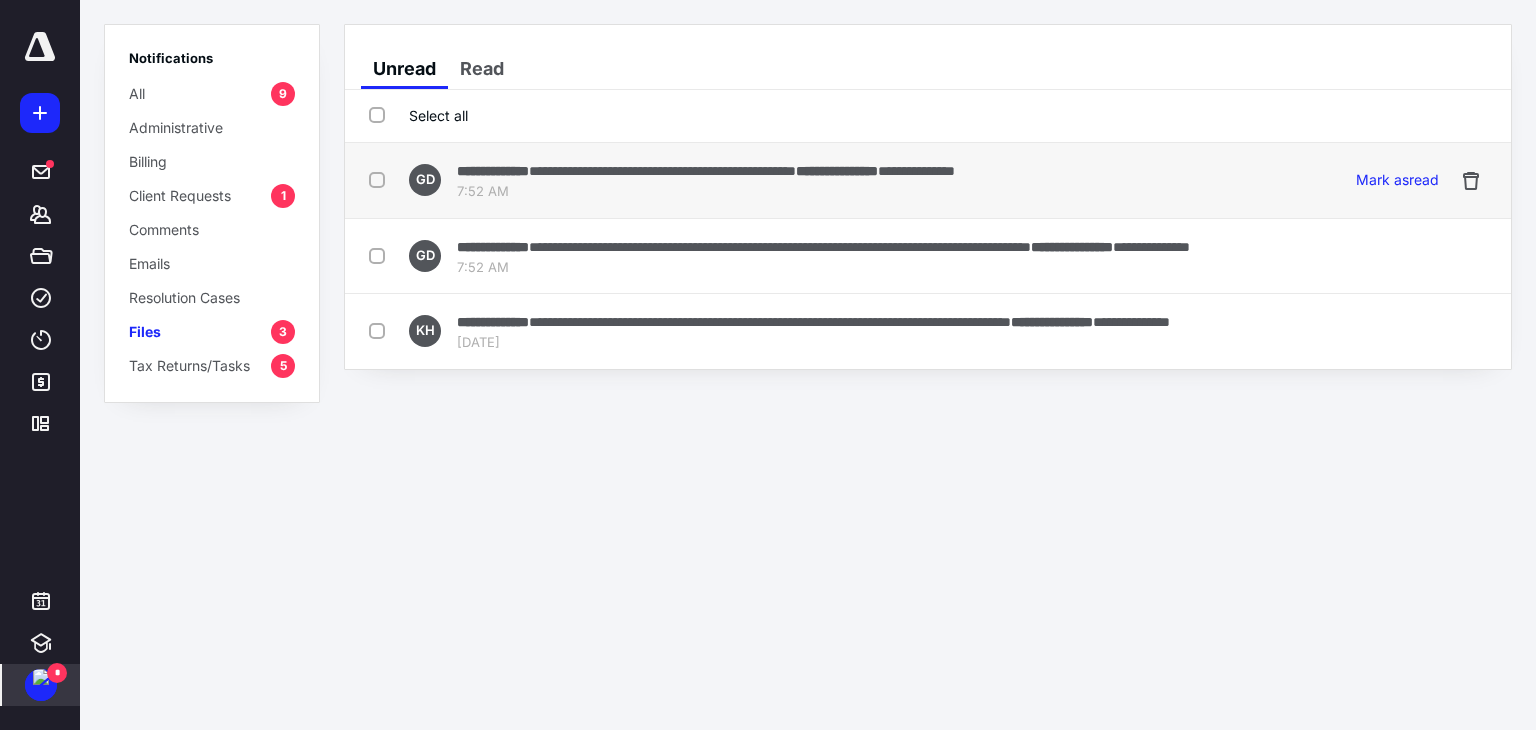 click on "7:52 AM" at bounding box center (706, 192) 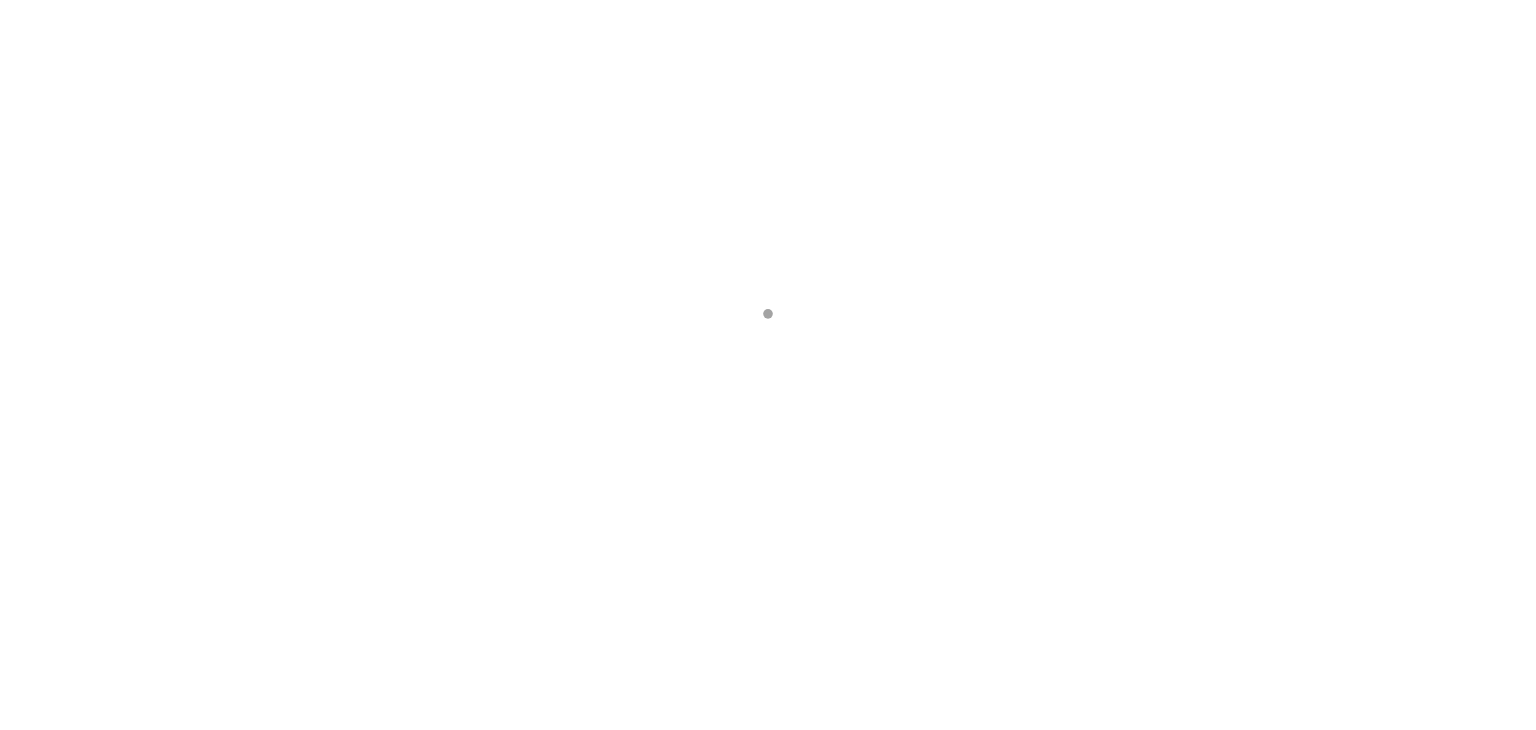 scroll, scrollTop: 0, scrollLeft: 0, axis: both 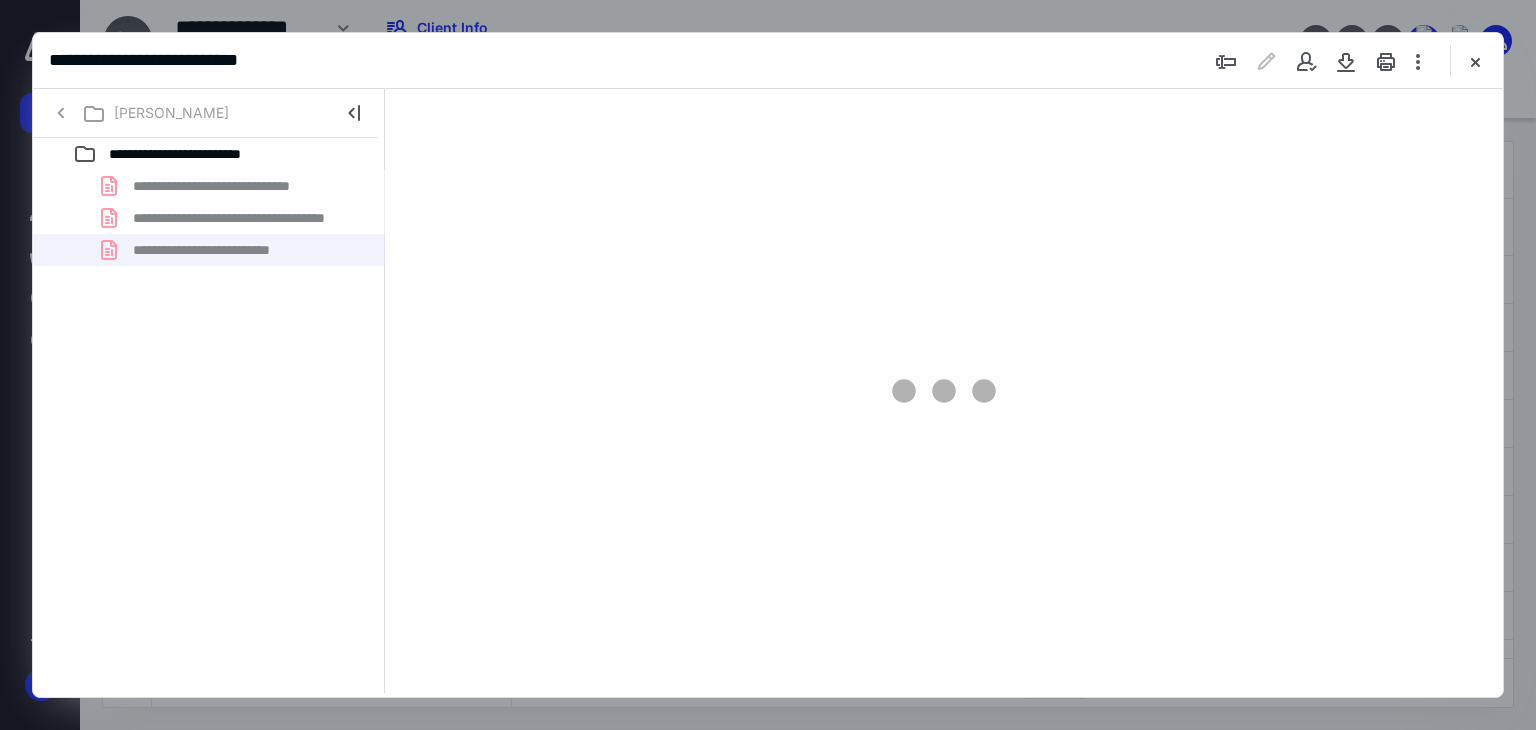 type on "66" 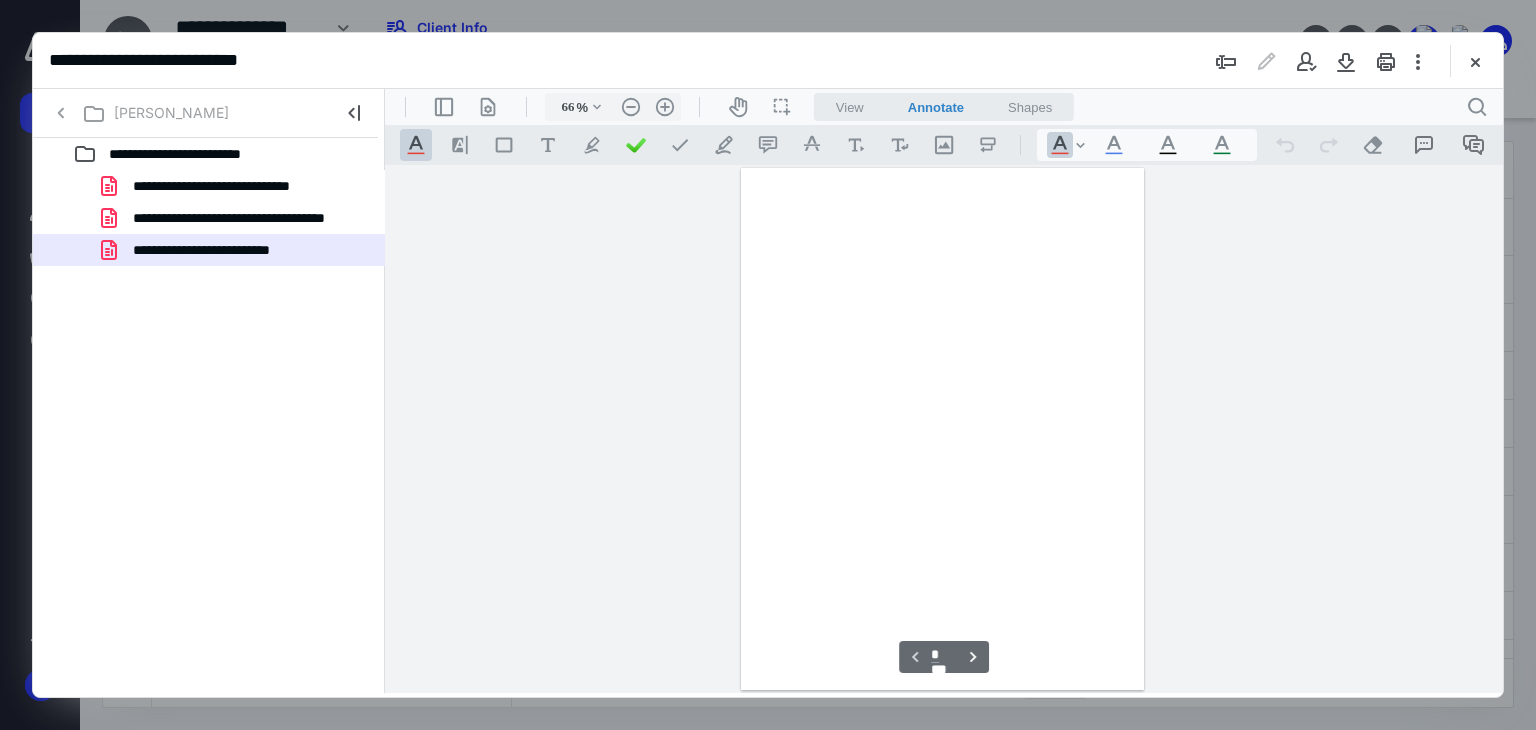 scroll, scrollTop: 79, scrollLeft: 0, axis: vertical 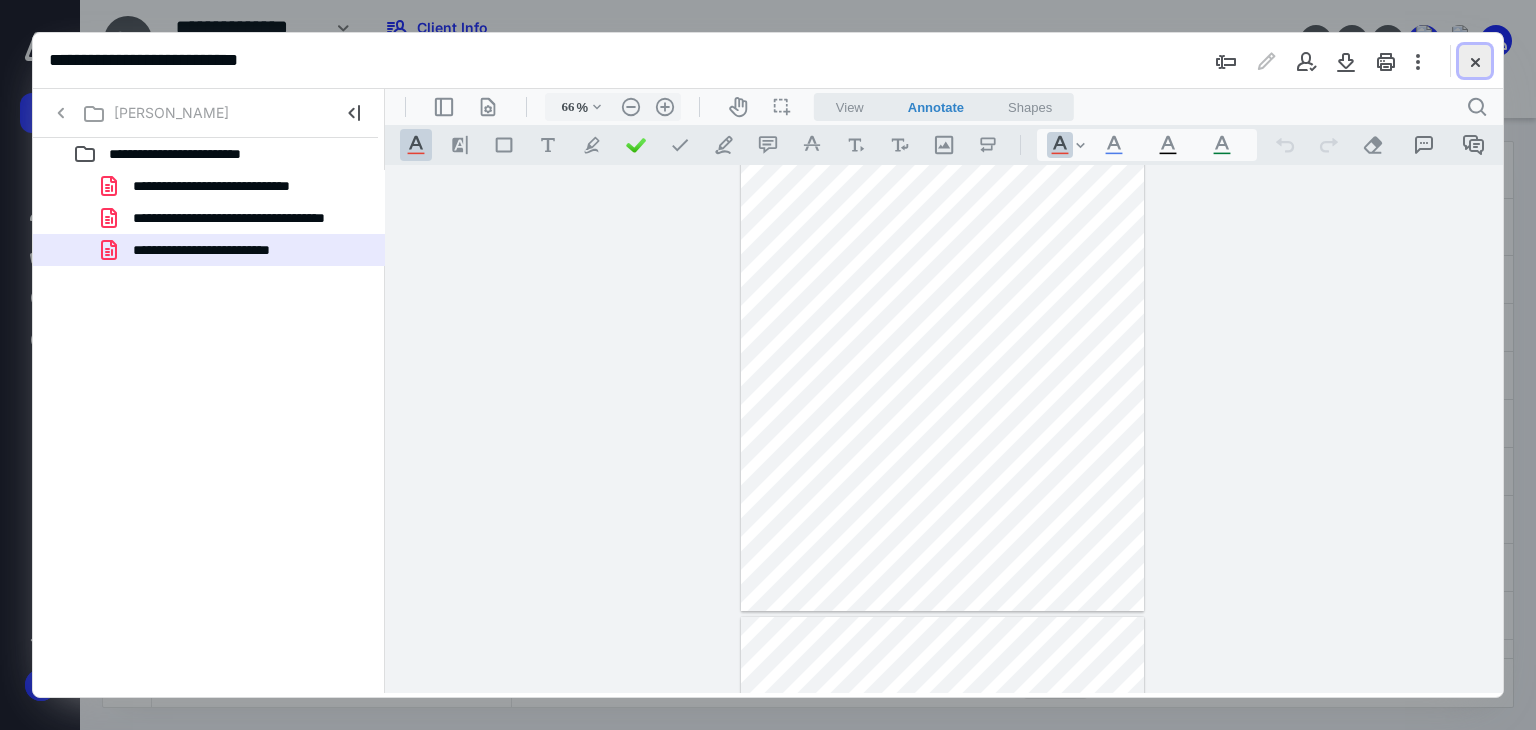 click at bounding box center [1475, 61] 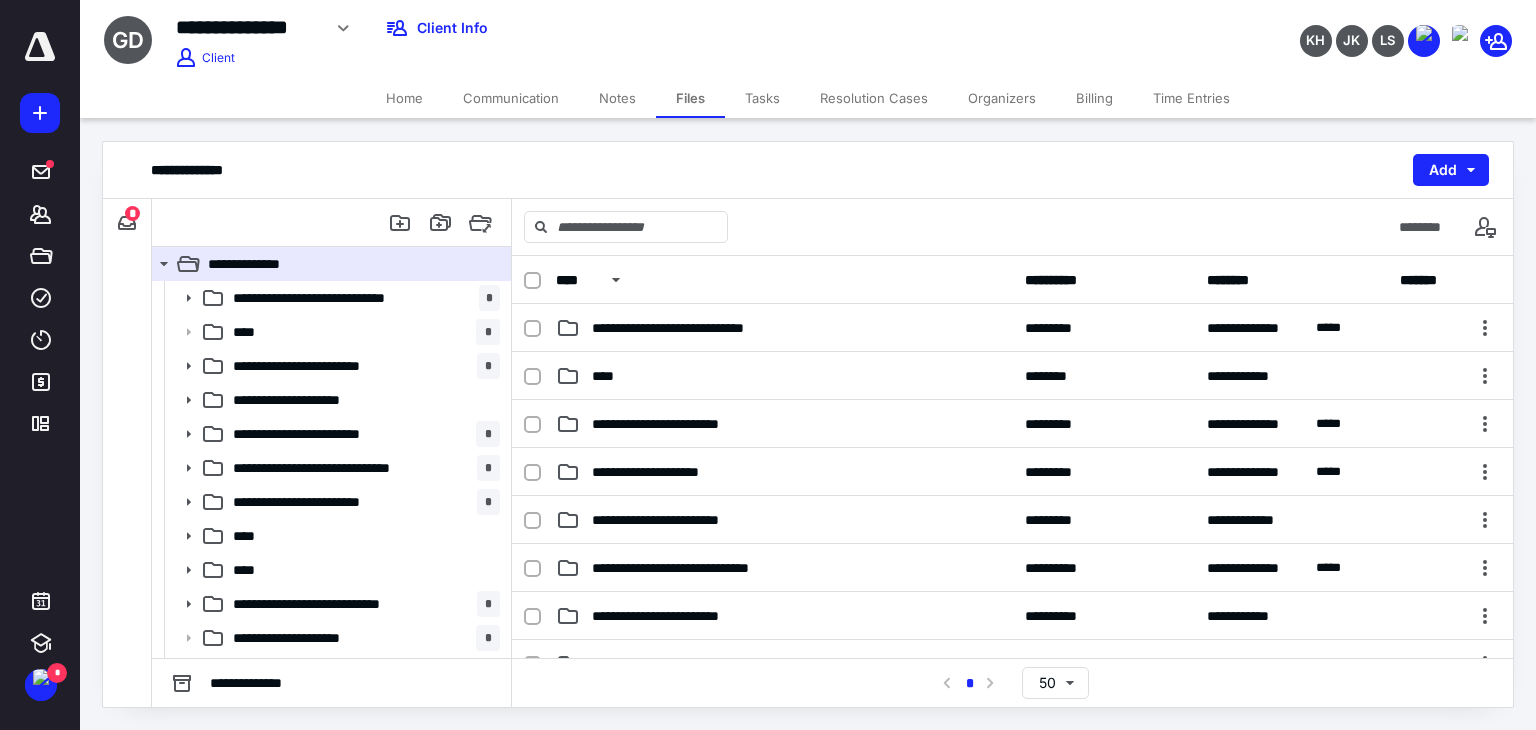 scroll, scrollTop: 64, scrollLeft: 0, axis: vertical 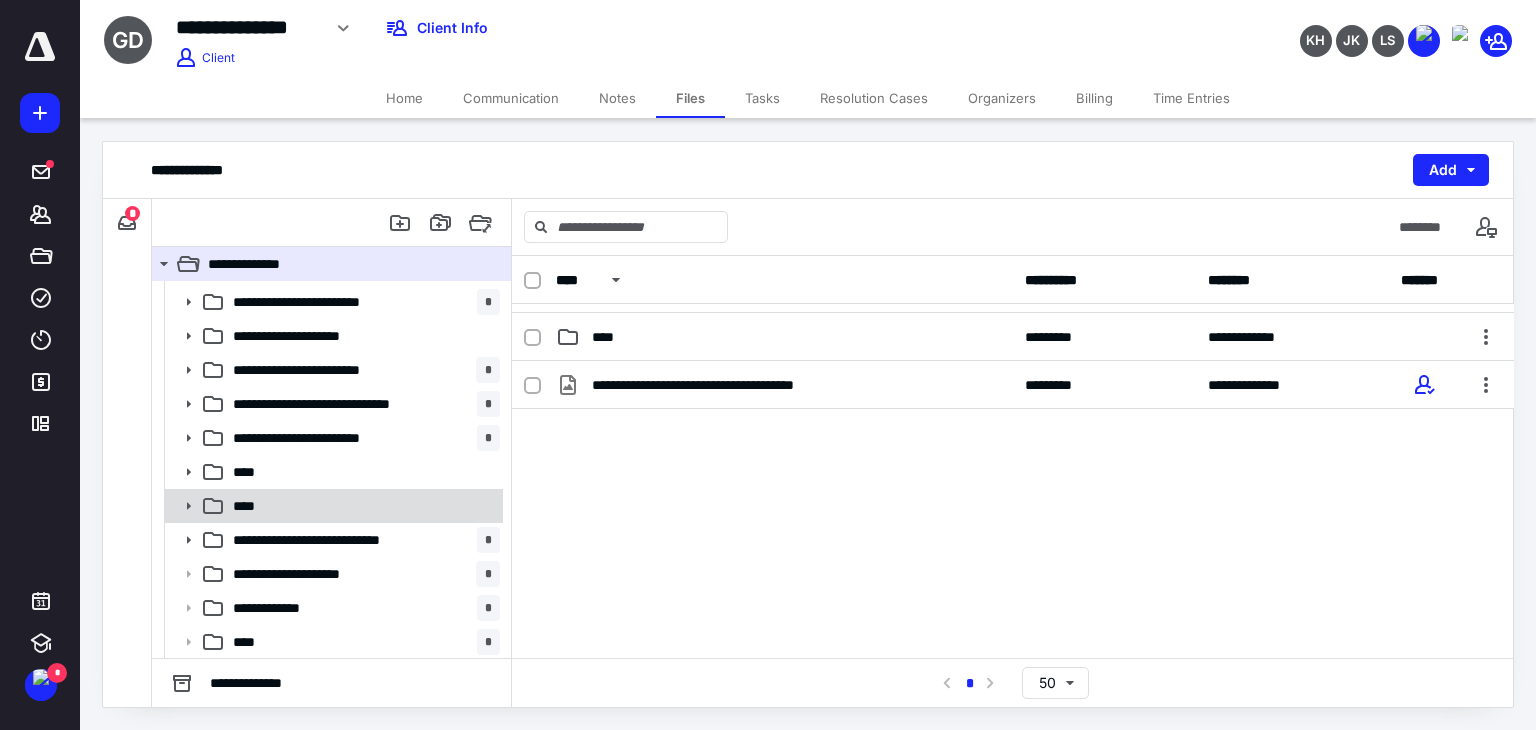 click at bounding box center [182, 506] 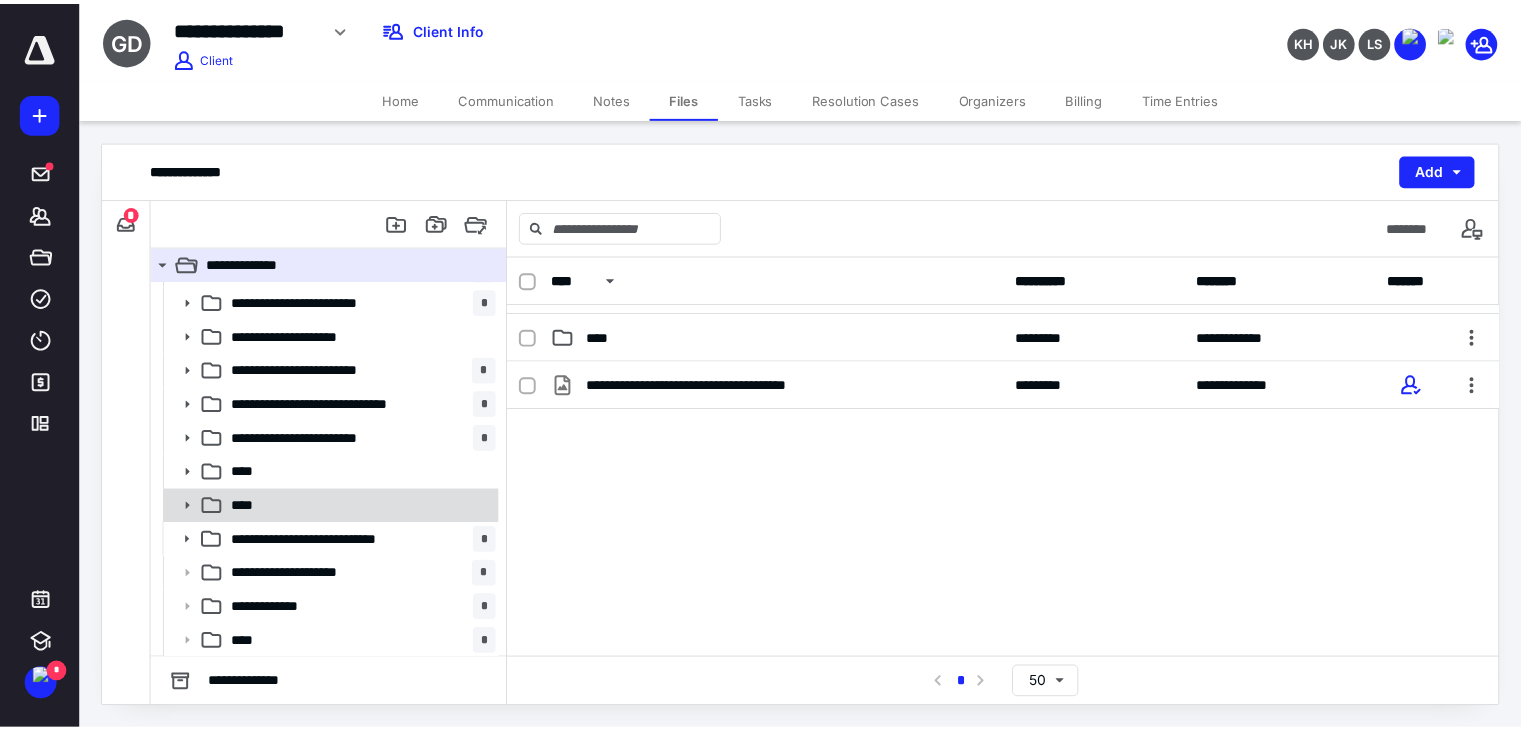scroll, scrollTop: 0, scrollLeft: 0, axis: both 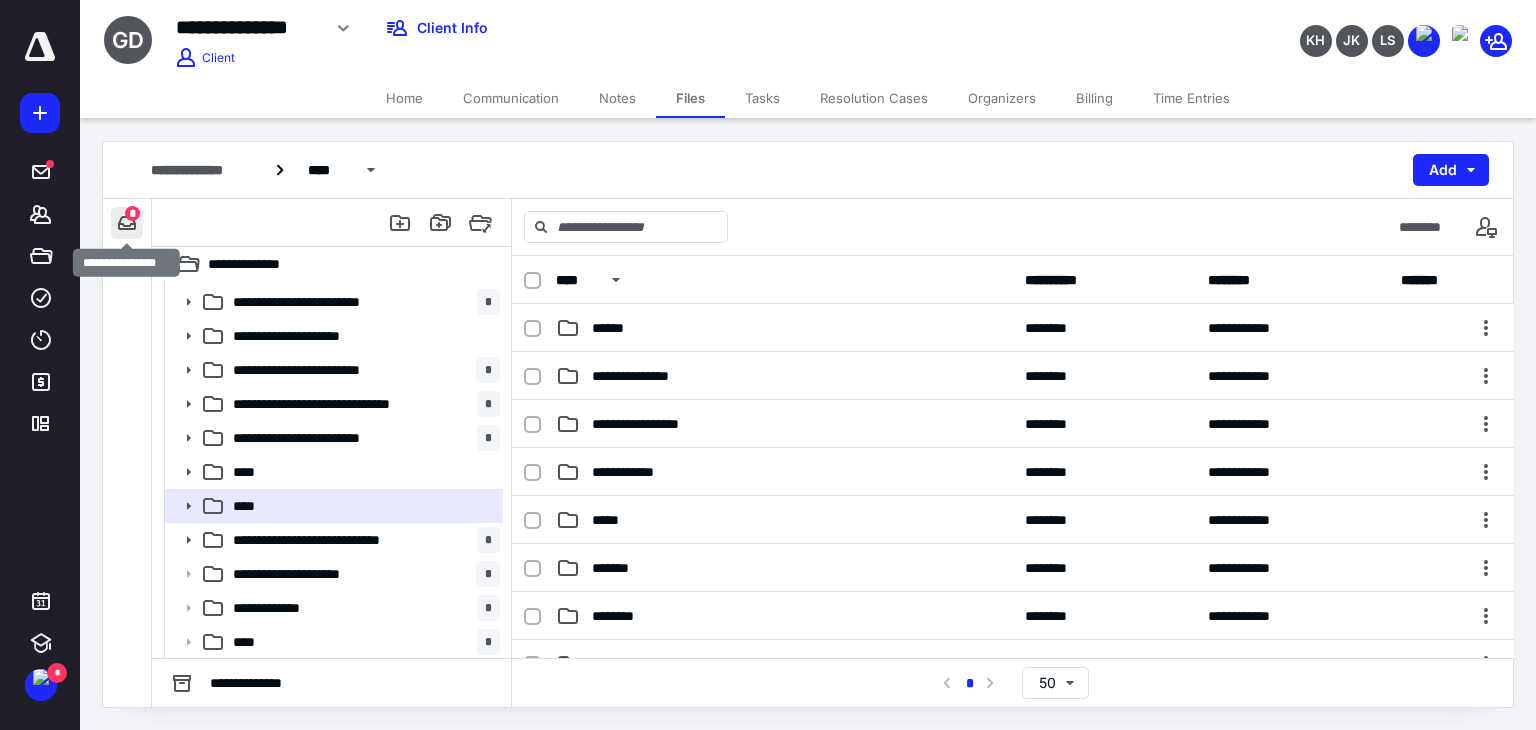 click at bounding box center [127, 223] 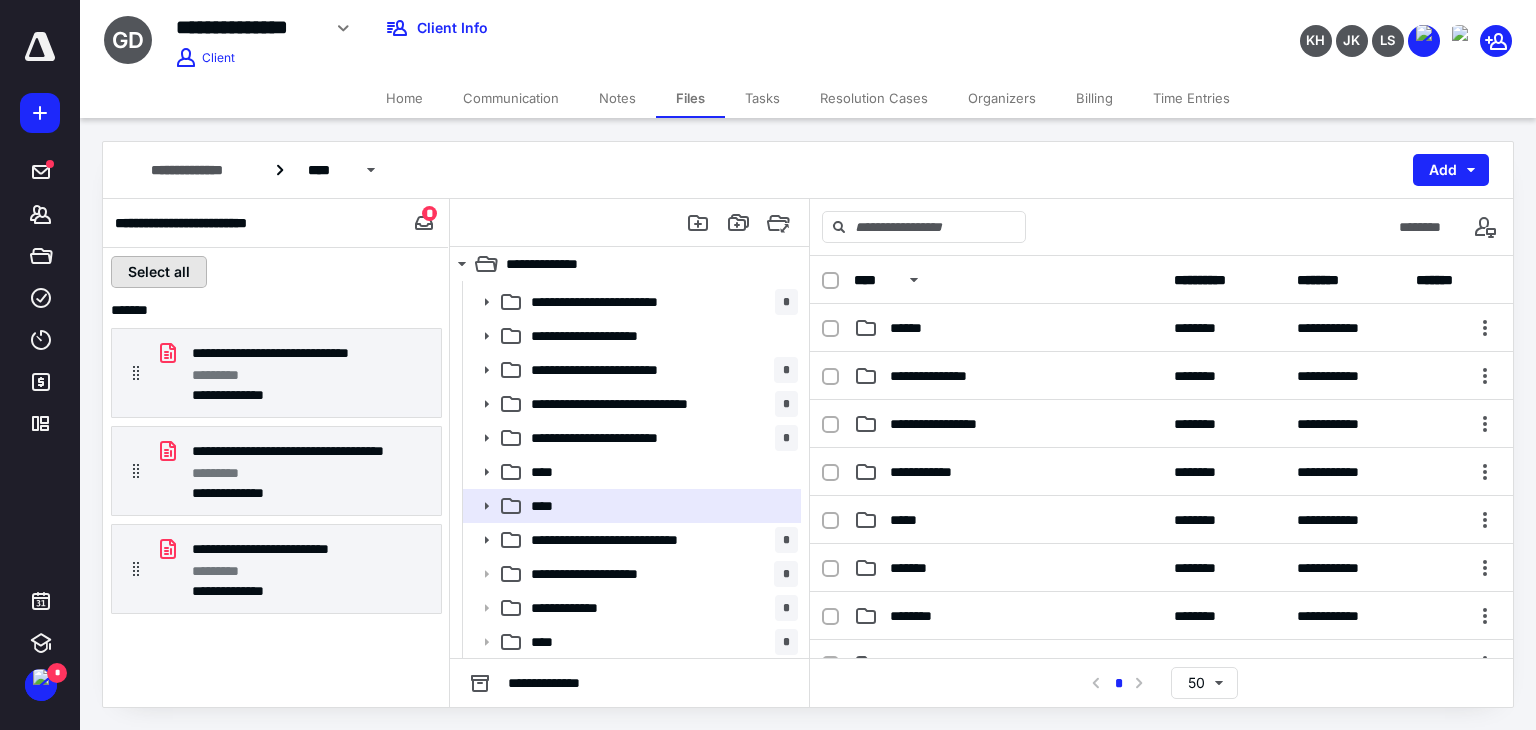 click on "Select all" at bounding box center (159, 272) 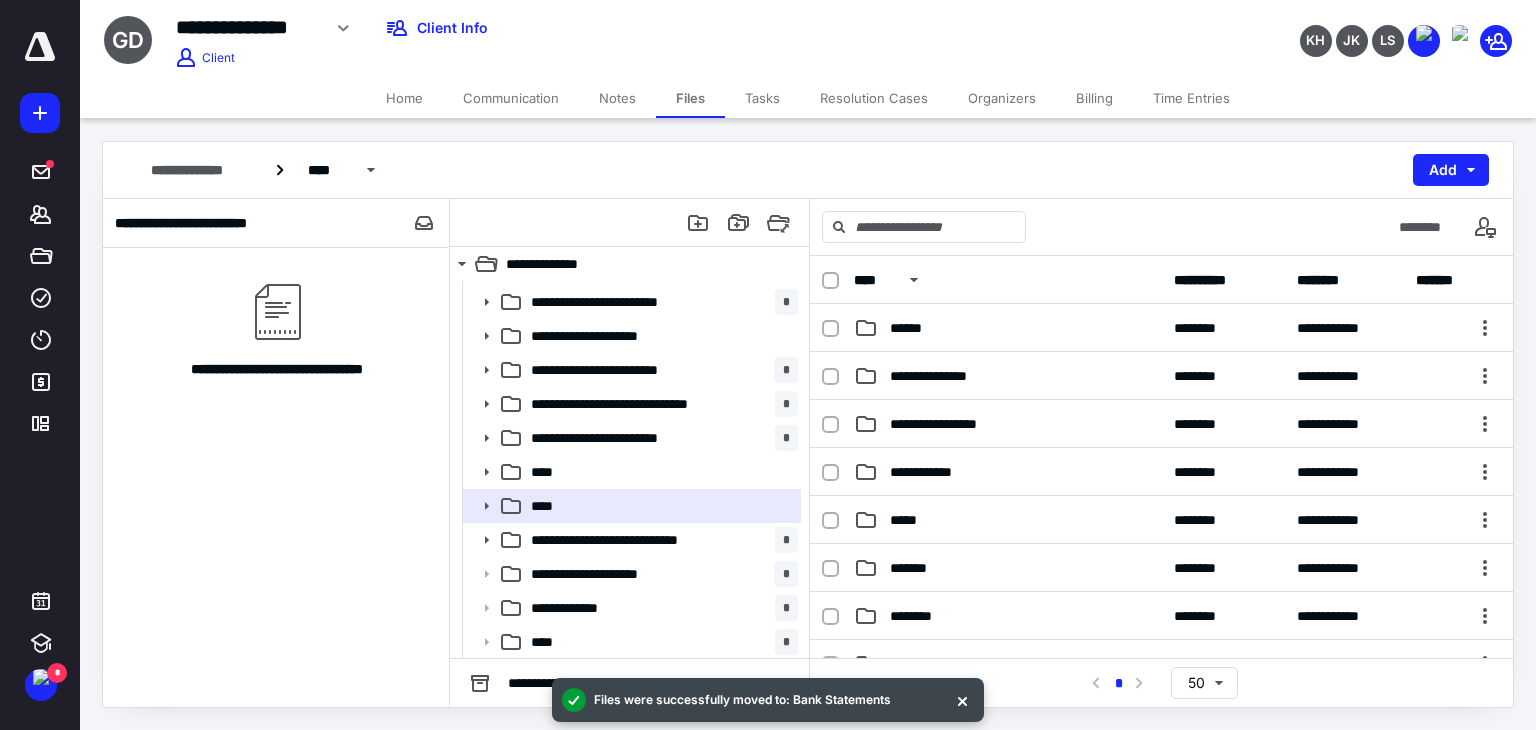 click on "Tasks" at bounding box center [762, 98] 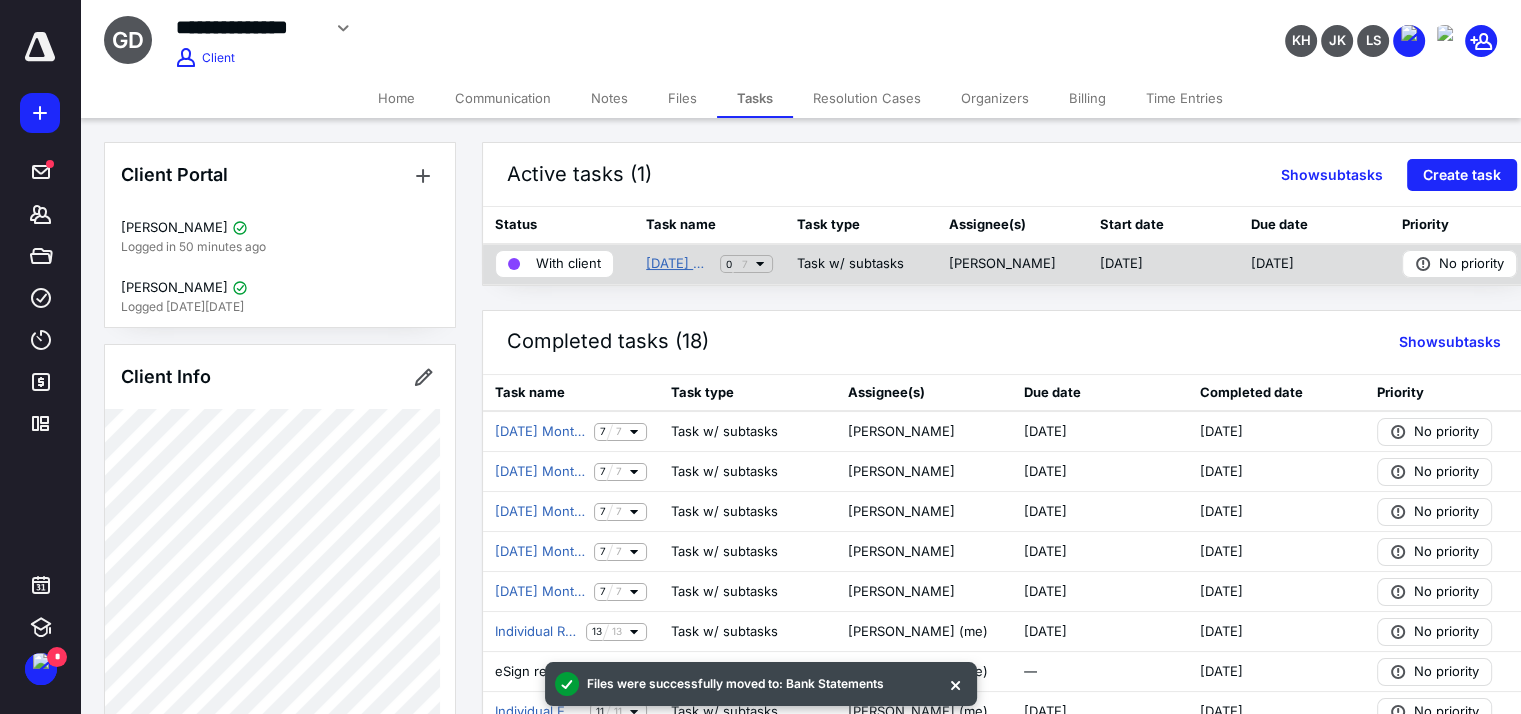 click on "June 2025 Monthly Bookkeeping 07/25" at bounding box center (679, 264) 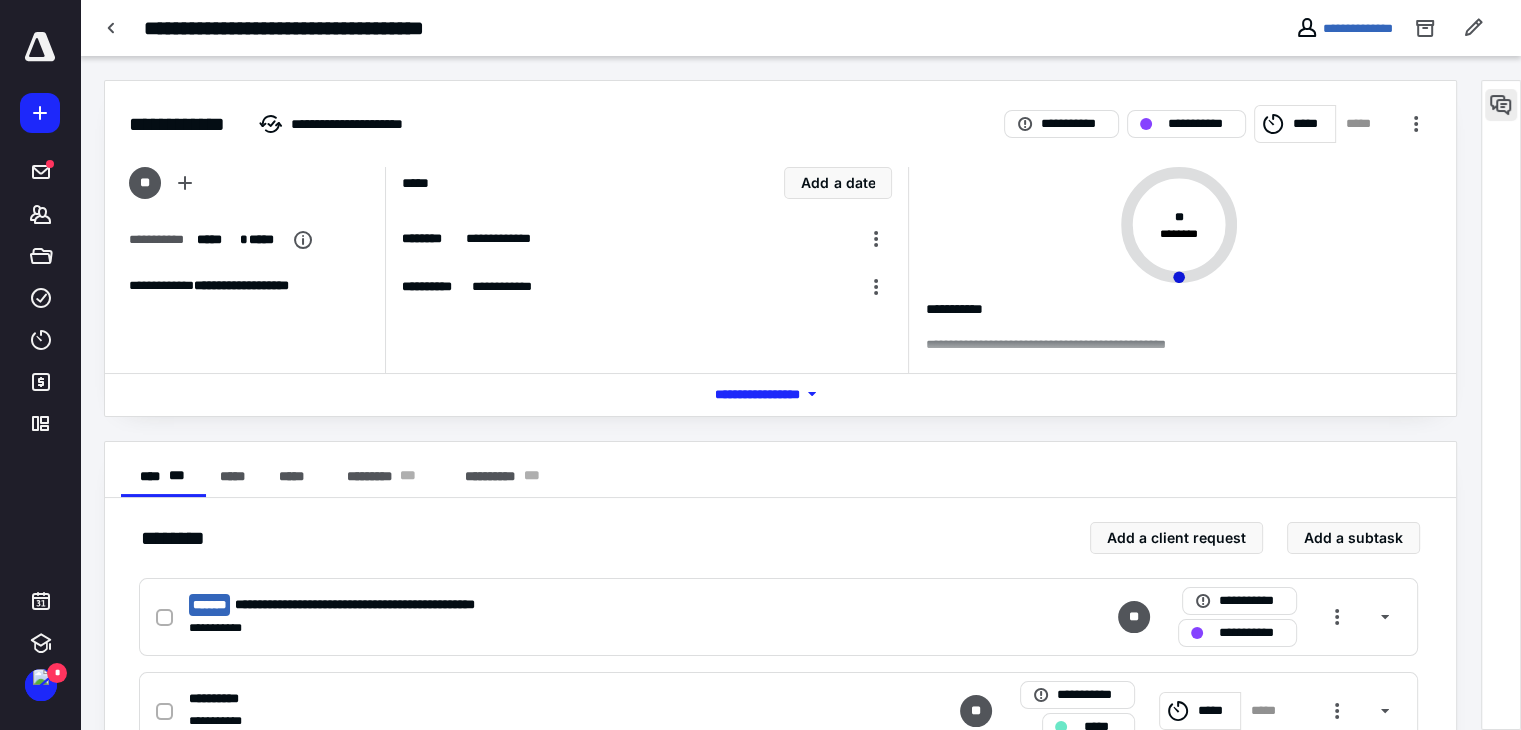 click at bounding box center (1501, 105) 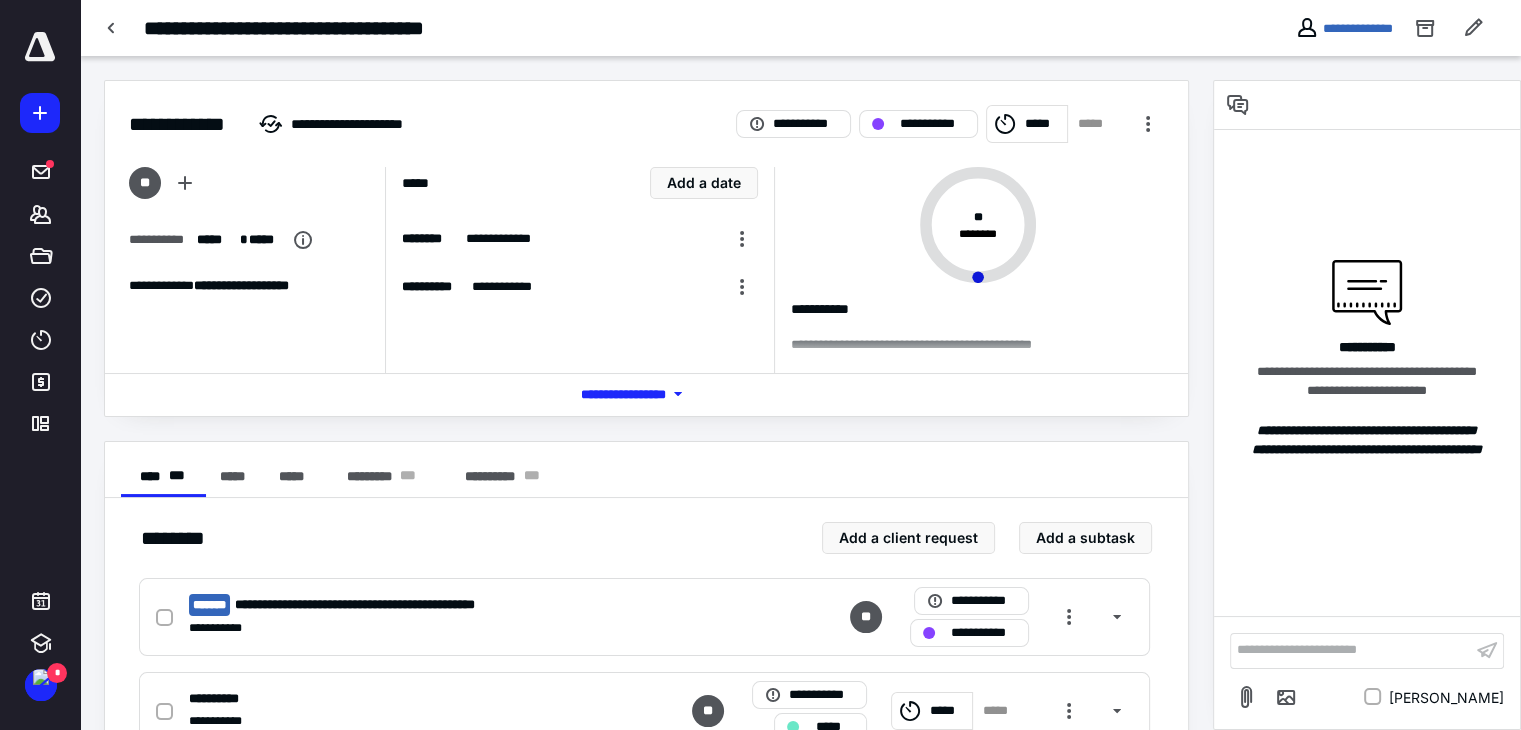 click on "**********" at bounding box center [1351, 650] 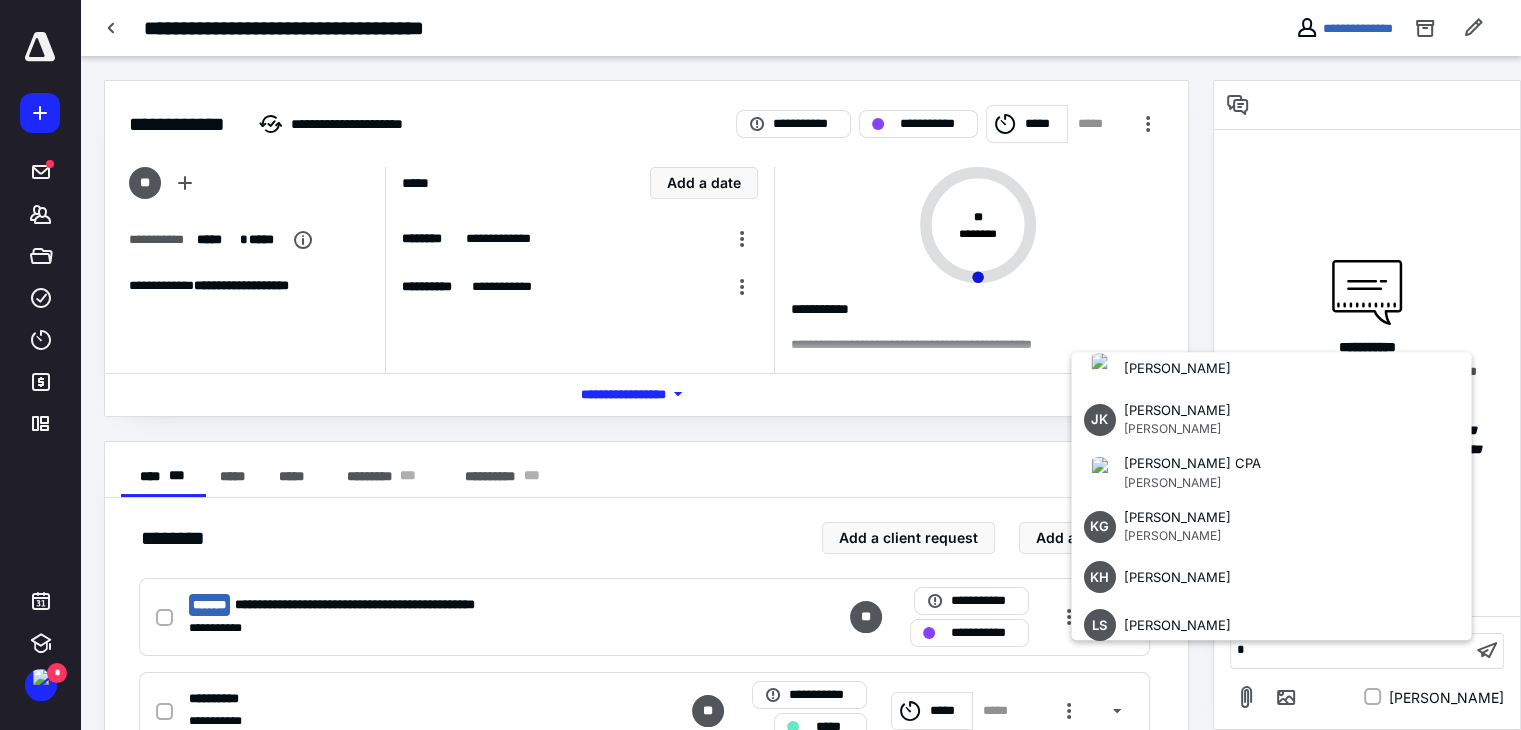 scroll, scrollTop: 103, scrollLeft: 0, axis: vertical 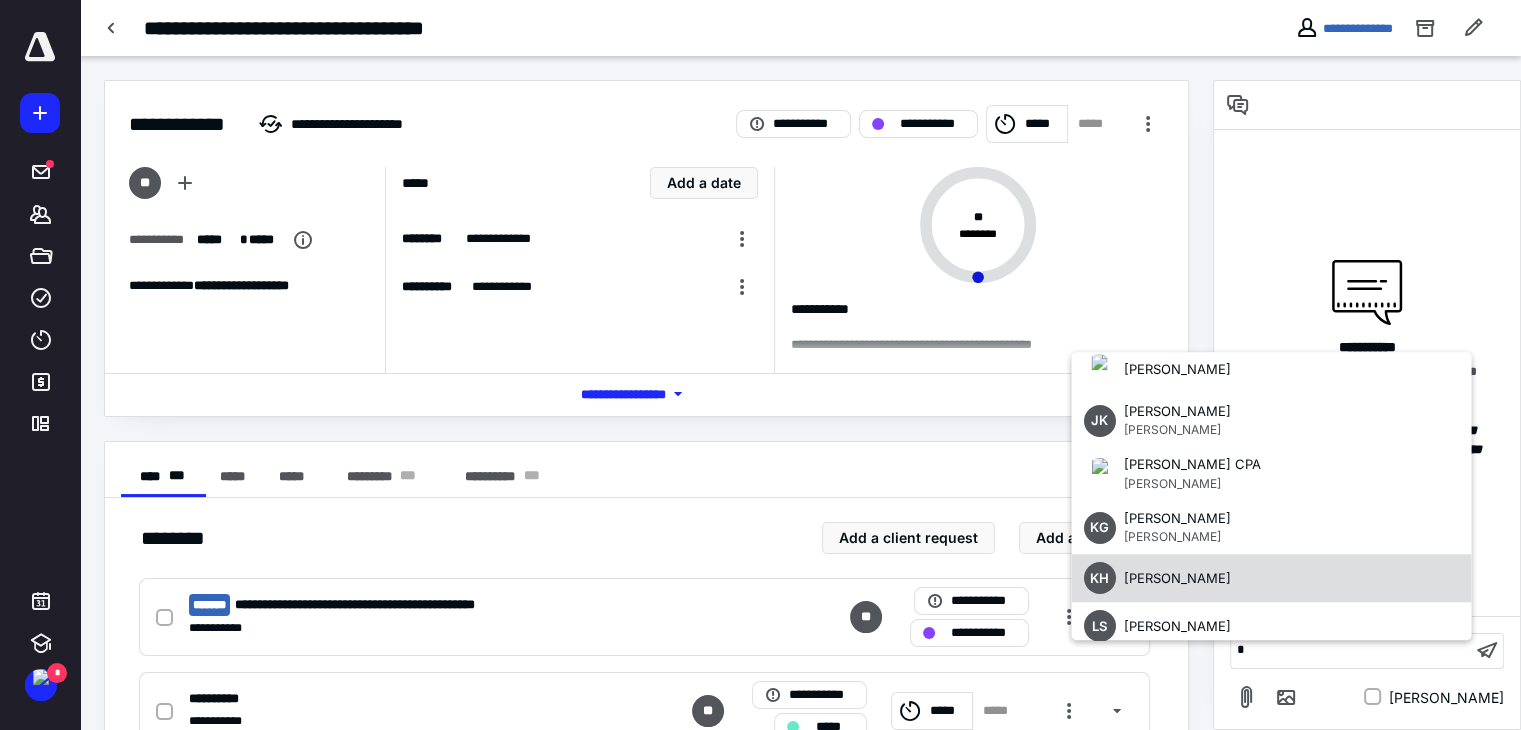 click on "KH Kelsie Holly" at bounding box center (1271, 579) 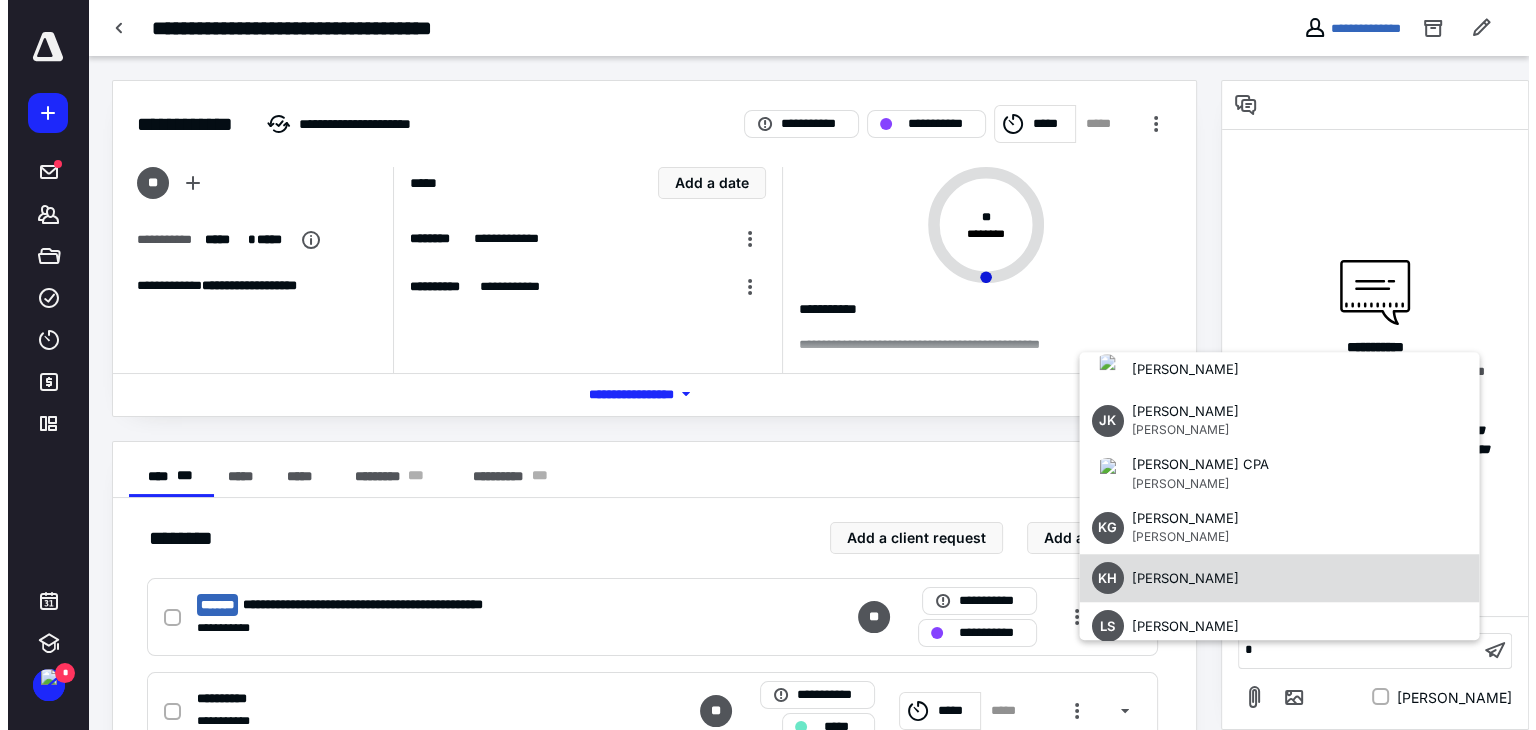 scroll, scrollTop: 0, scrollLeft: 0, axis: both 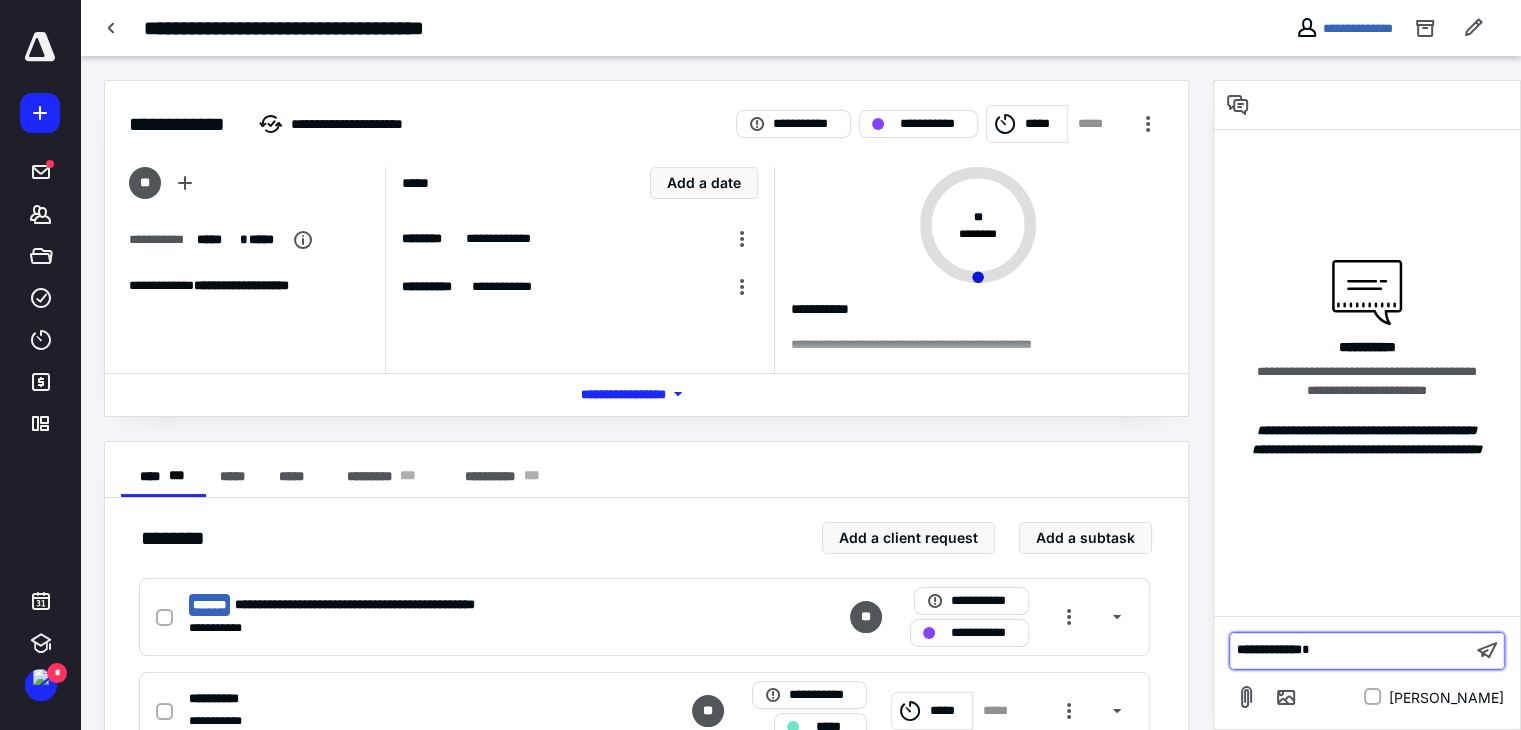 click on "**********" at bounding box center (1351, 650) 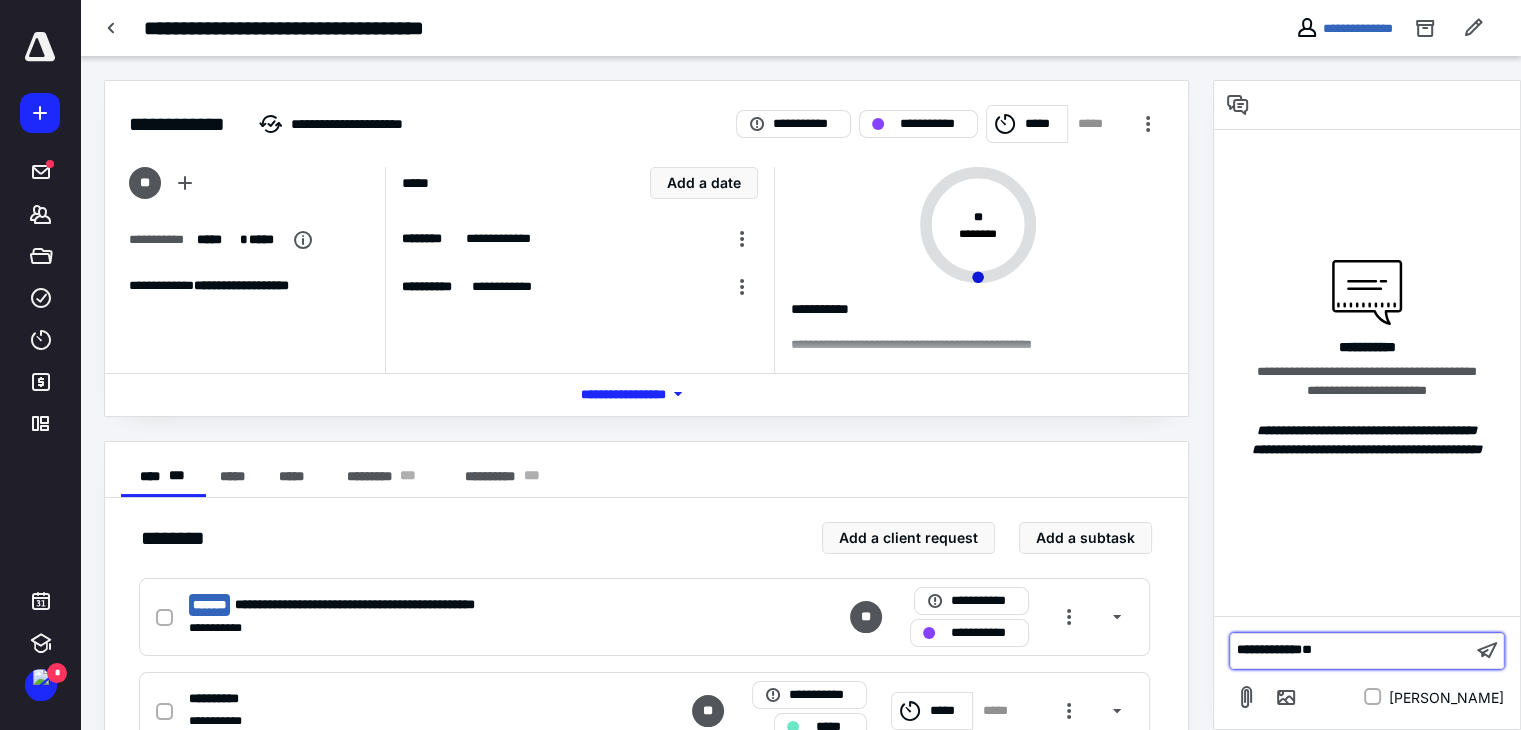 type 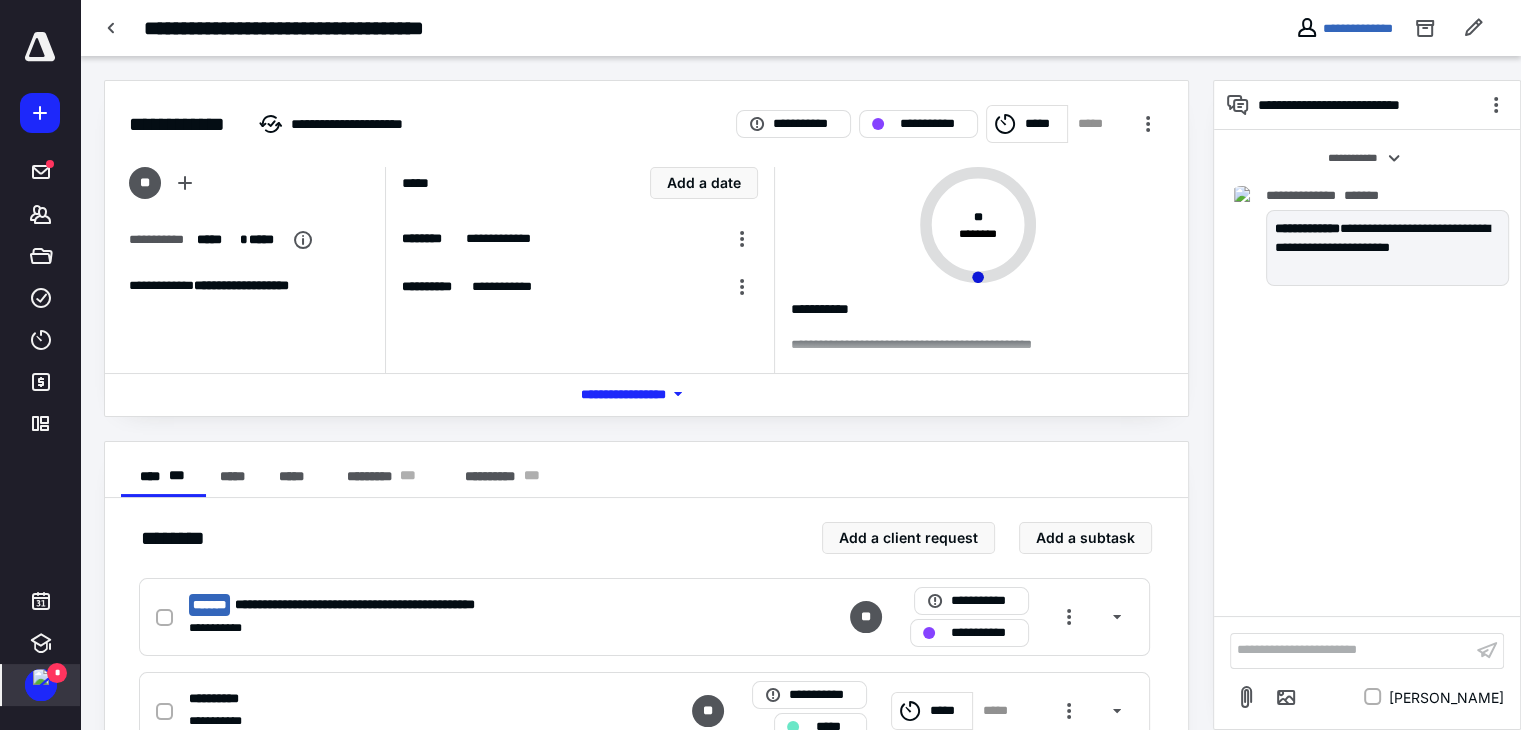 click at bounding box center [41, 677] 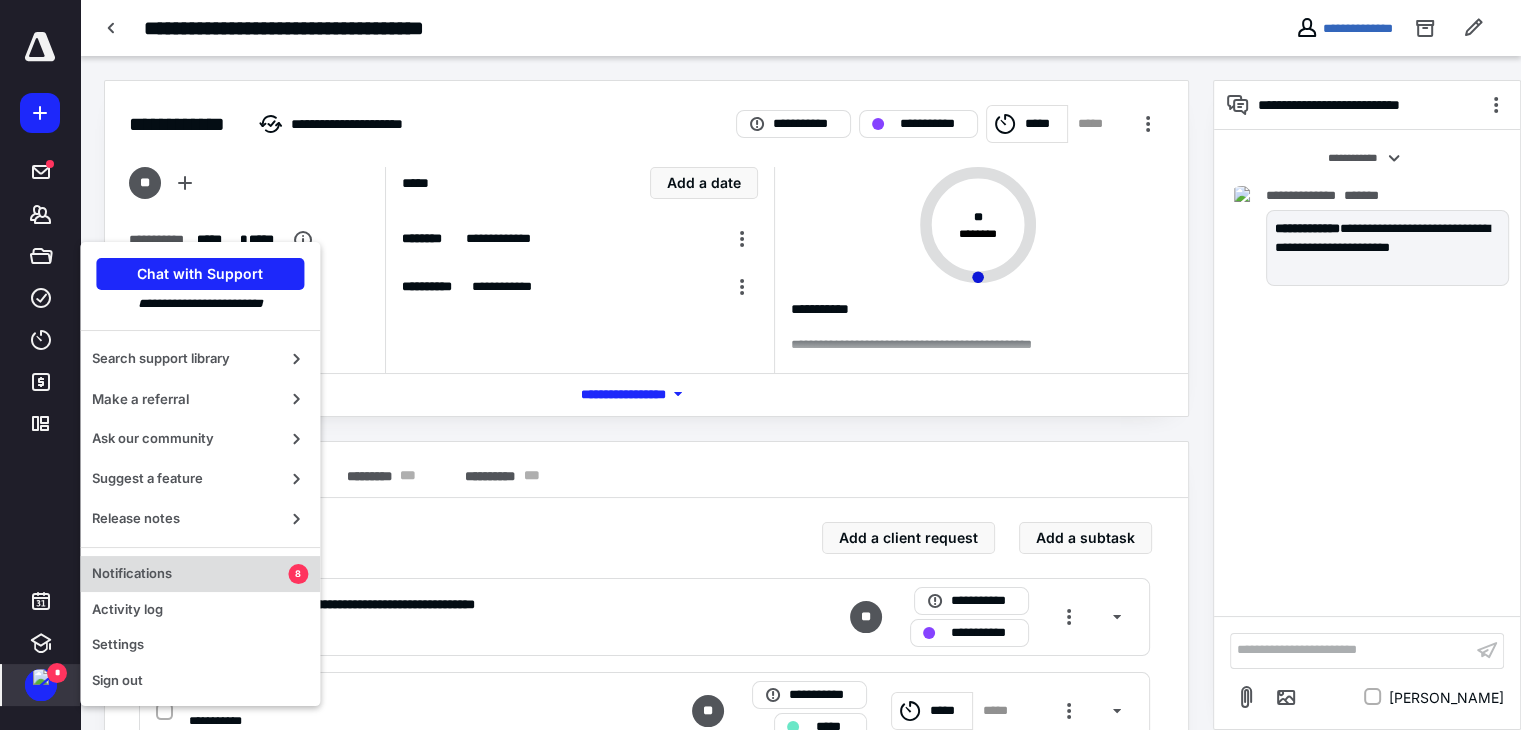 click on "Notifications" at bounding box center [190, 574] 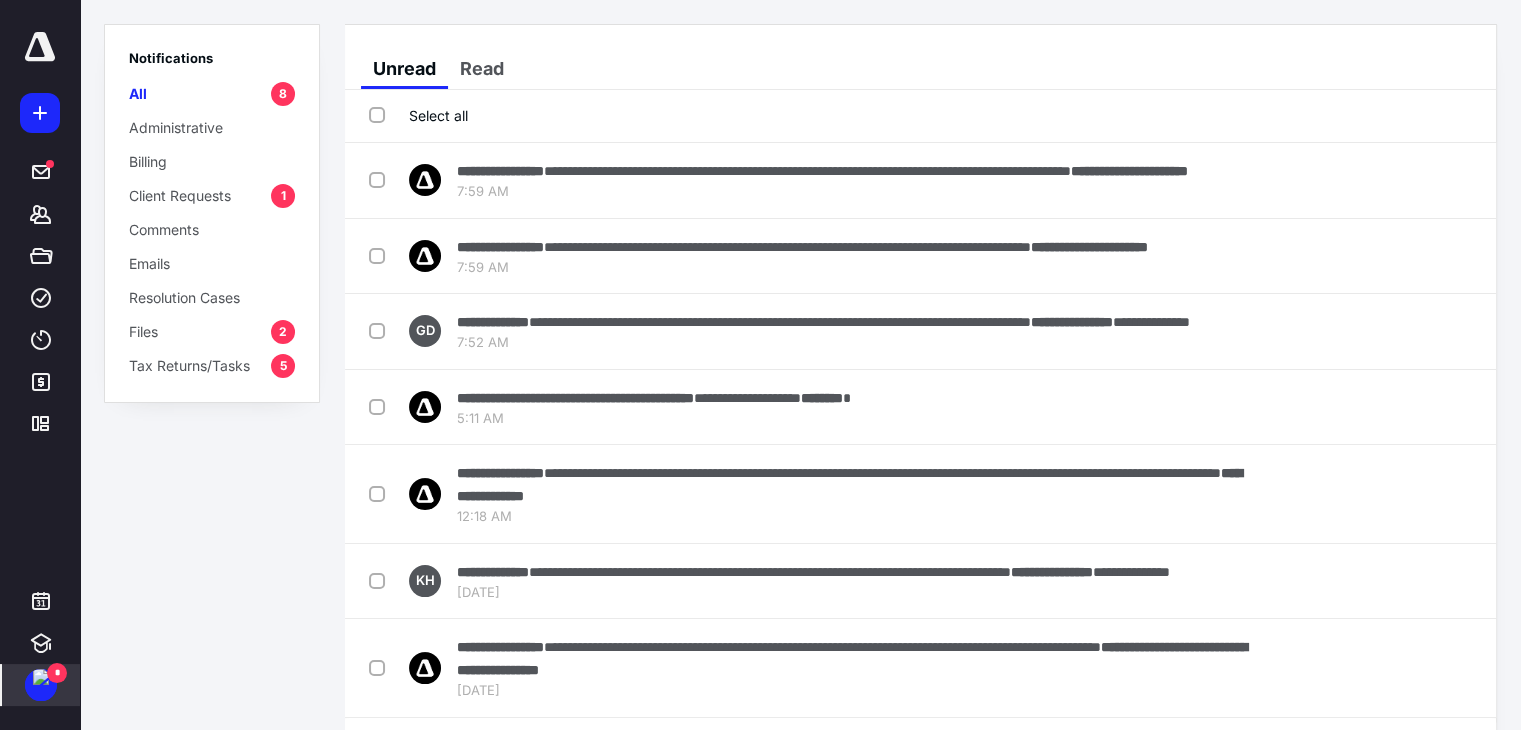 click on "Client Requests" at bounding box center (180, 195) 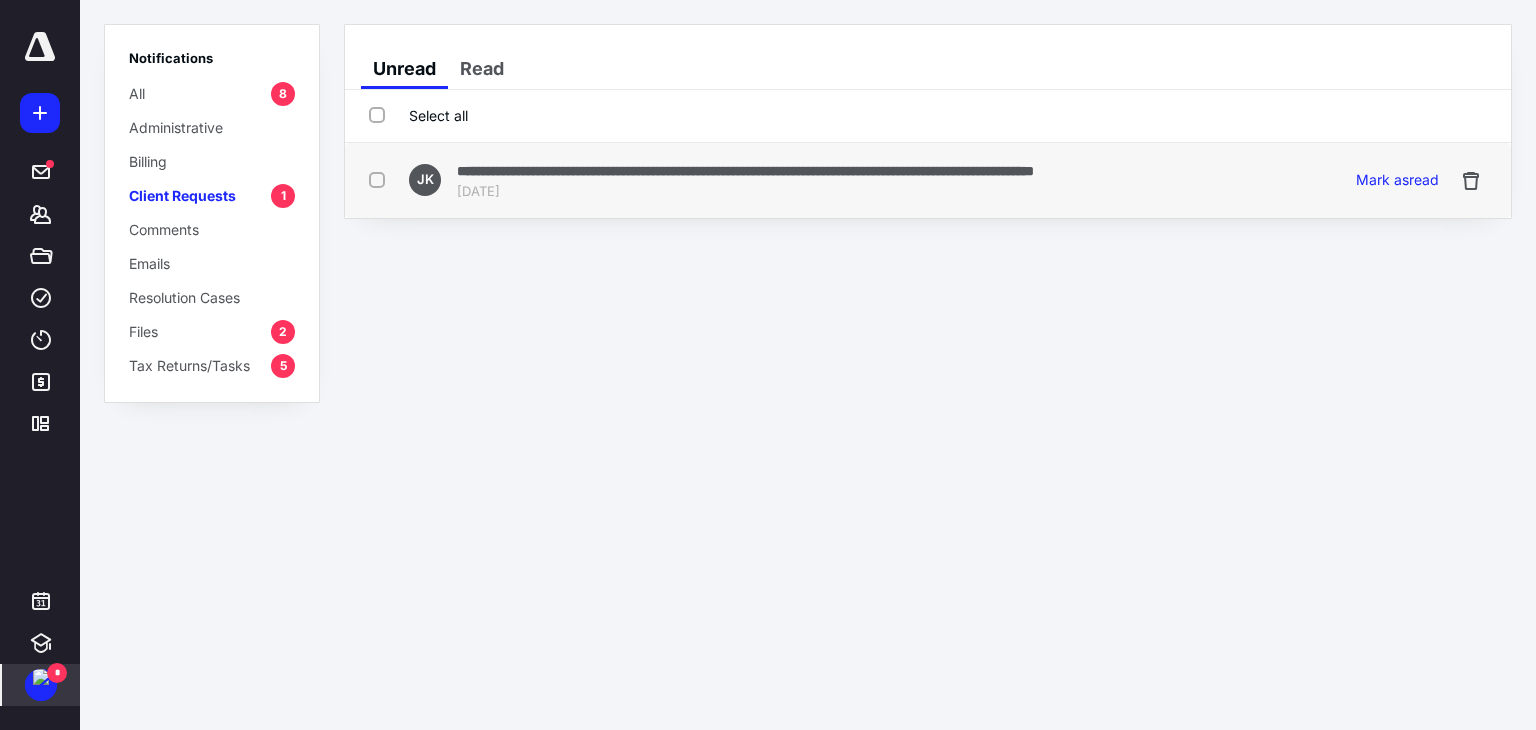 click on "Jul 10, 2025" at bounding box center (745, 192) 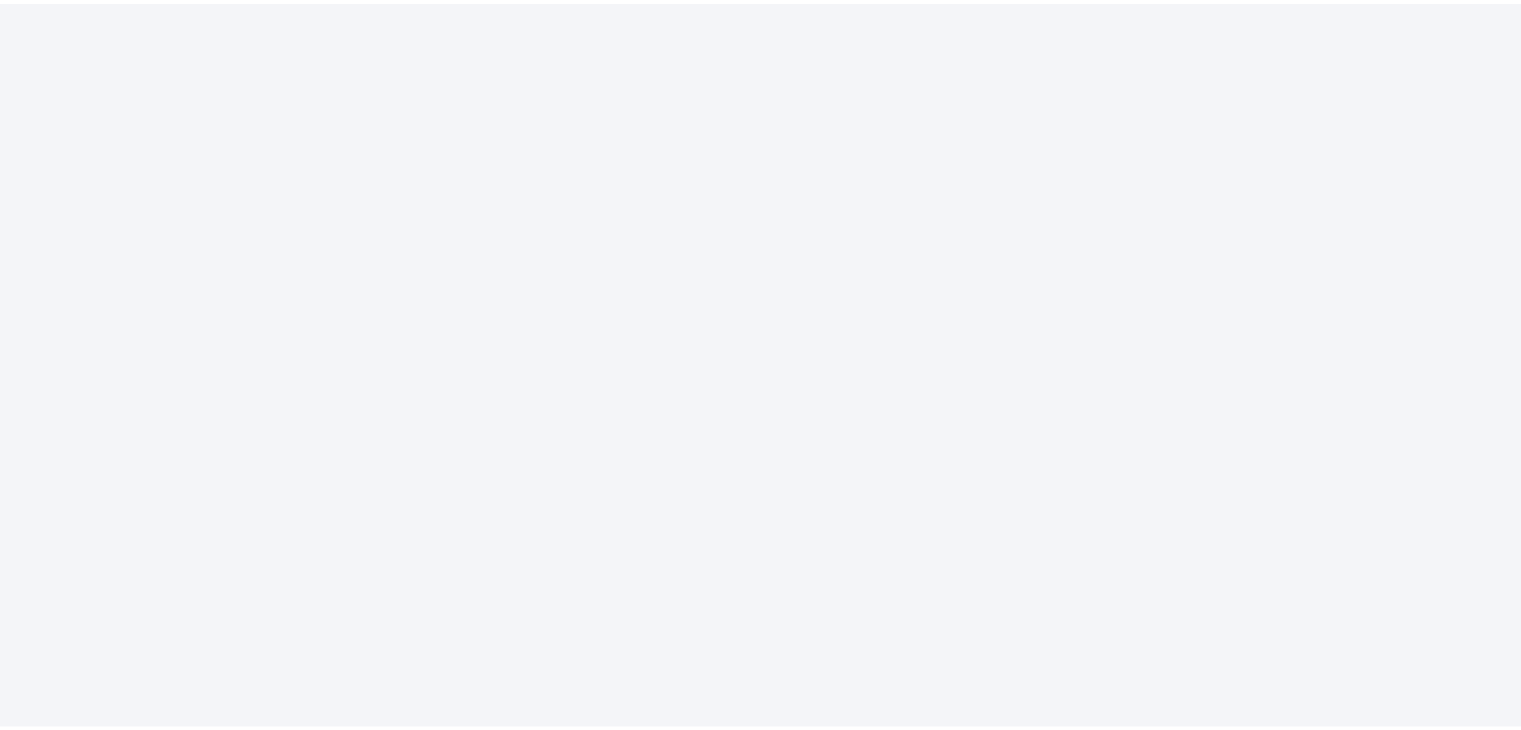 scroll, scrollTop: 0, scrollLeft: 0, axis: both 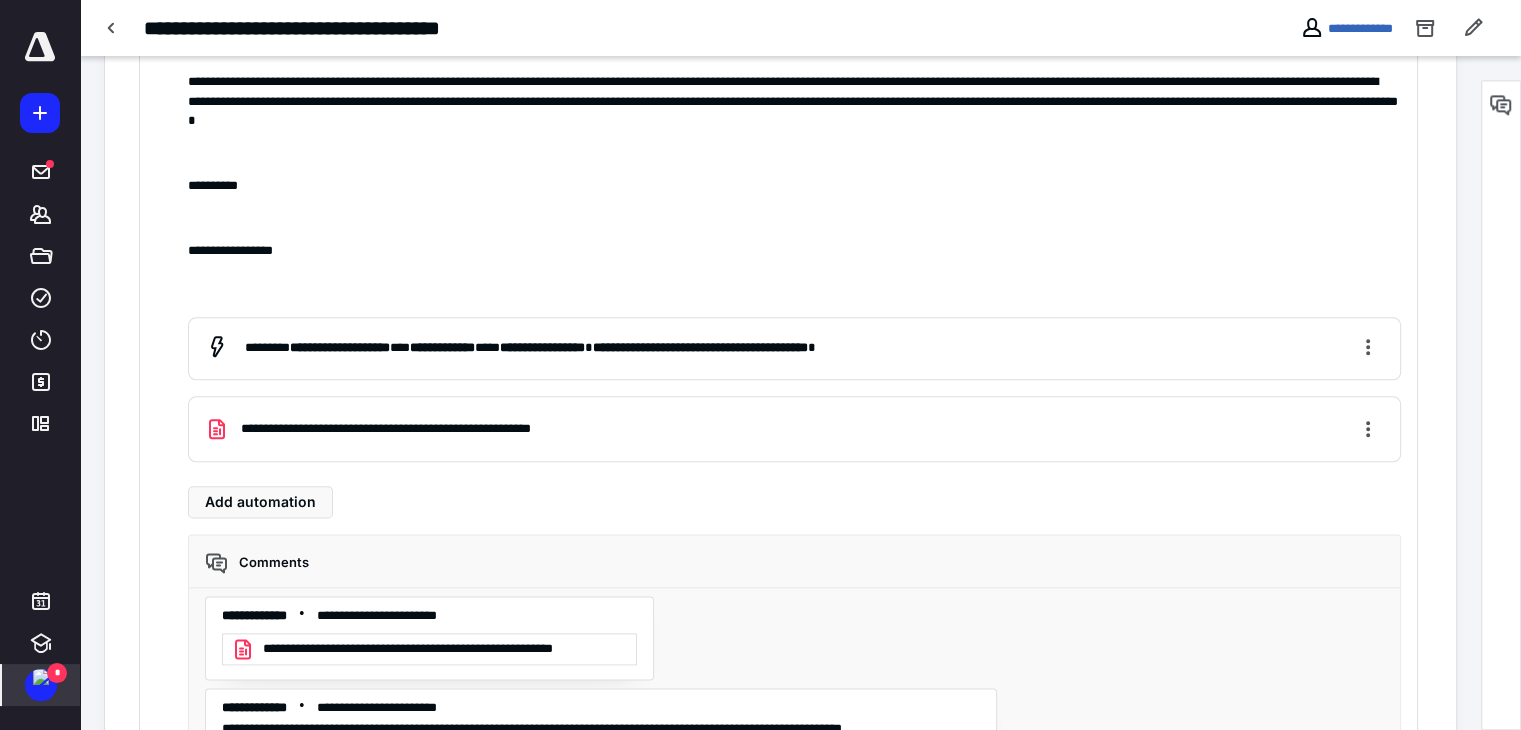 click at bounding box center (41, 677) 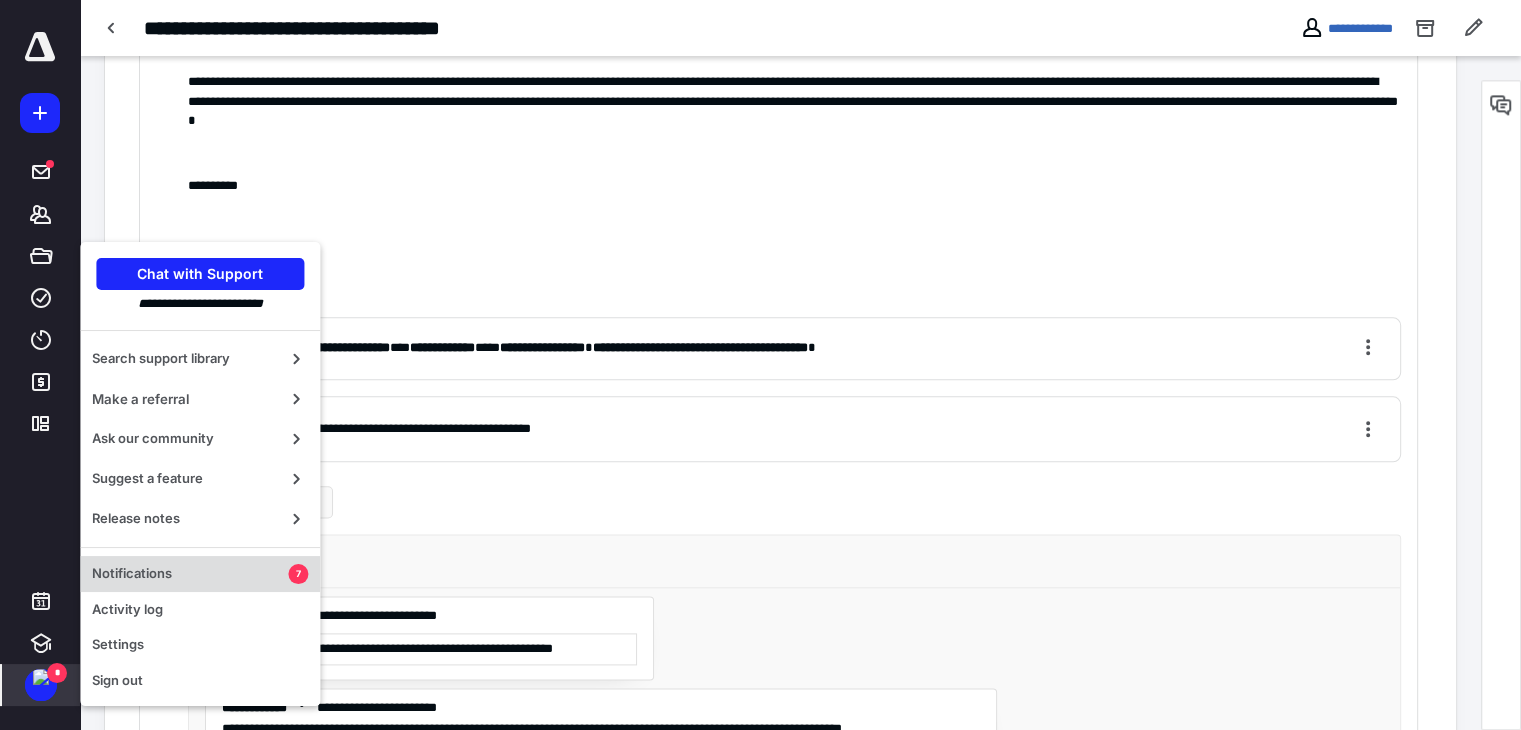 click on "Notifications" at bounding box center (190, 574) 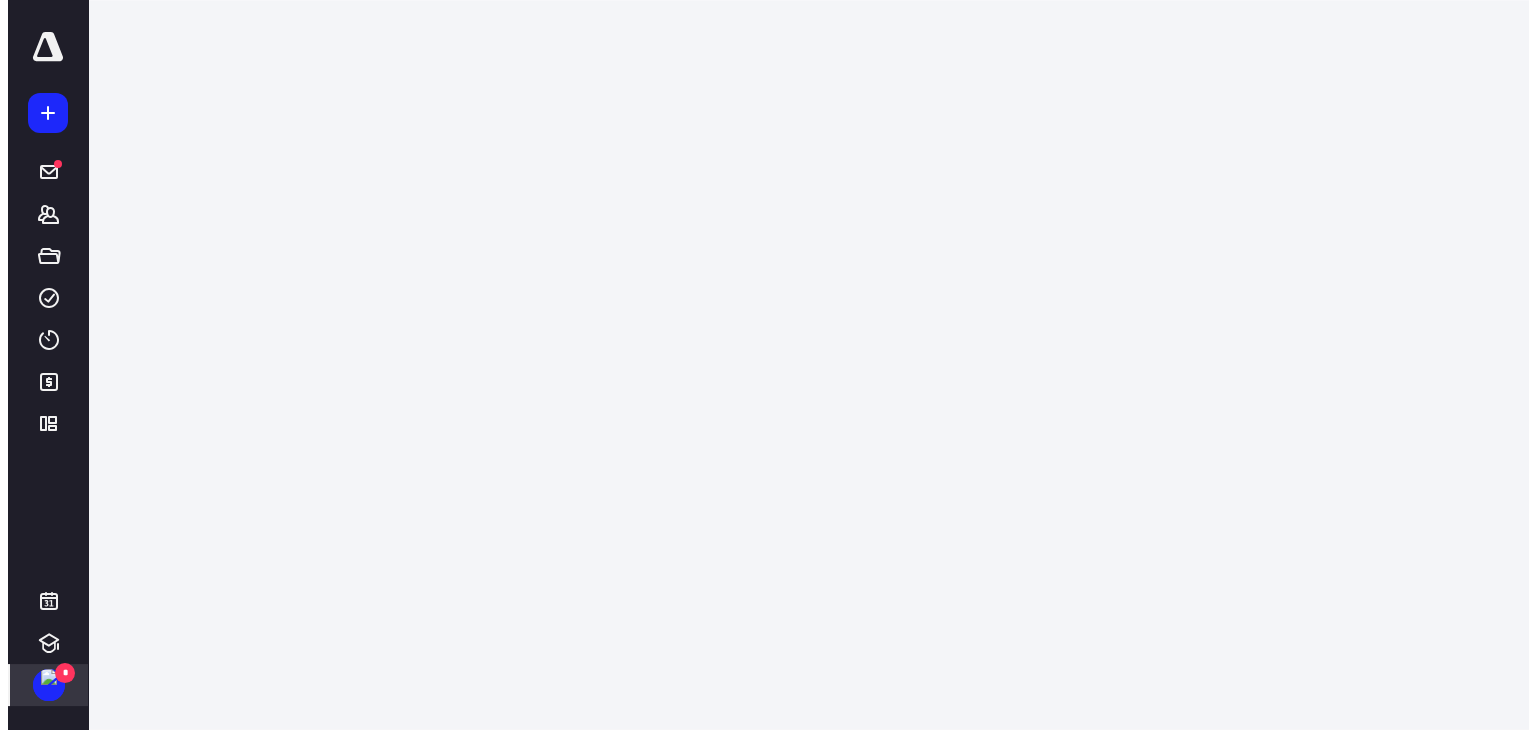scroll, scrollTop: 0, scrollLeft: 0, axis: both 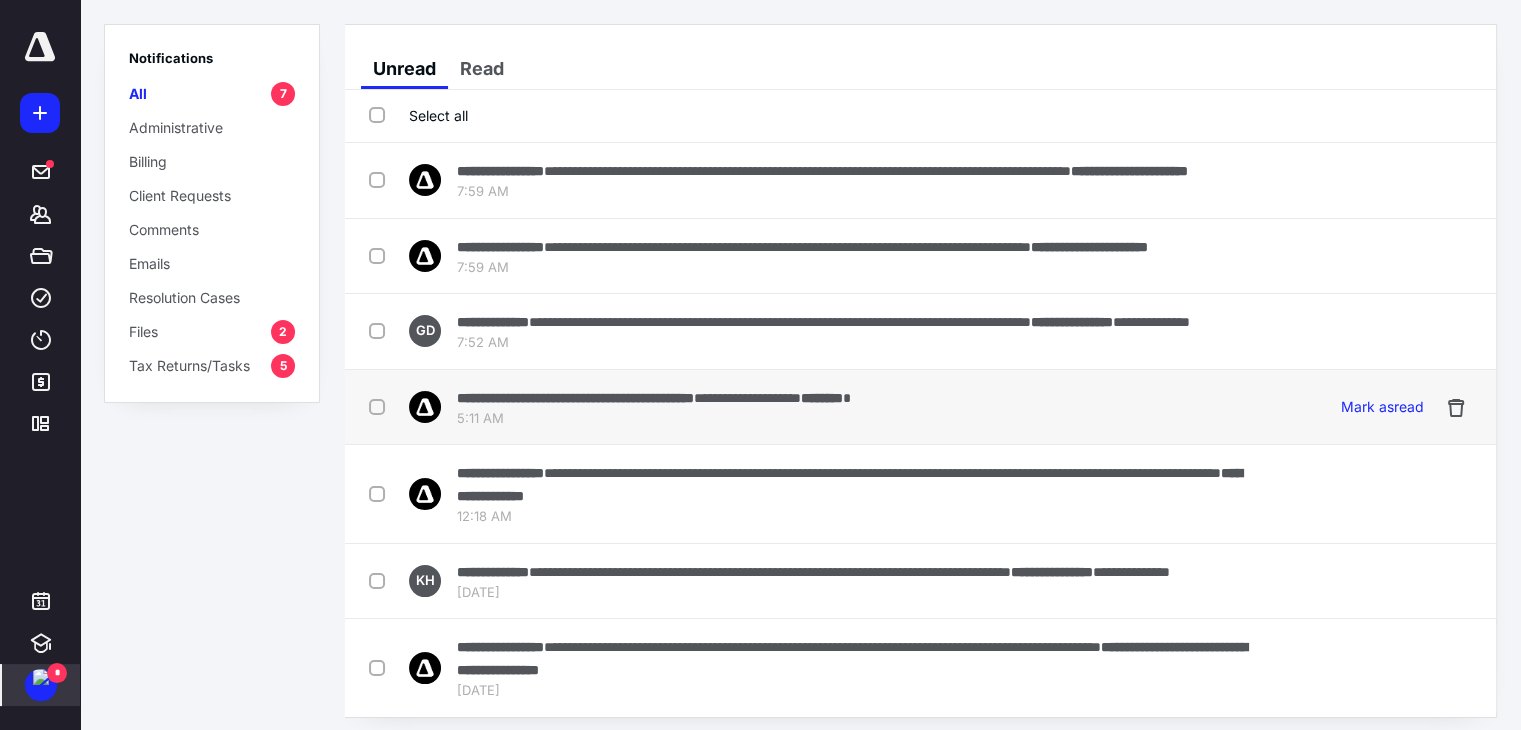 click on "5:11 AM" at bounding box center (654, 419) 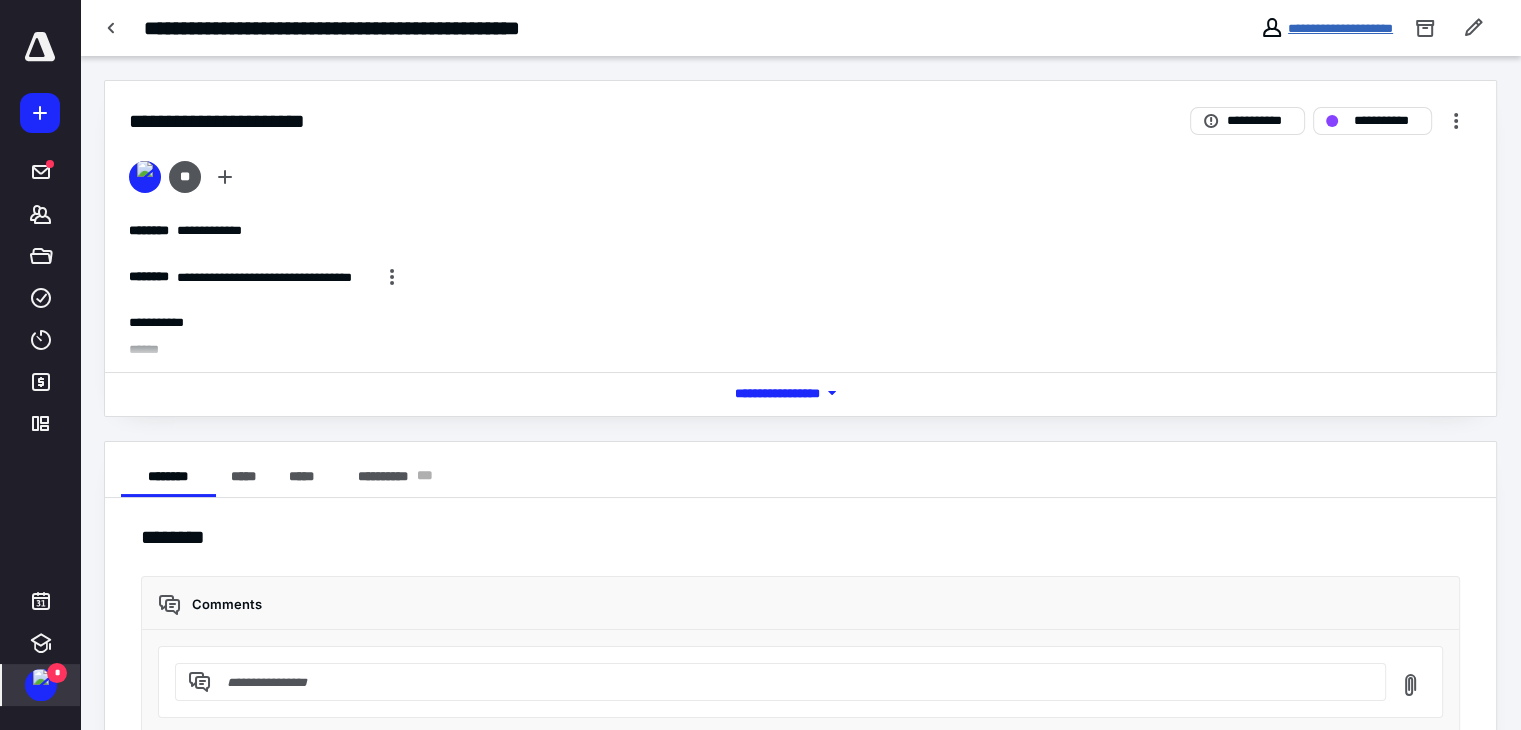 click on "**********" at bounding box center [1340, 28] 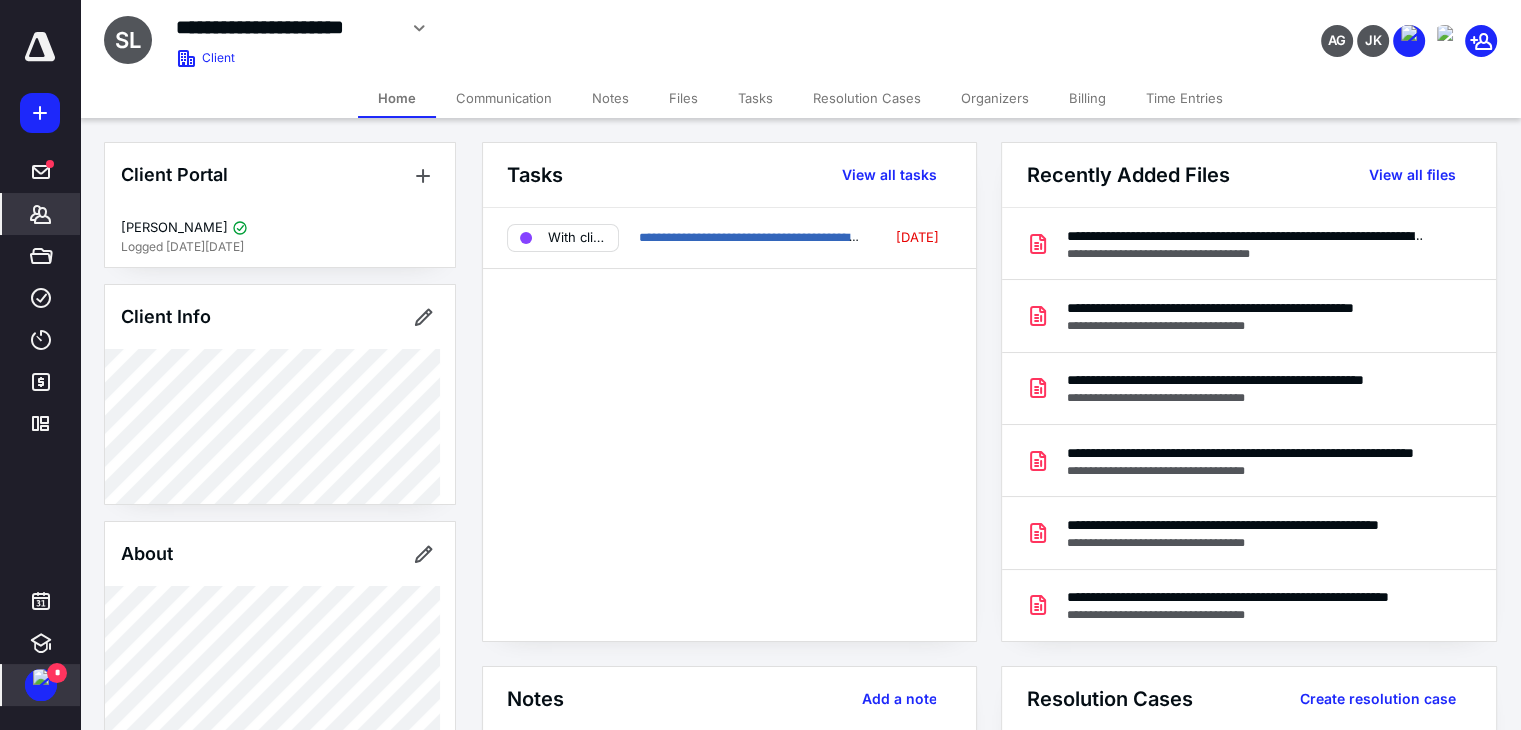 click at bounding box center [41, 677] 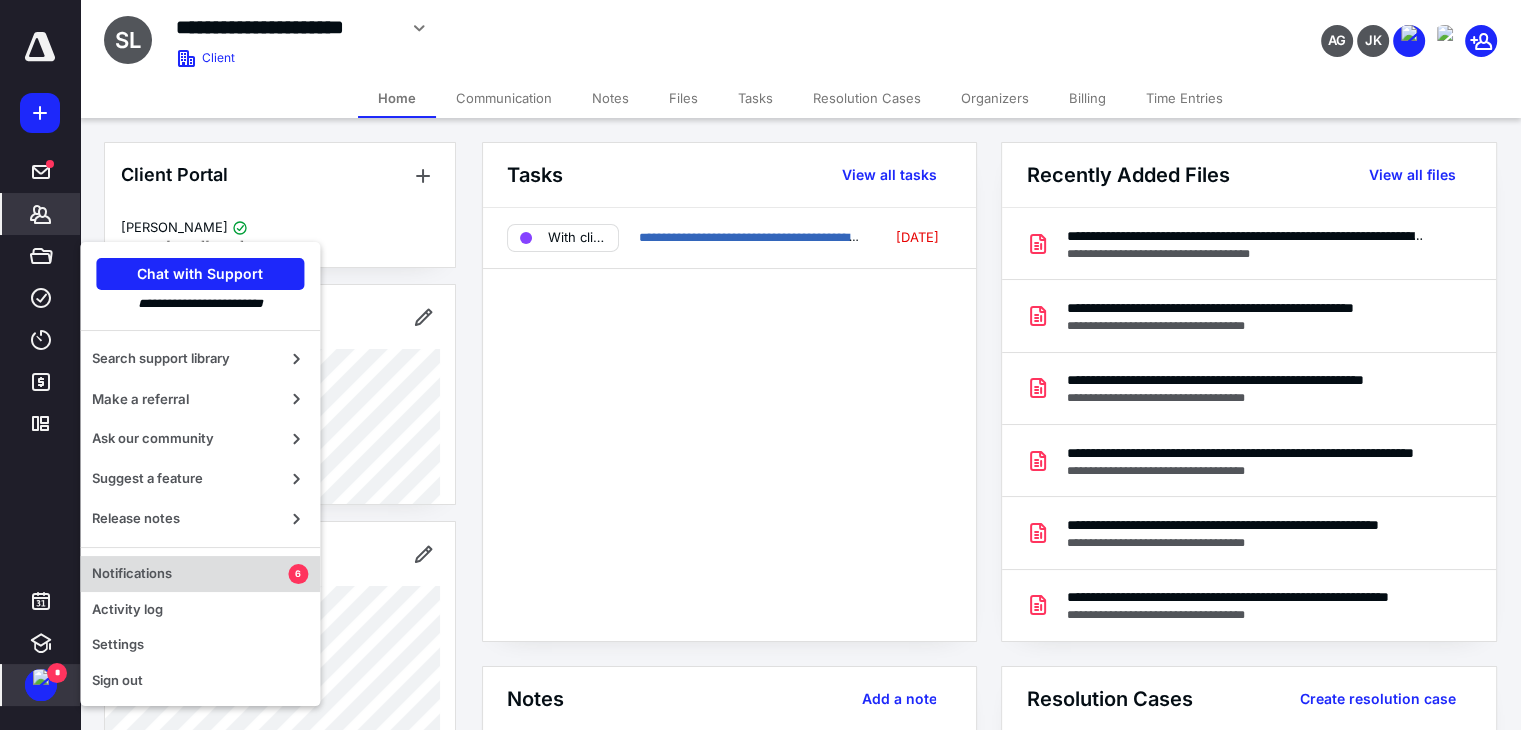 click on "Notifications" at bounding box center [190, 574] 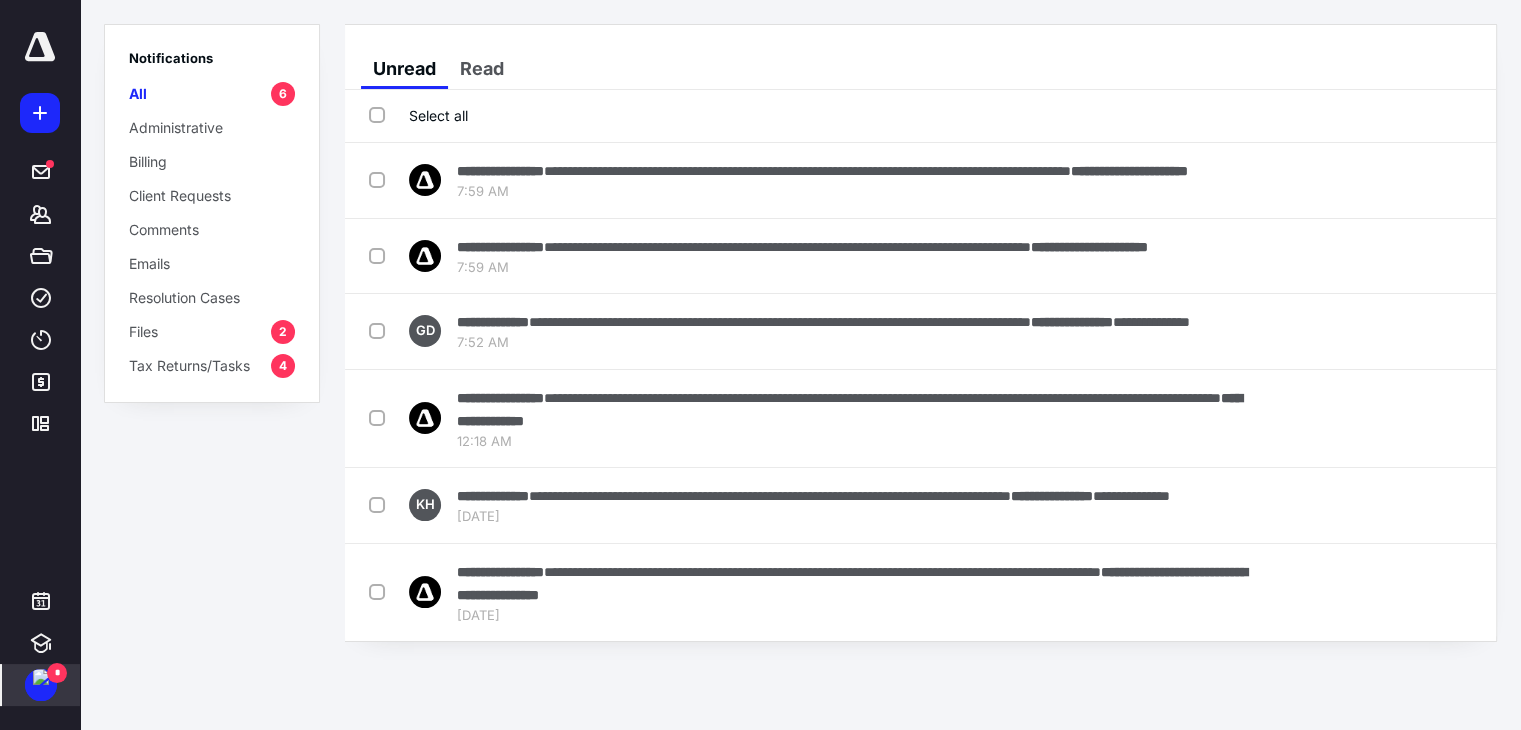 click on "Files" at bounding box center [143, 331] 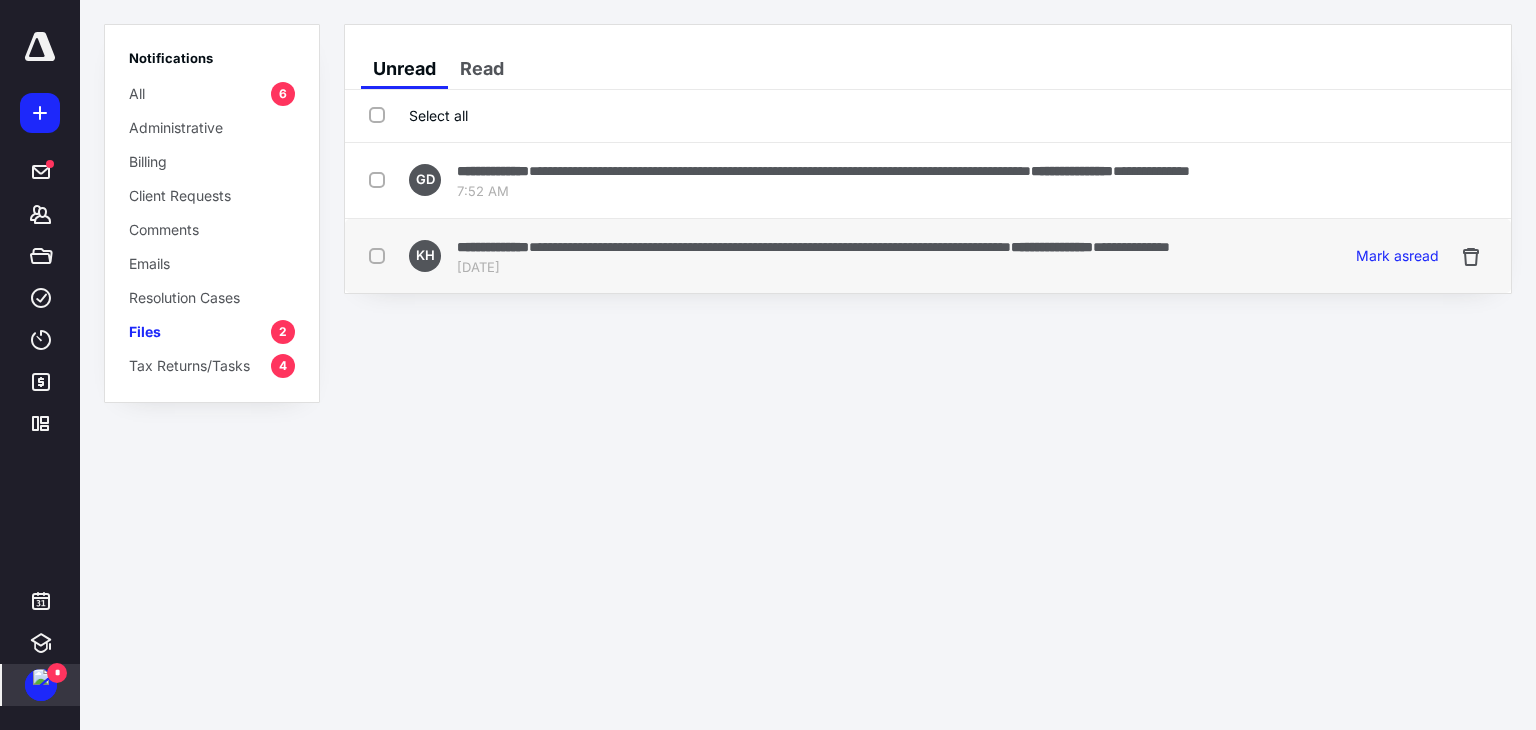 click on "**********" at bounding box center (813, 246) 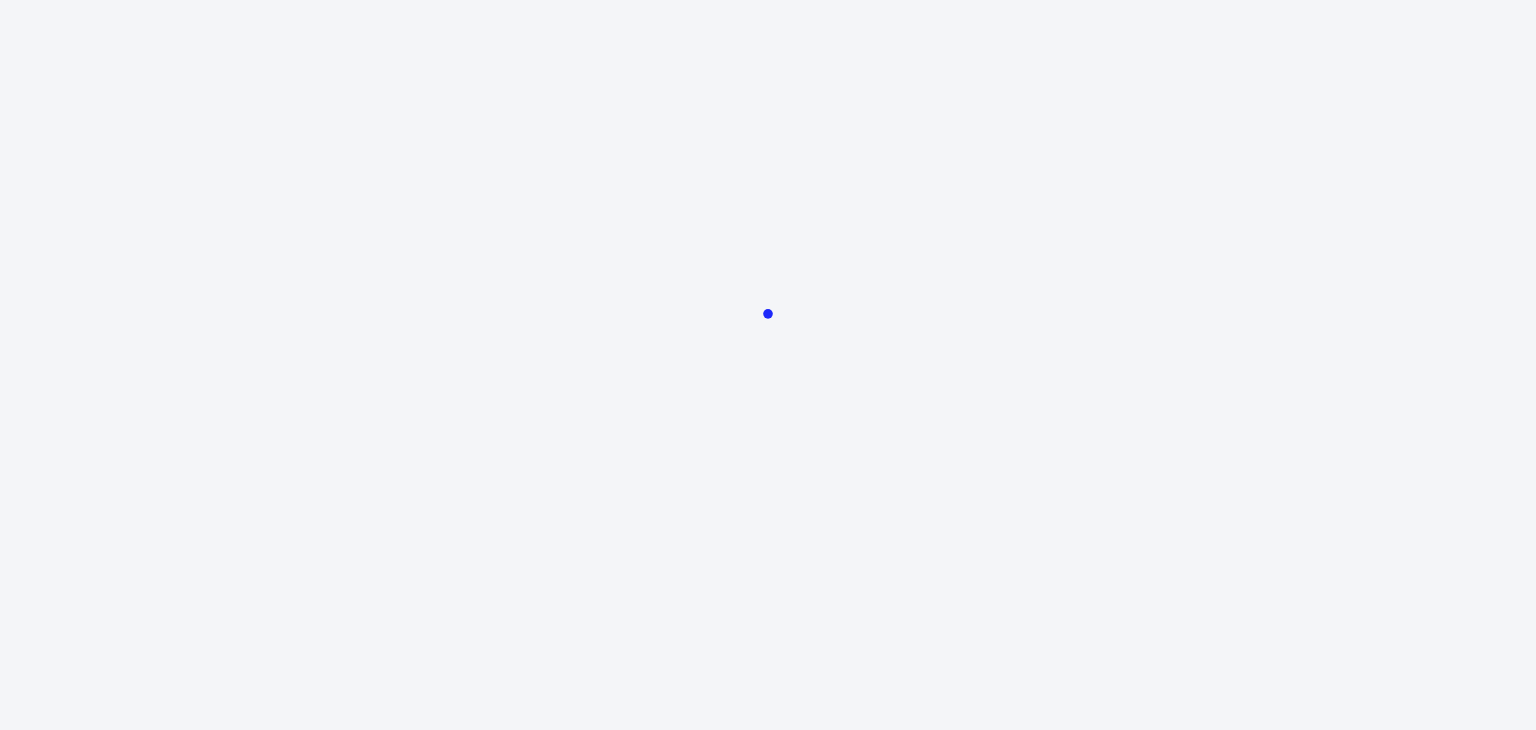 scroll, scrollTop: 0, scrollLeft: 0, axis: both 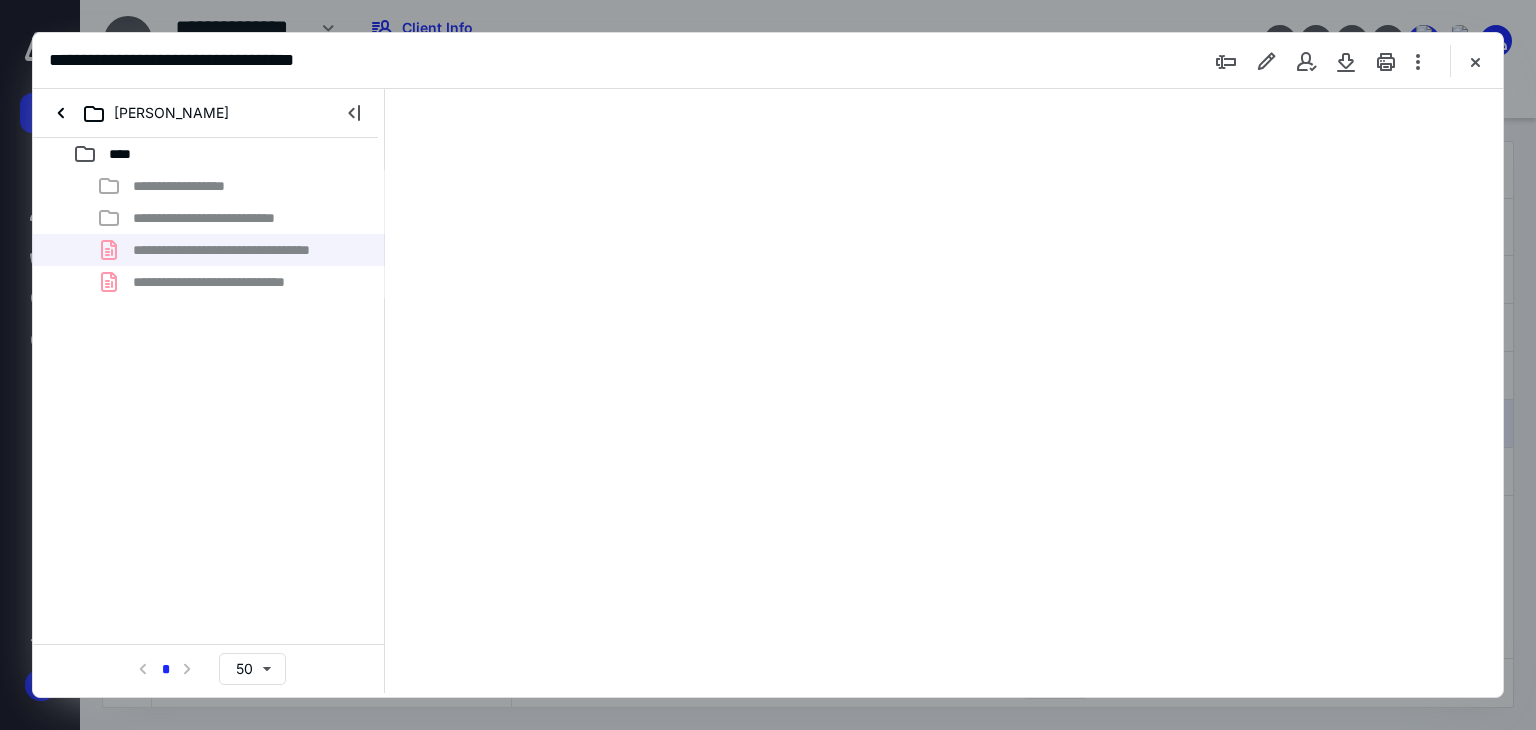 type on "66" 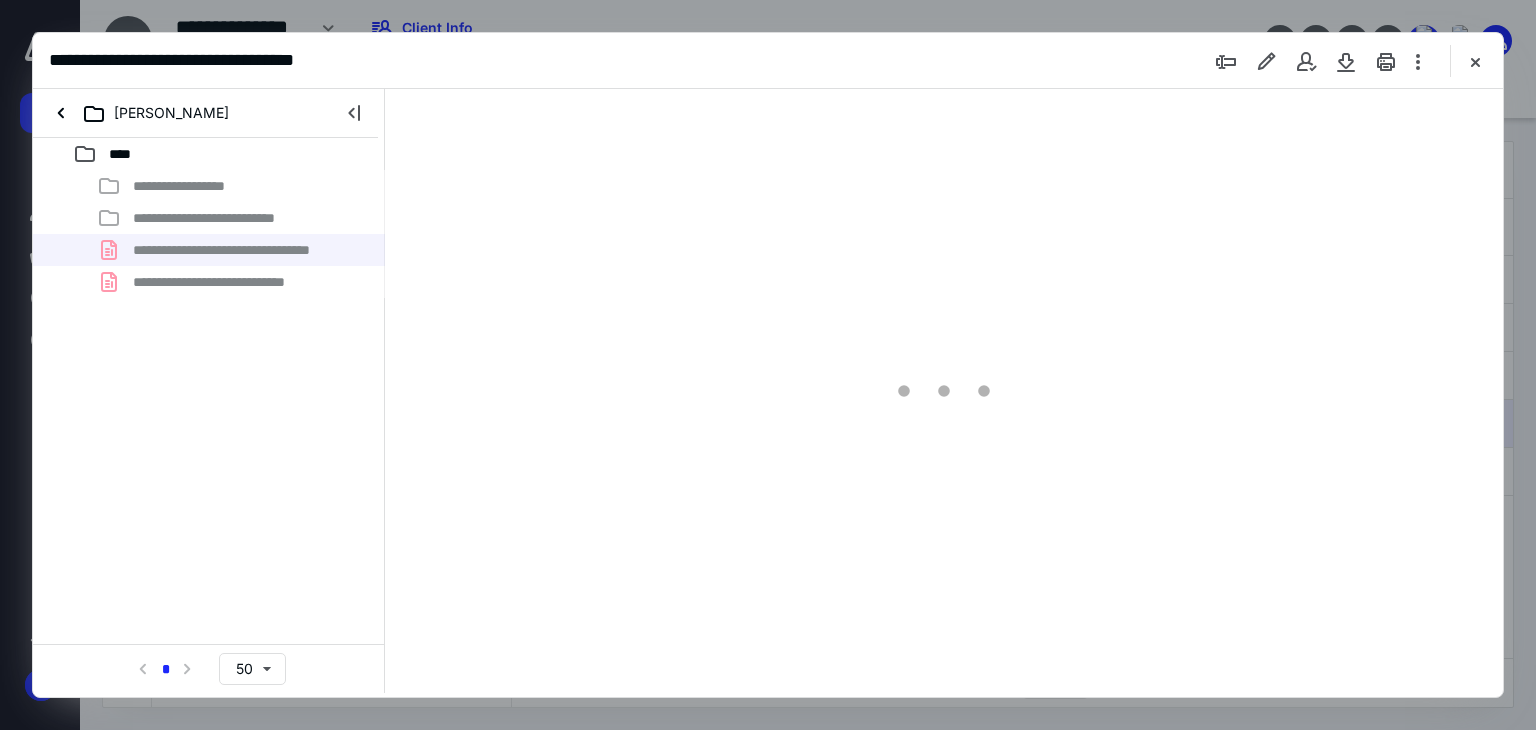 scroll, scrollTop: 79, scrollLeft: 0, axis: vertical 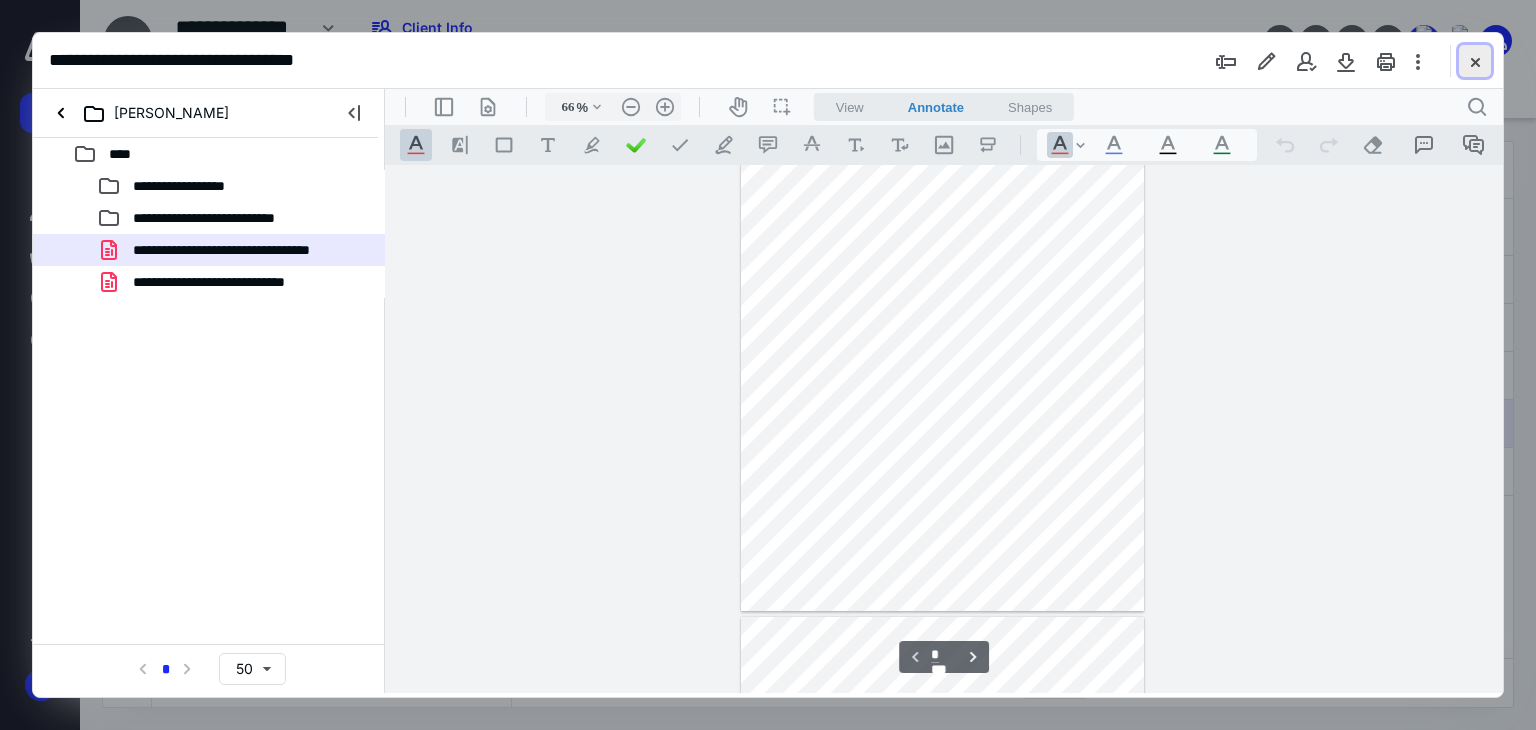 click at bounding box center [1475, 61] 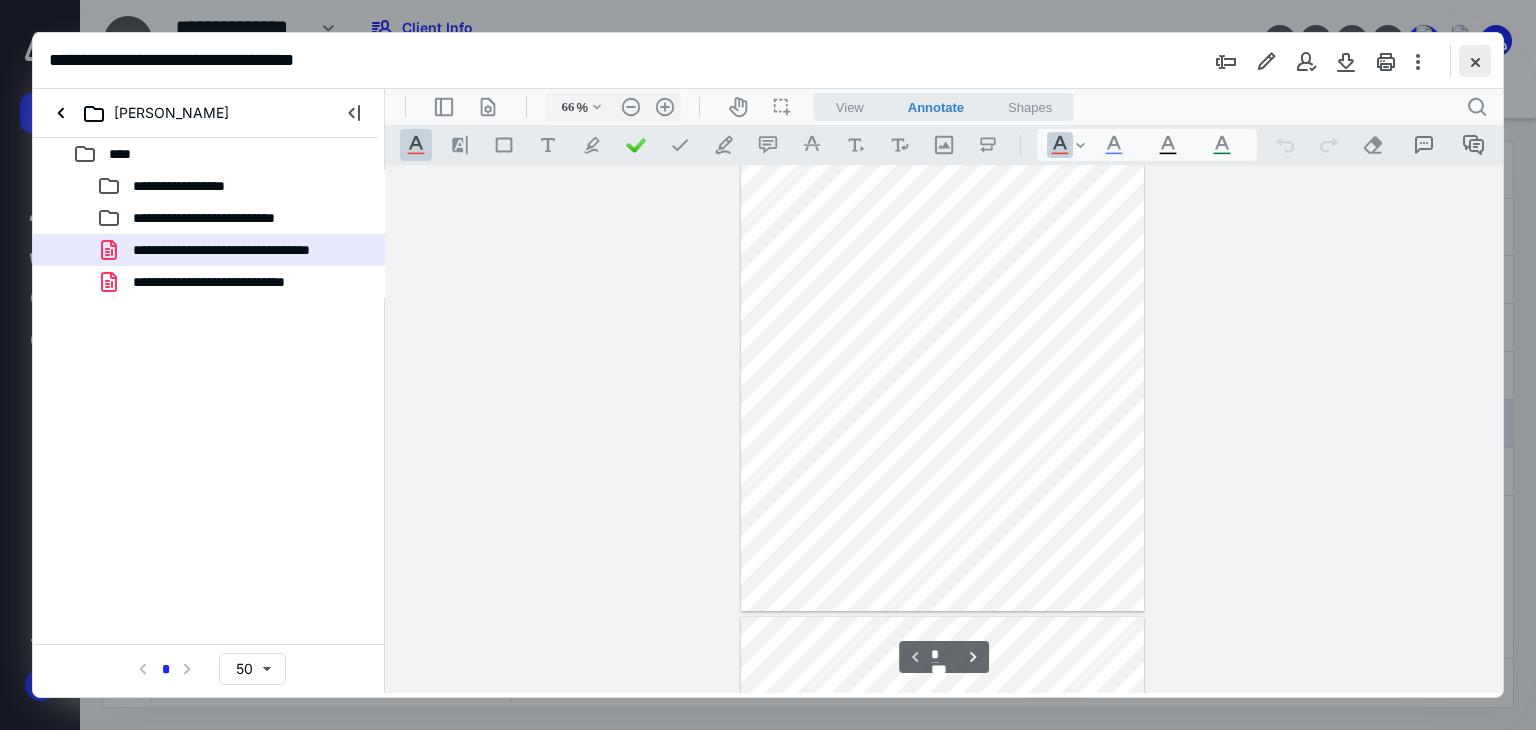 checkbox on "false" 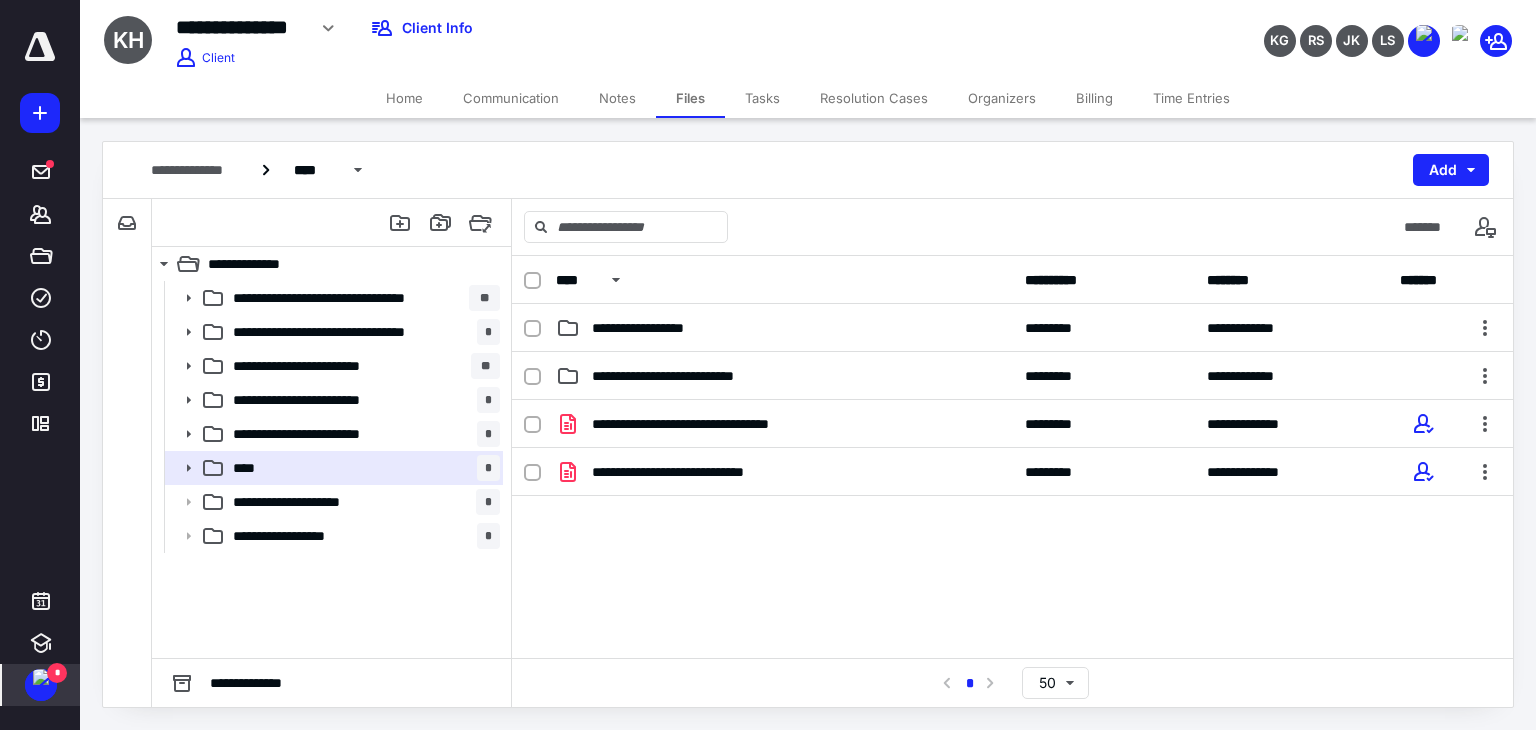 click on "*" at bounding box center (57, 673) 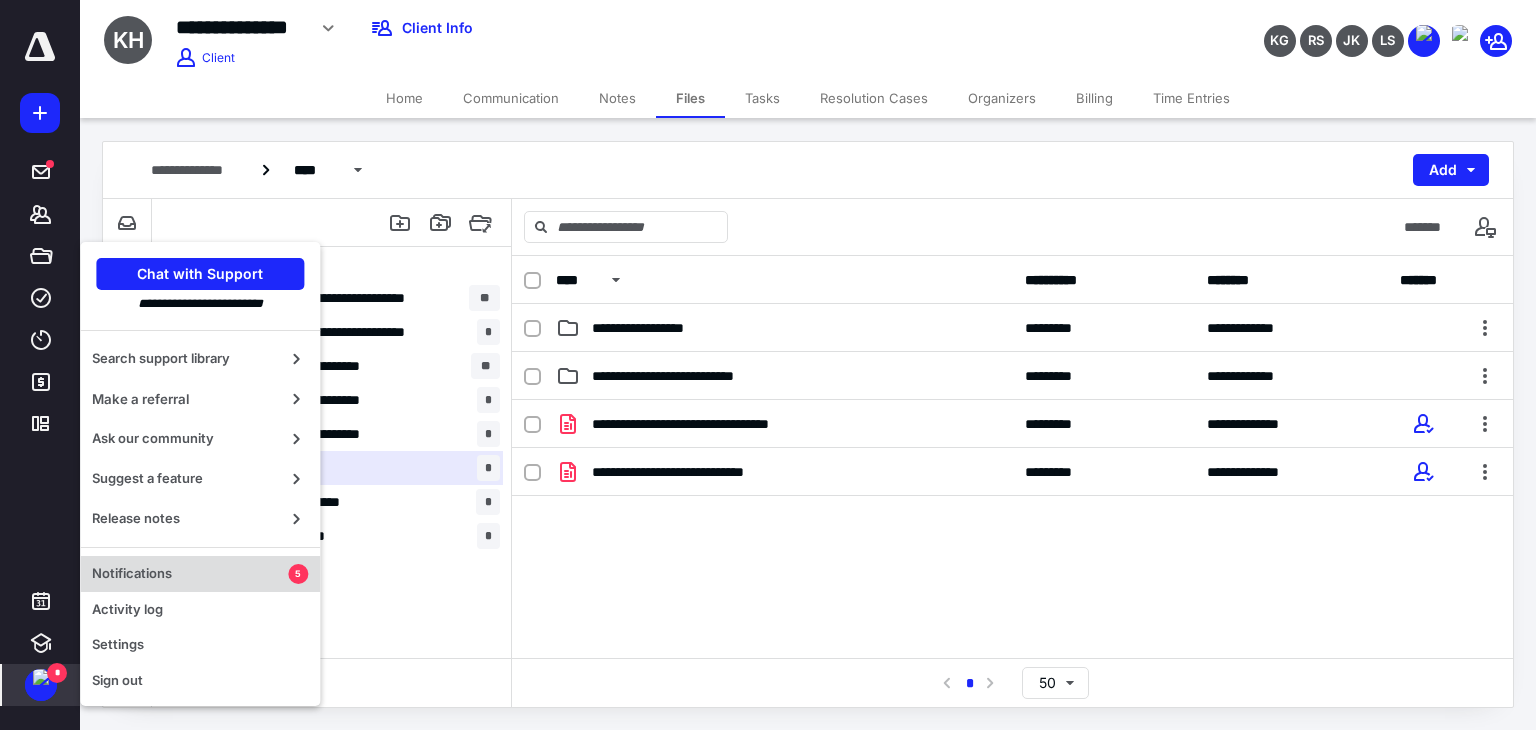 click on "Notifications 5" at bounding box center [200, 574] 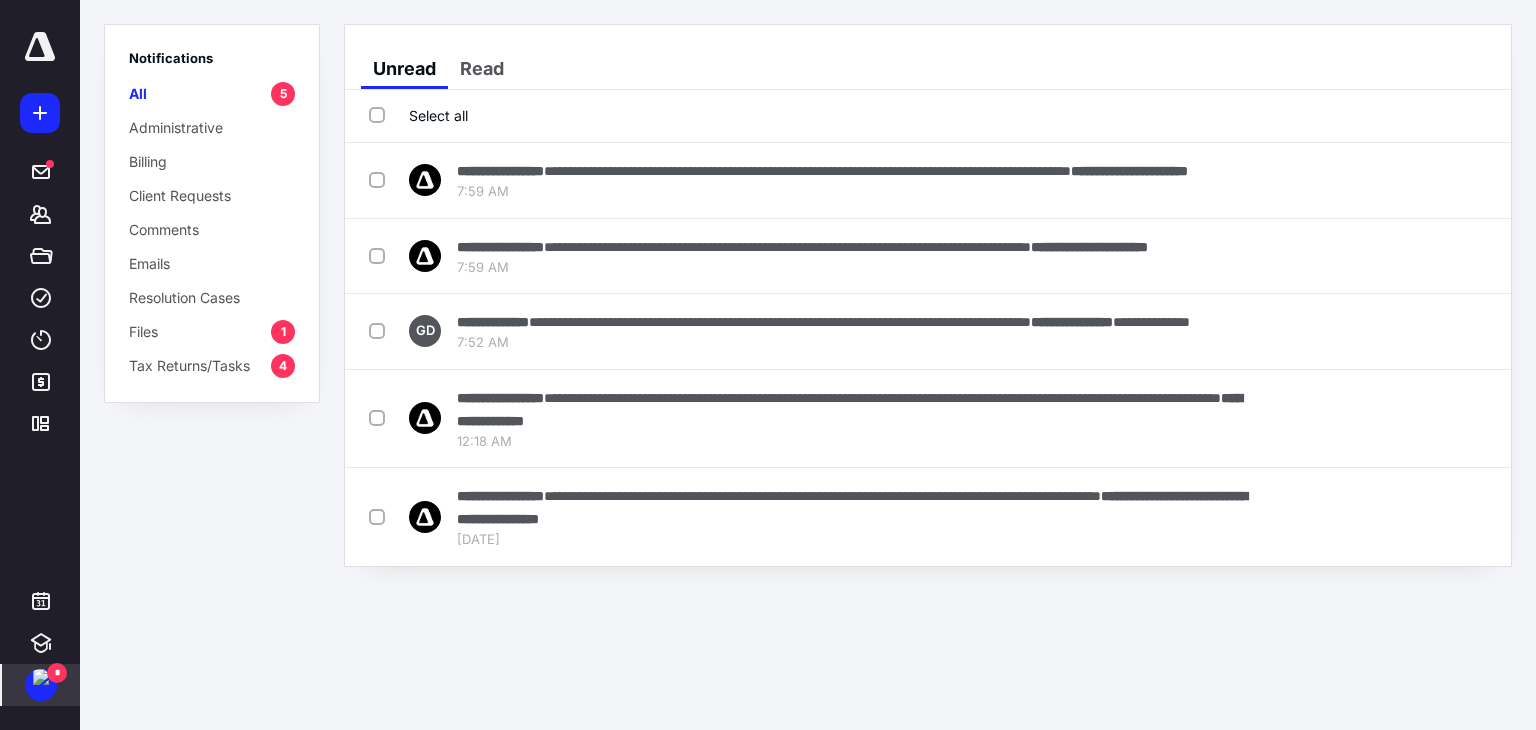 click on "Files" at bounding box center (143, 331) 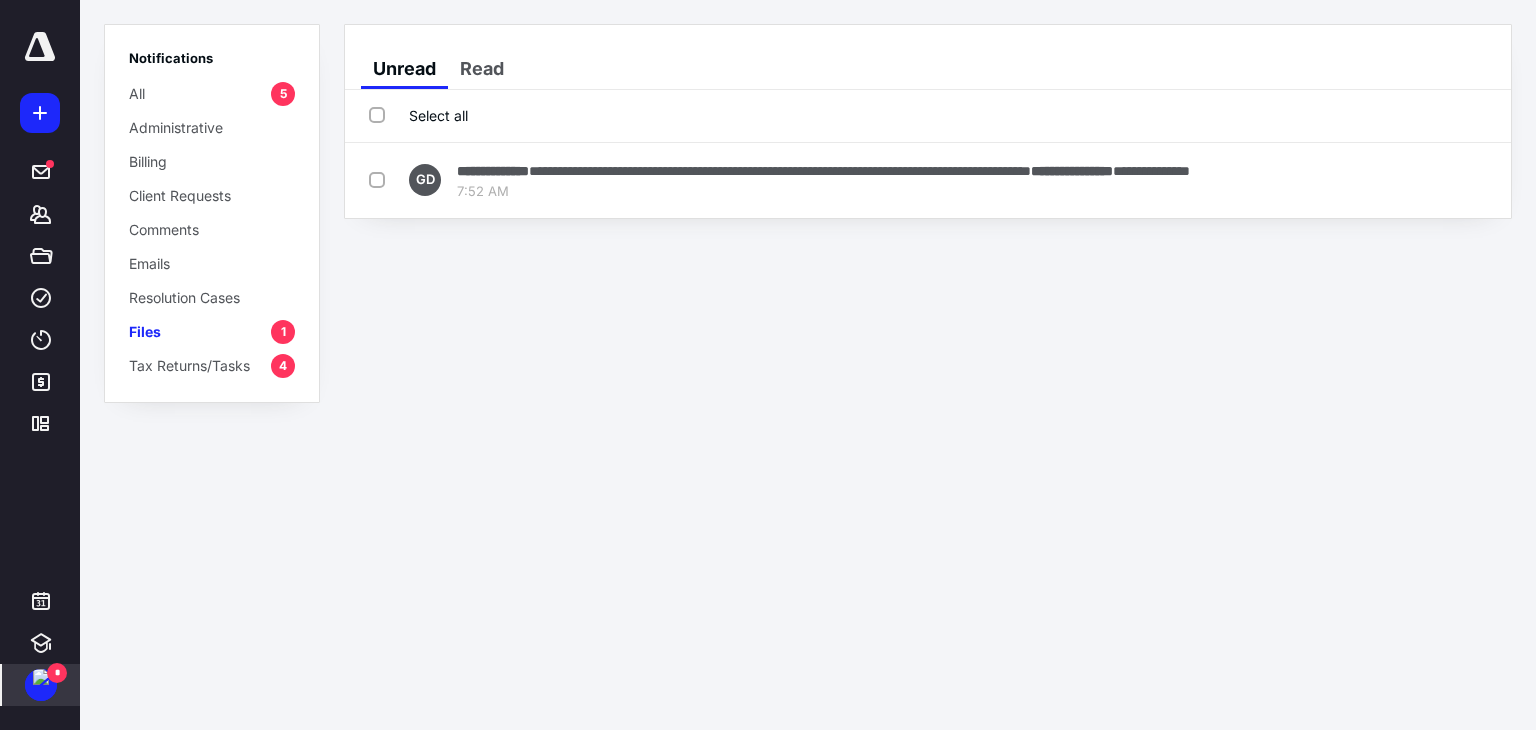 click on "Select all" at bounding box center (418, 115) 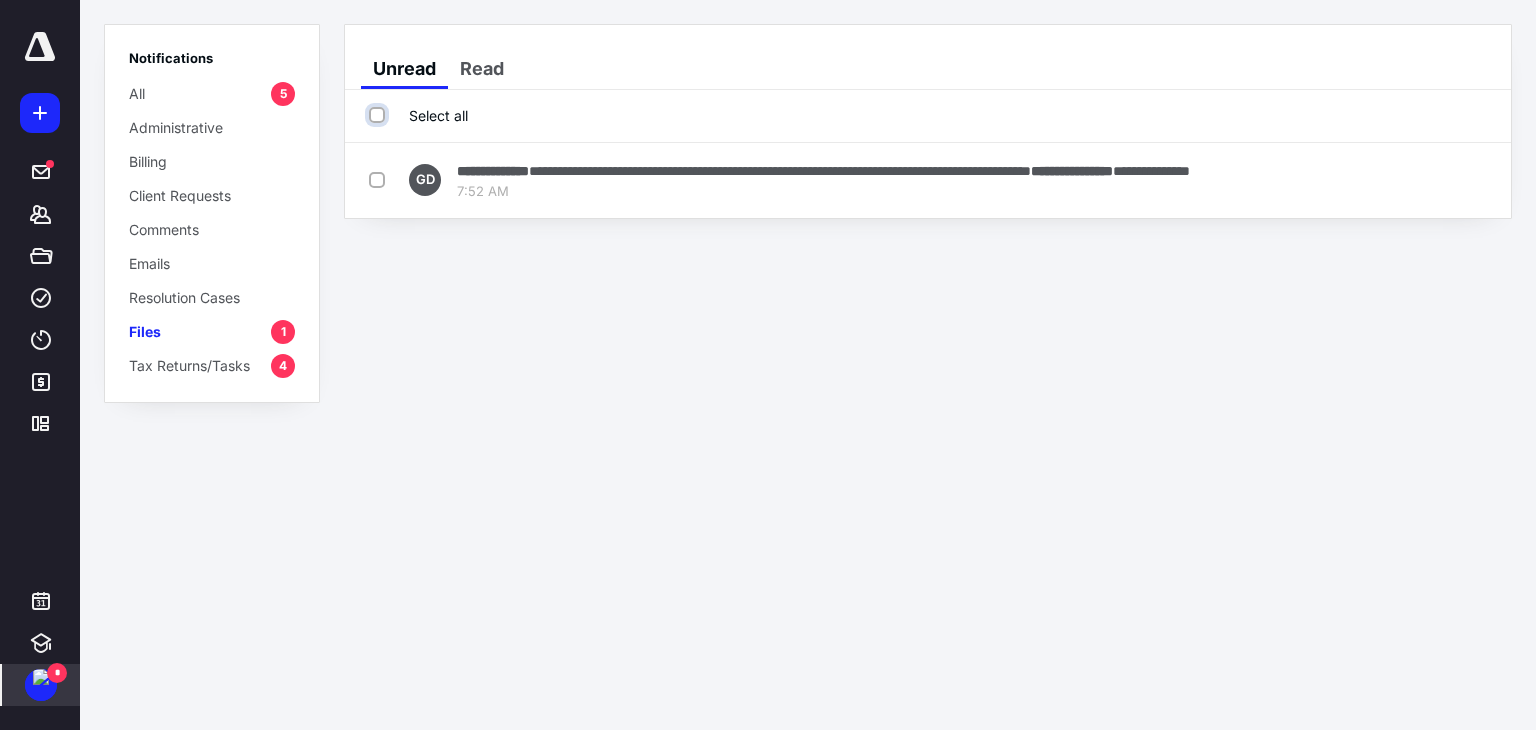 click on "Select all" at bounding box center [379, 115] 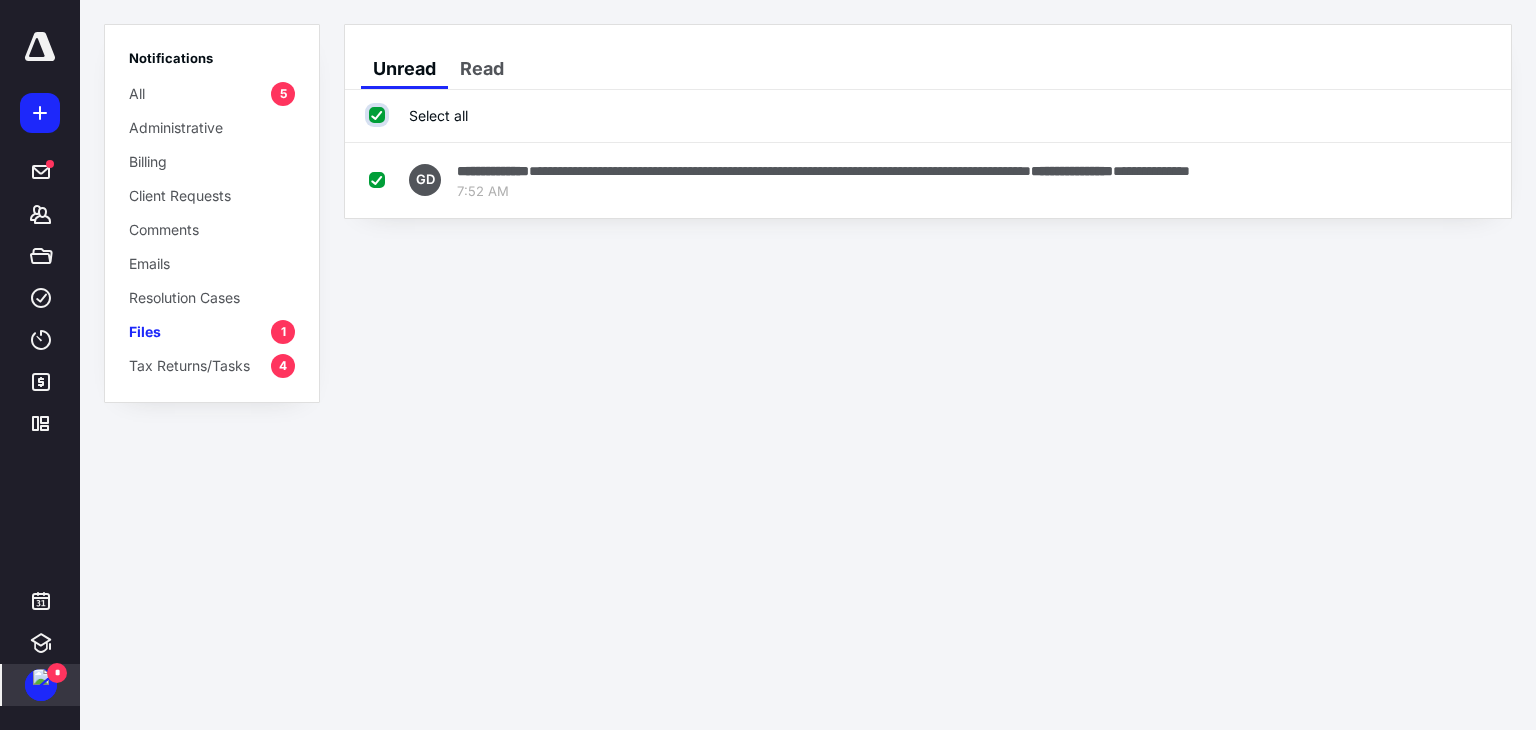 checkbox on "true" 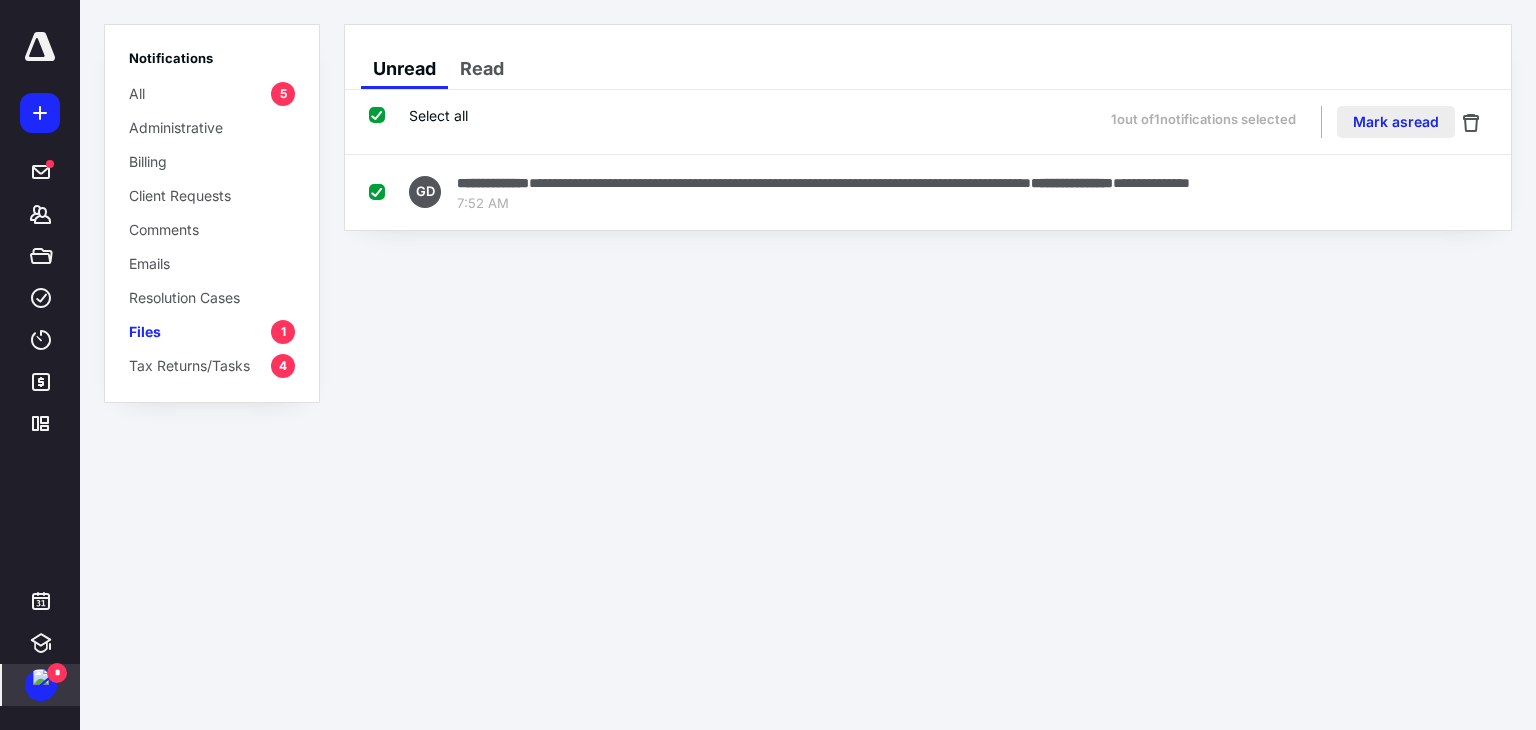 click on "Mark as  read" at bounding box center [1396, 122] 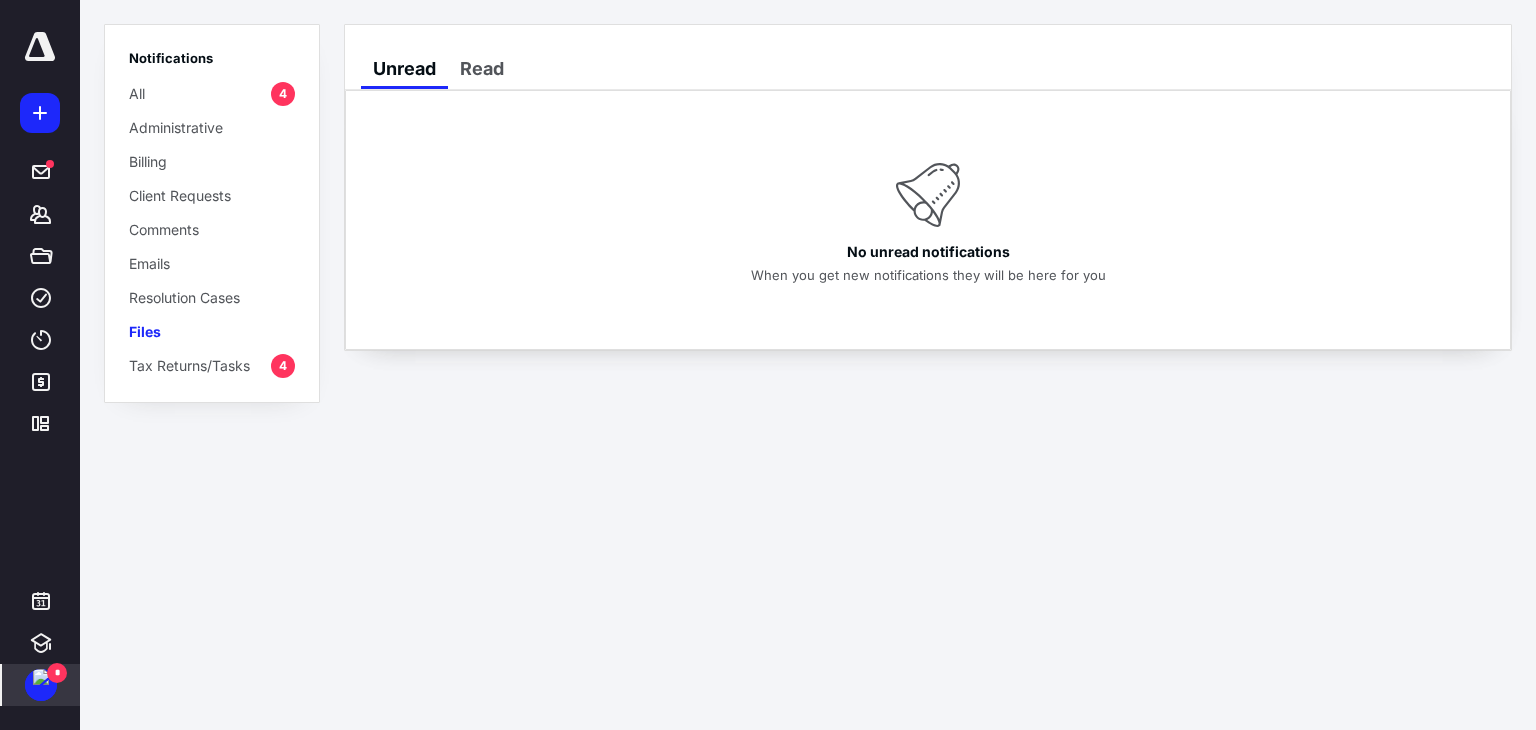 click on "Tax Returns/Tasks" at bounding box center [189, 365] 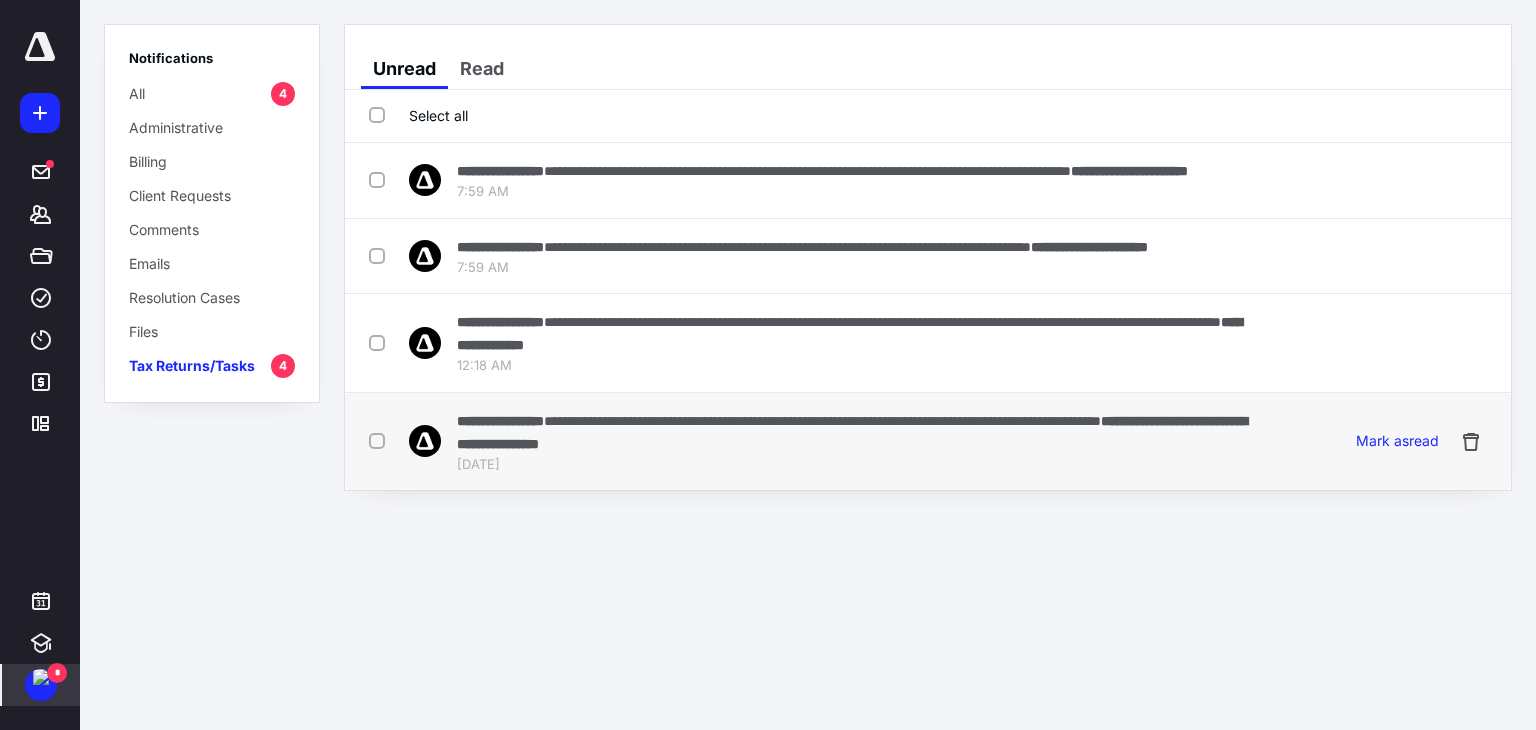 click on "**********" at bounding box center (860, 432) 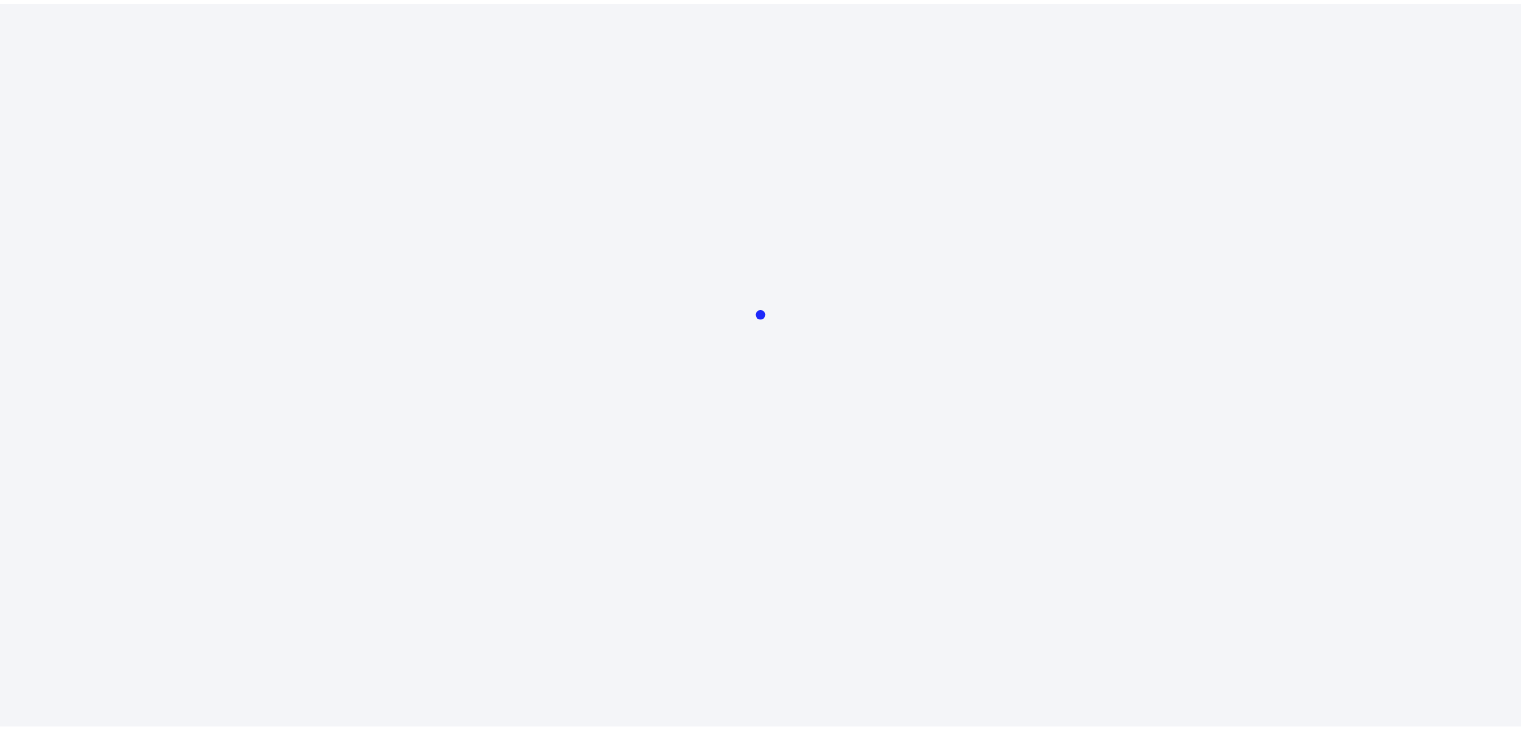 scroll, scrollTop: 0, scrollLeft: 0, axis: both 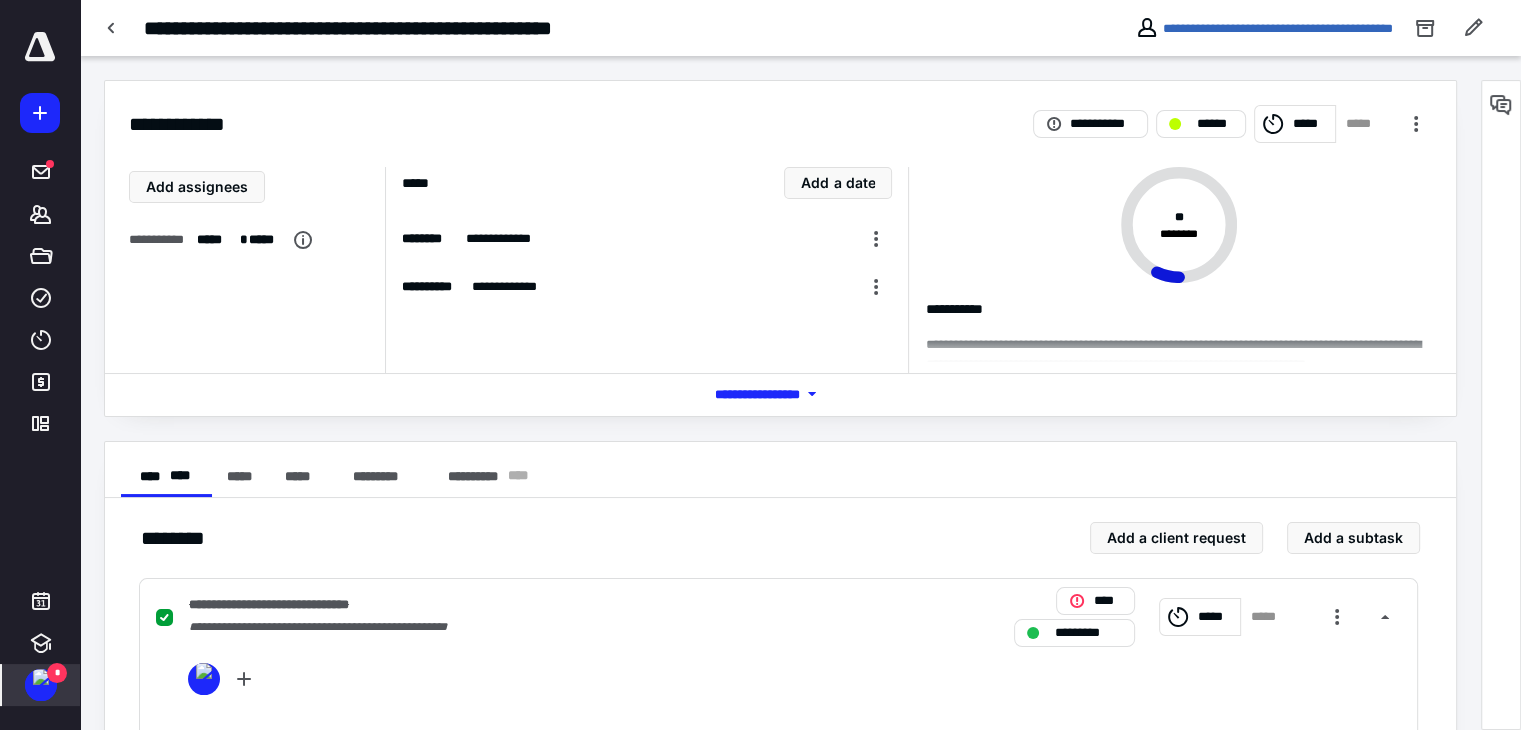 click on "*" at bounding box center (41, 685) 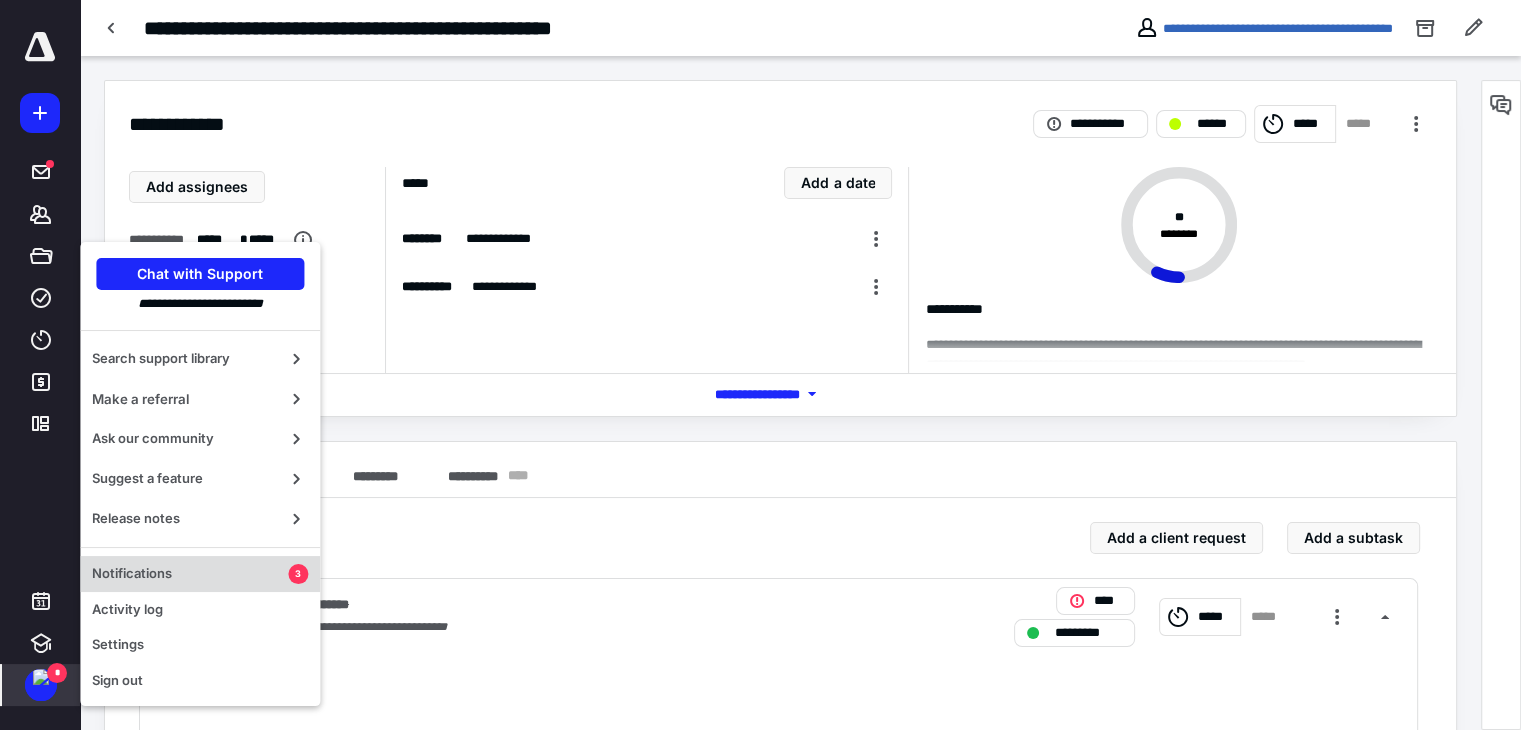 click on "Notifications" at bounding box center [190, 574] 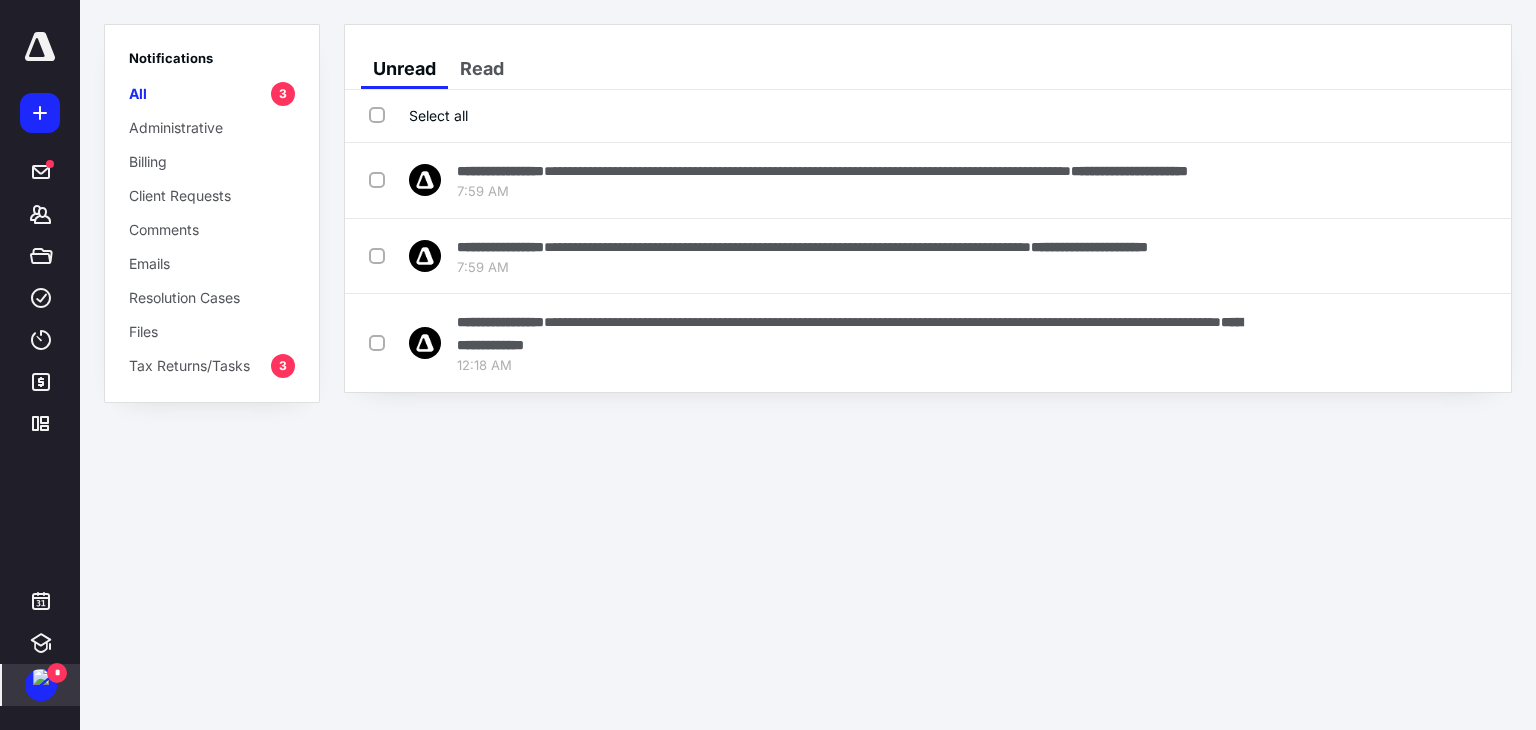 click on "Select all" at bounding box center [418, 115] 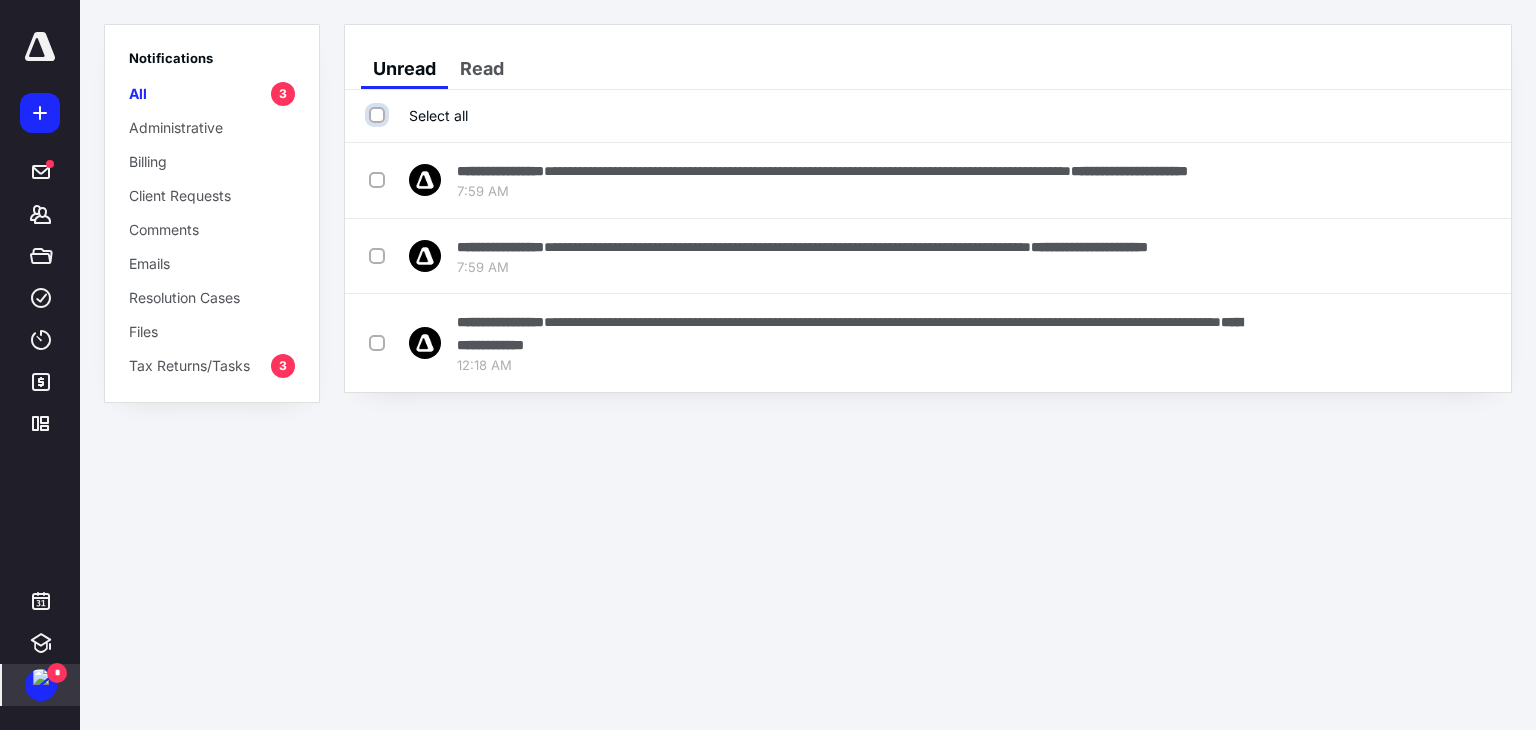 click on "Select all" at bounding box center (379, 115) 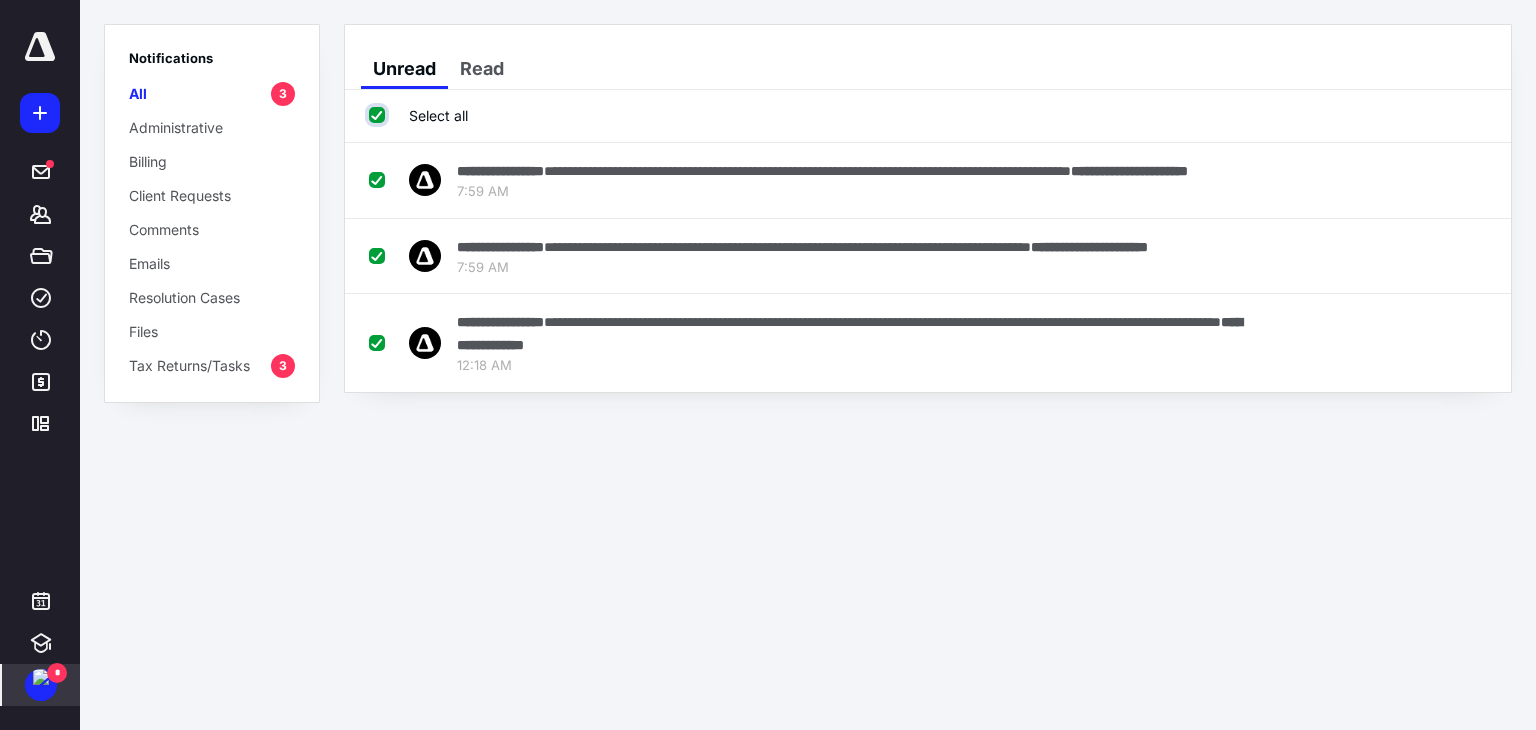 checkbox on "true" 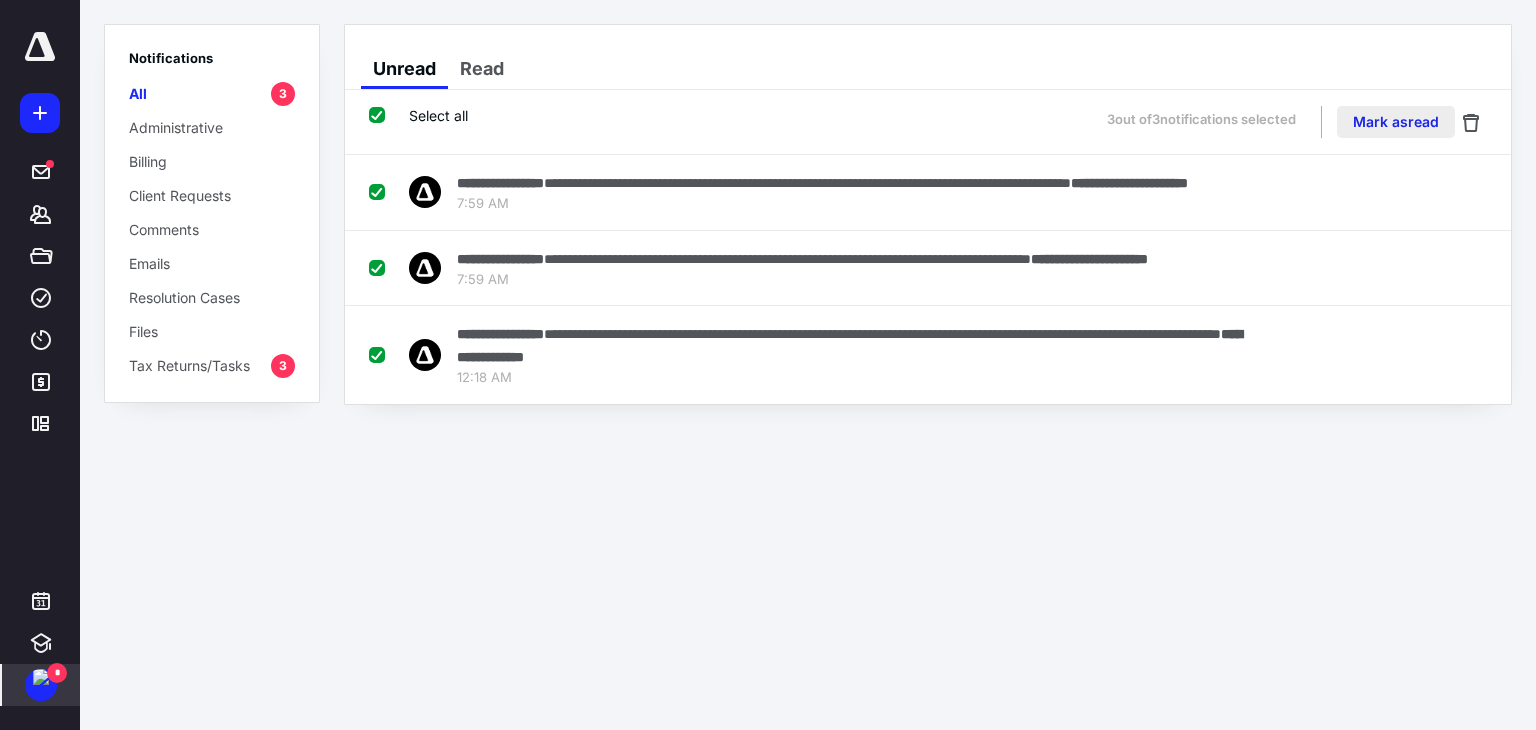 click on "Mark as  read" at bounding box center (1396, 122) 